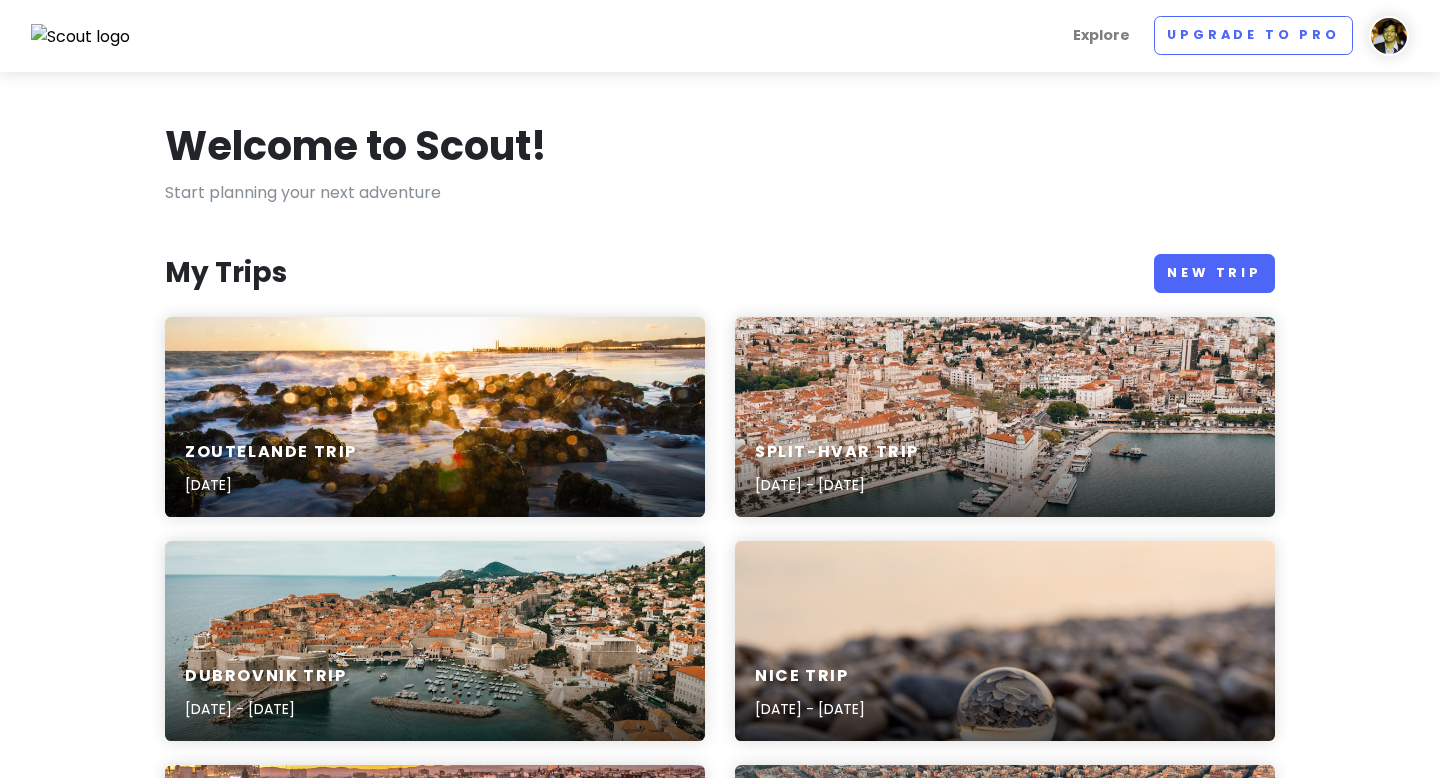scroll, scrollTop: 0, scrollLeft: 0, axis: both 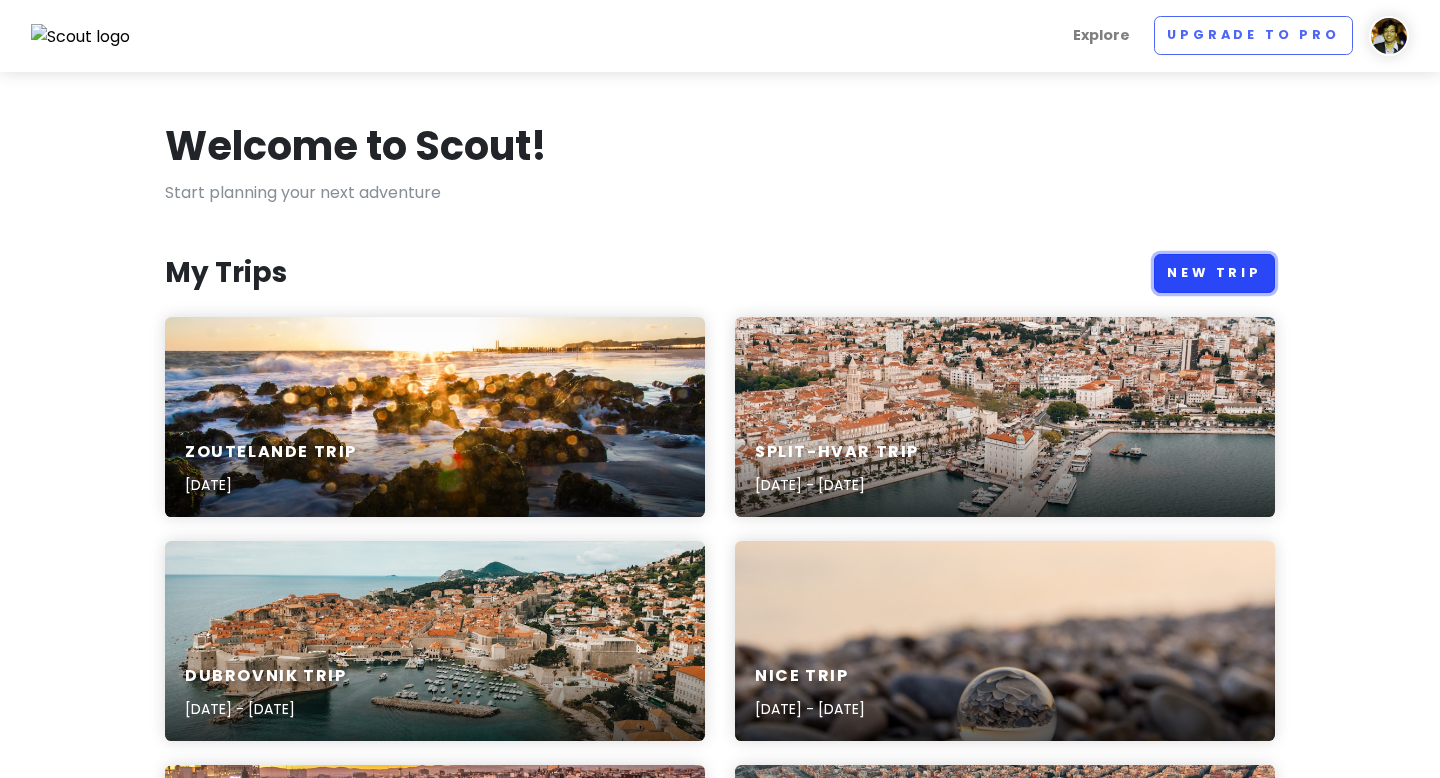 click on "New Trip" at bounding box center (1214, 273) 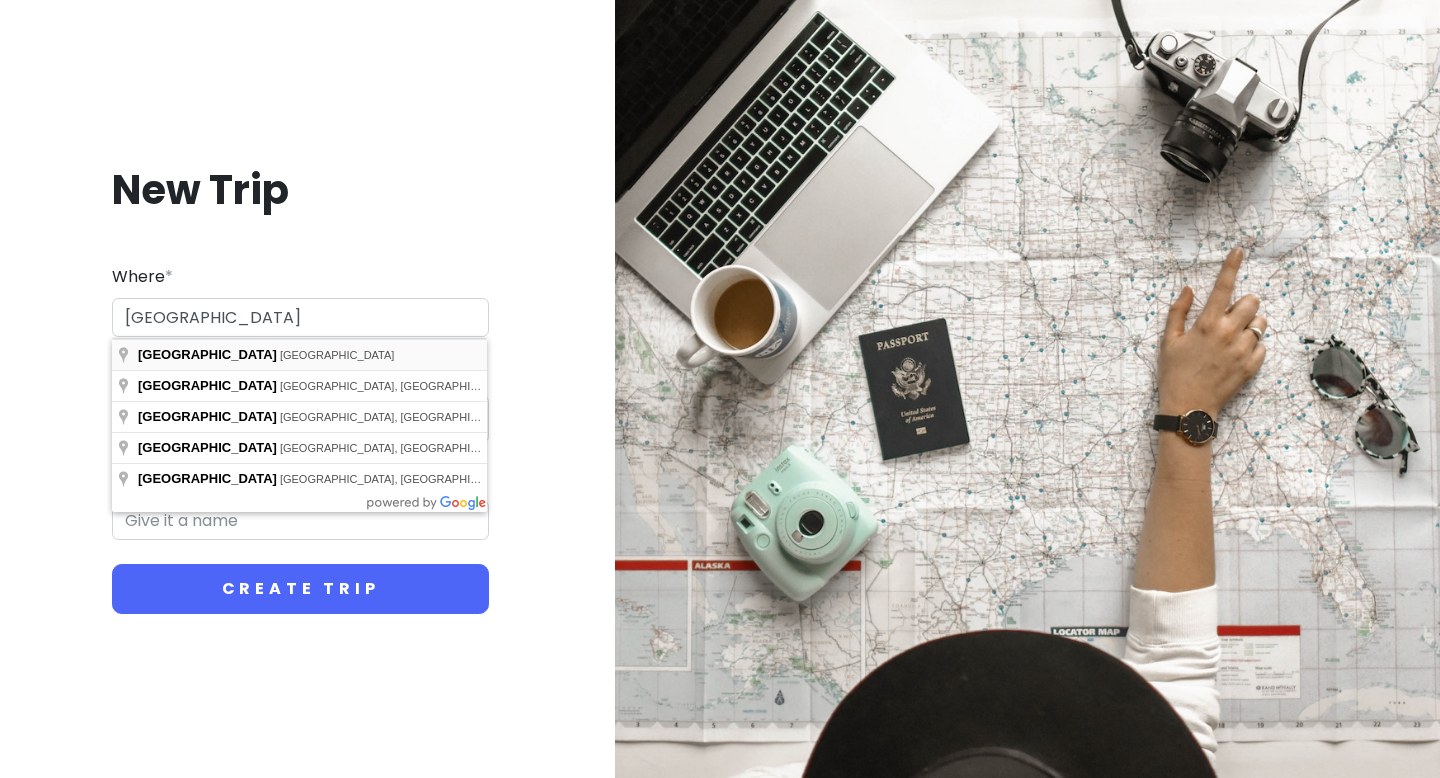 type on "[GEOGRAPHIC_DATA], [GEOGRAPHIC_DATA]" 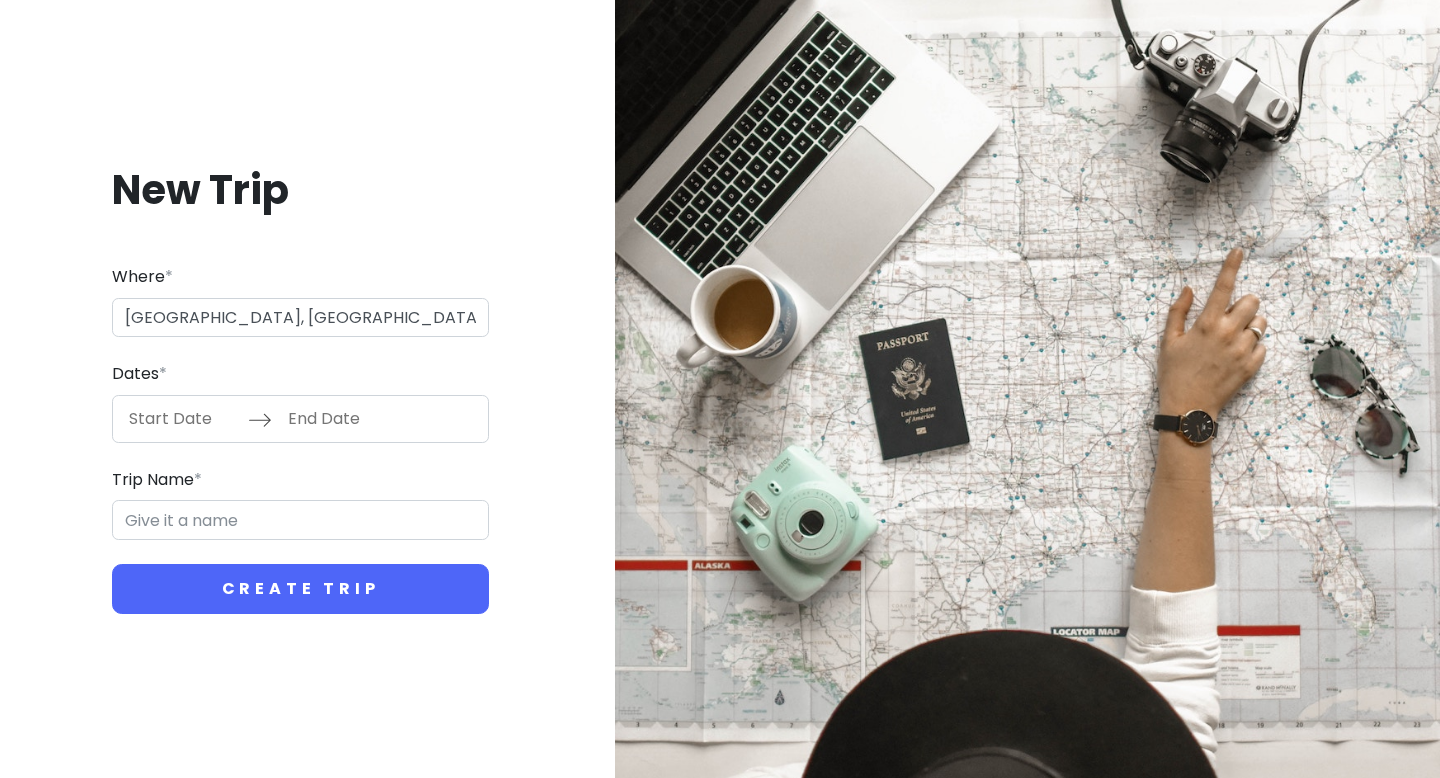 type on "Lisbon Trip" 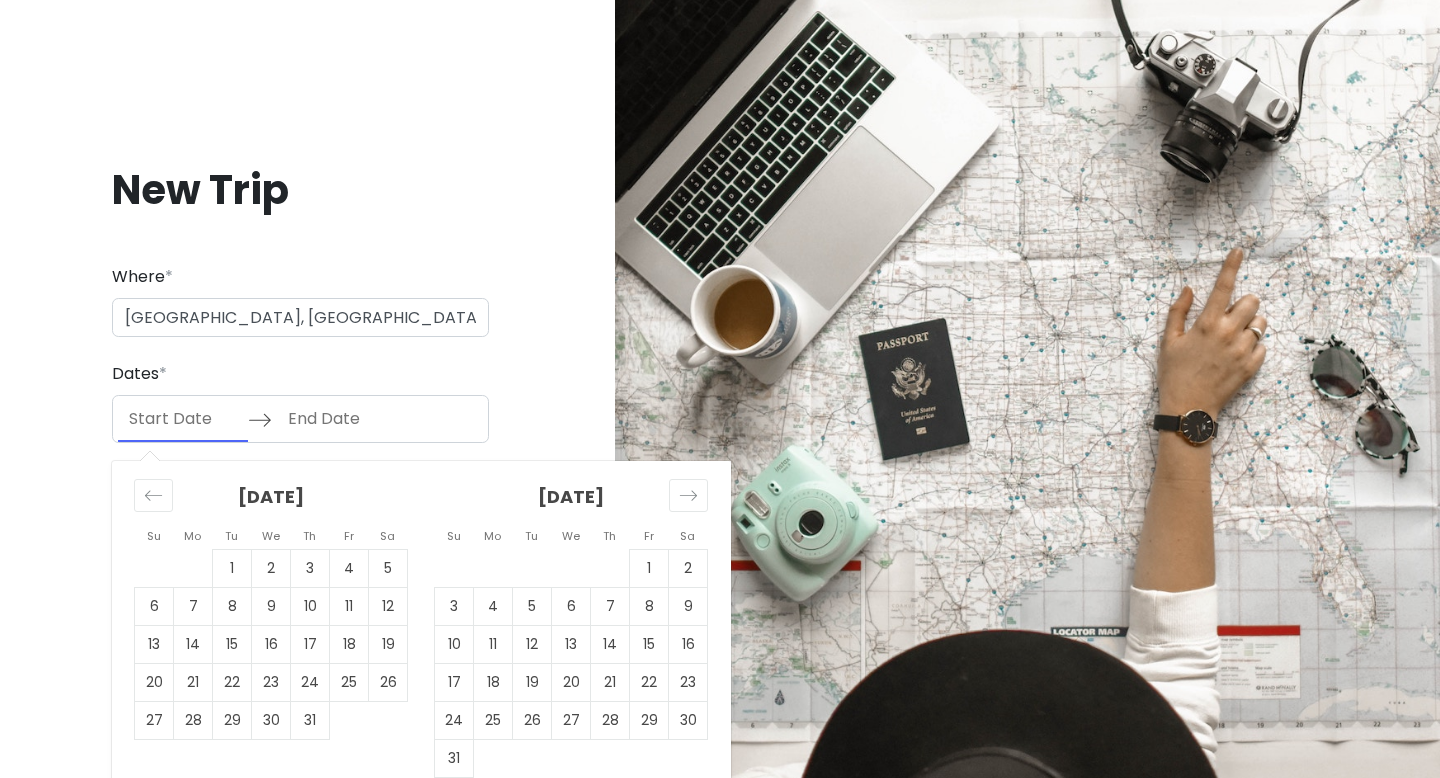 click at bounding box center [183, 419] 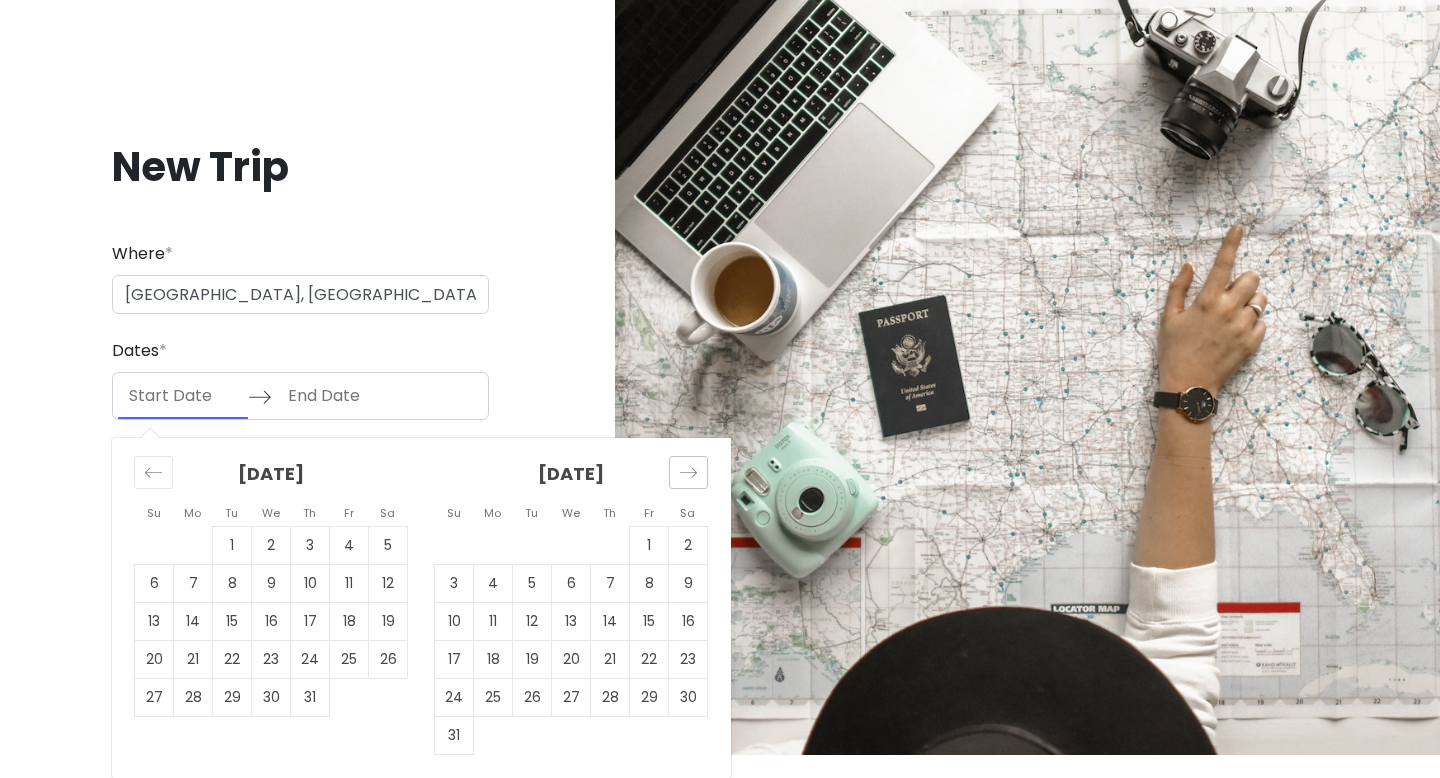 click at bounding box center (688, 472) 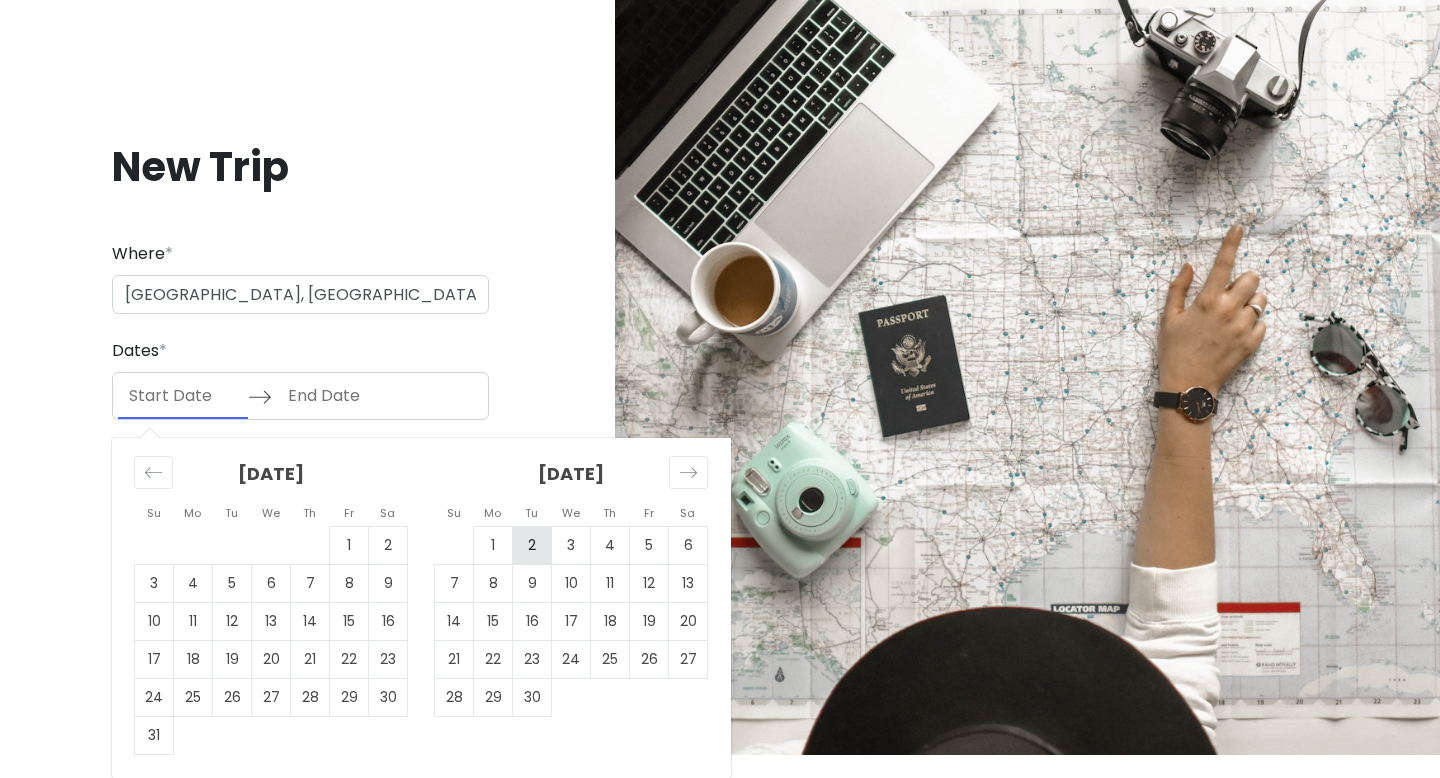 click on "2" at bounding box center (532, 545) 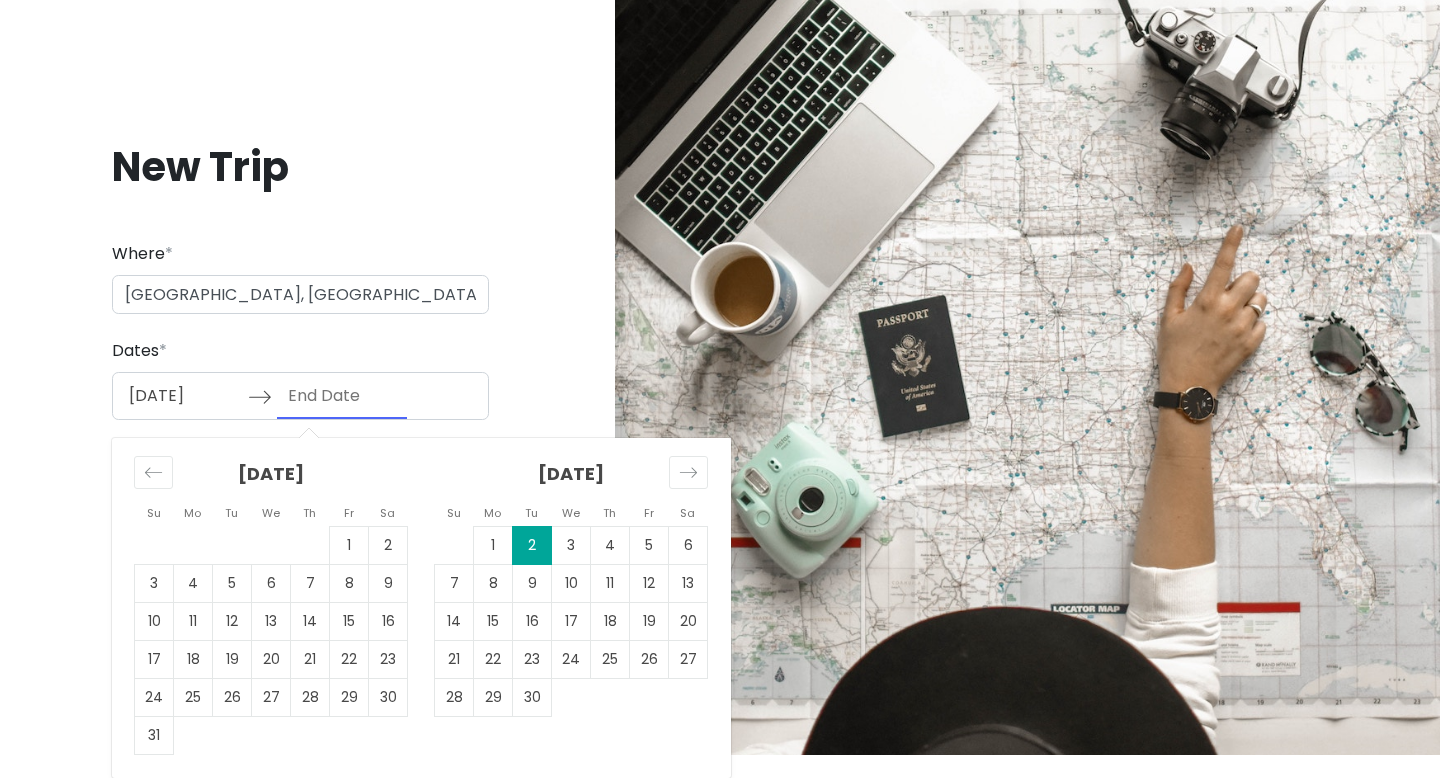 type on "[DATE]" 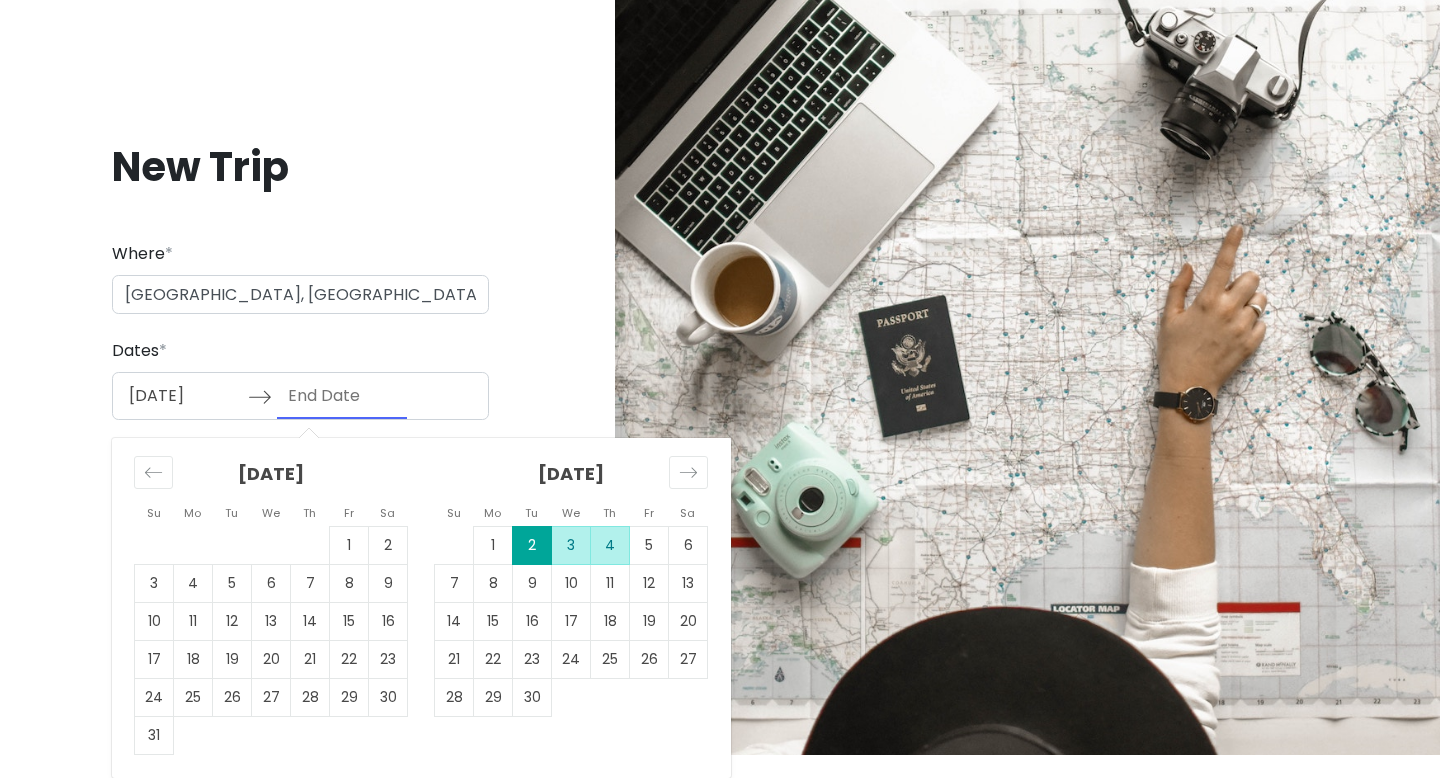 click on "4" at bounding box center [610, 545] 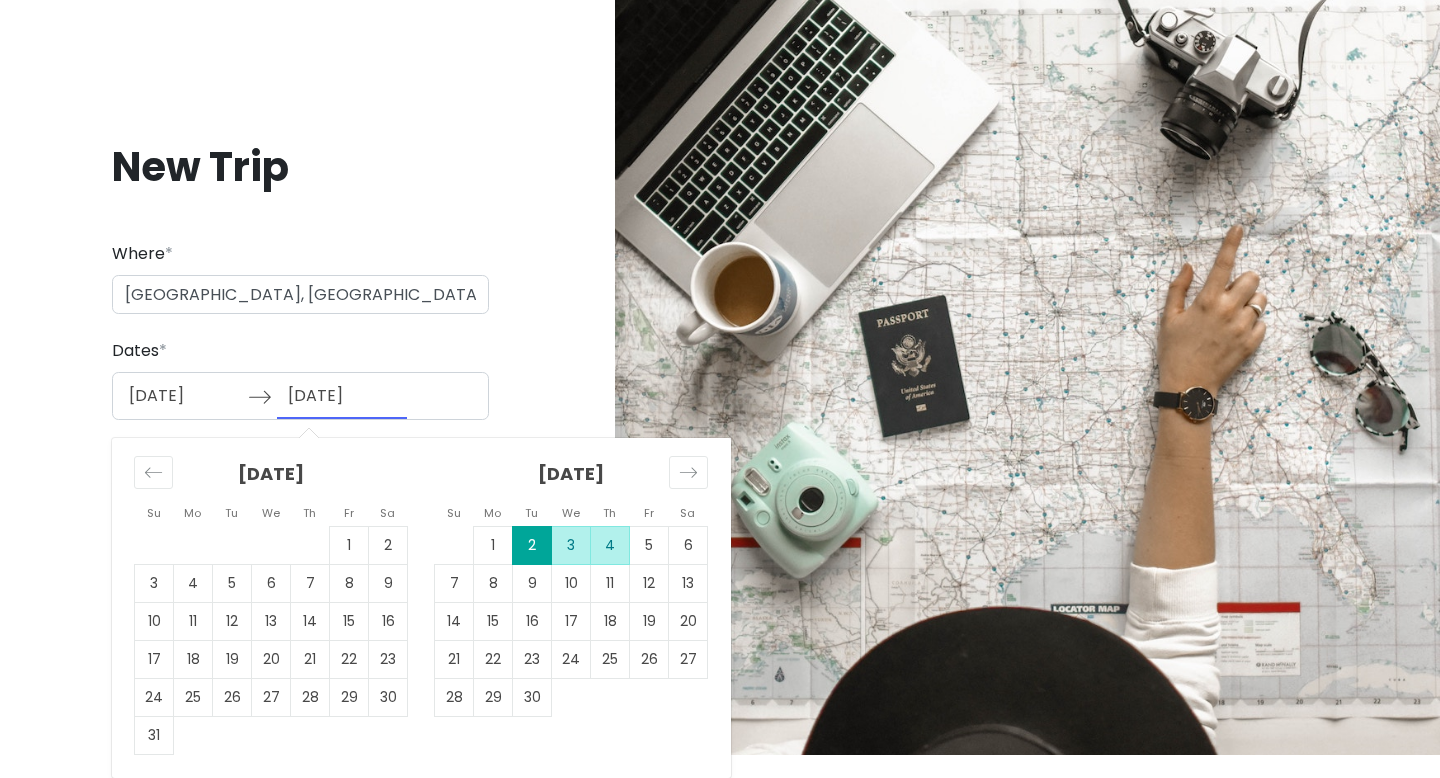 scroll, scrollTop: 0, scrollLeft: 0, axis: both 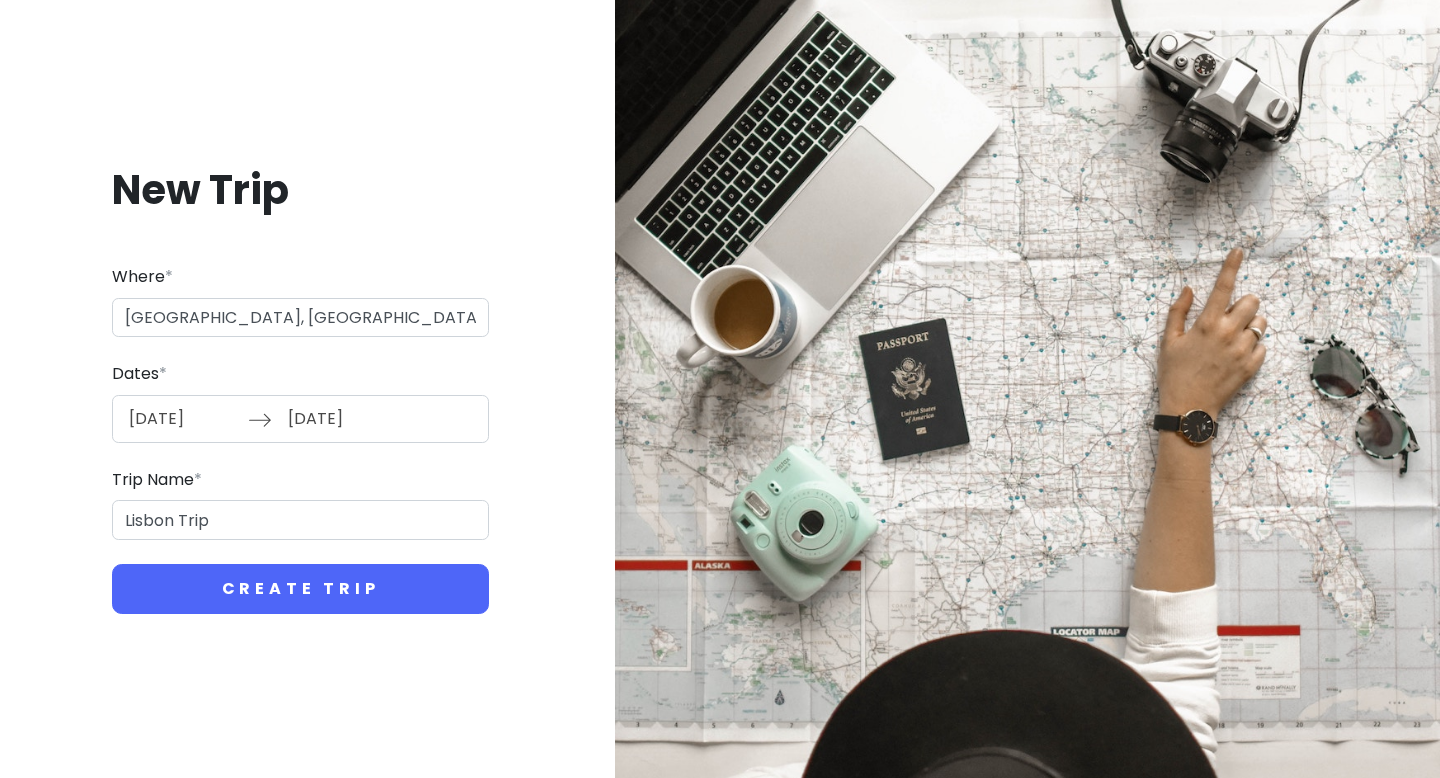 click on "[DATE]" at bounding box center [342, 419] 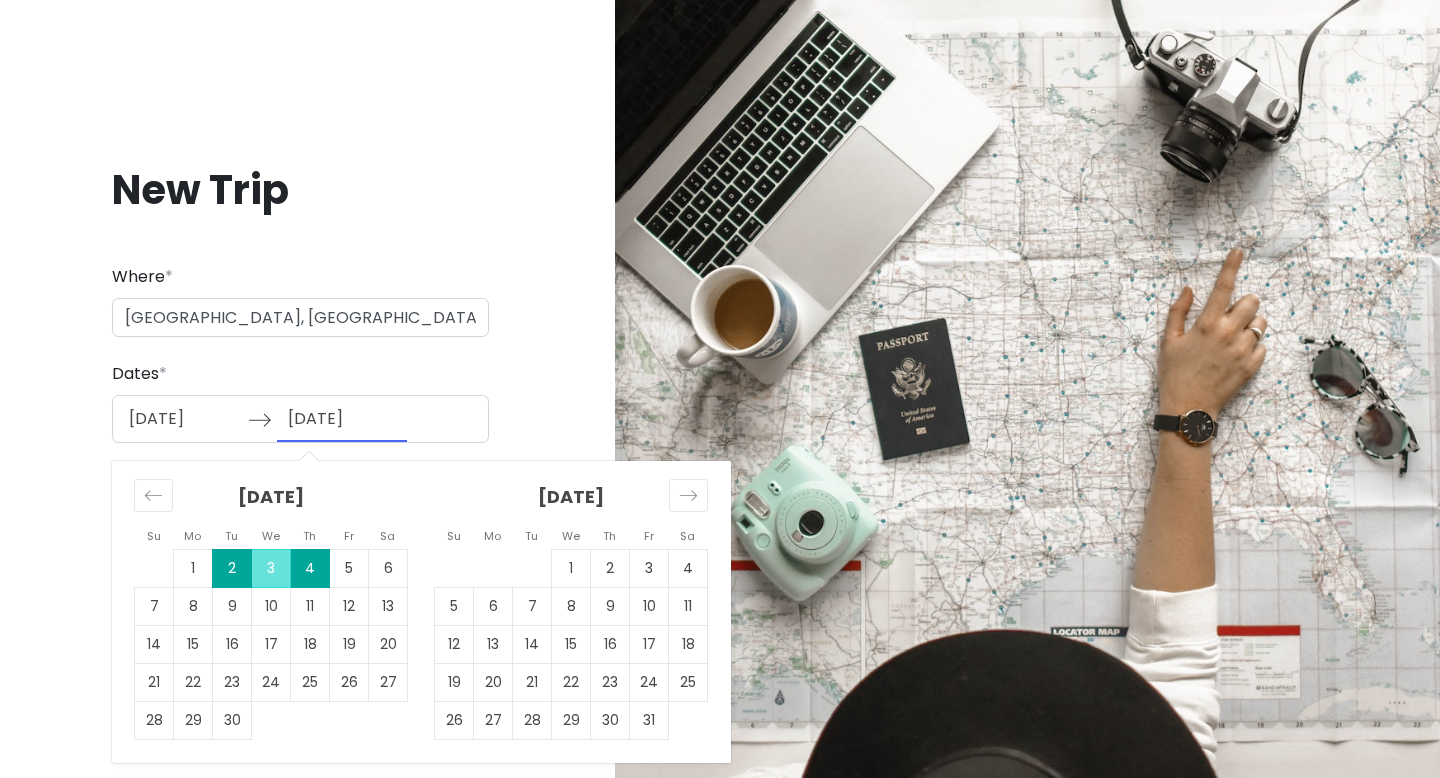 click on "2" at bounding box center [232, 568] 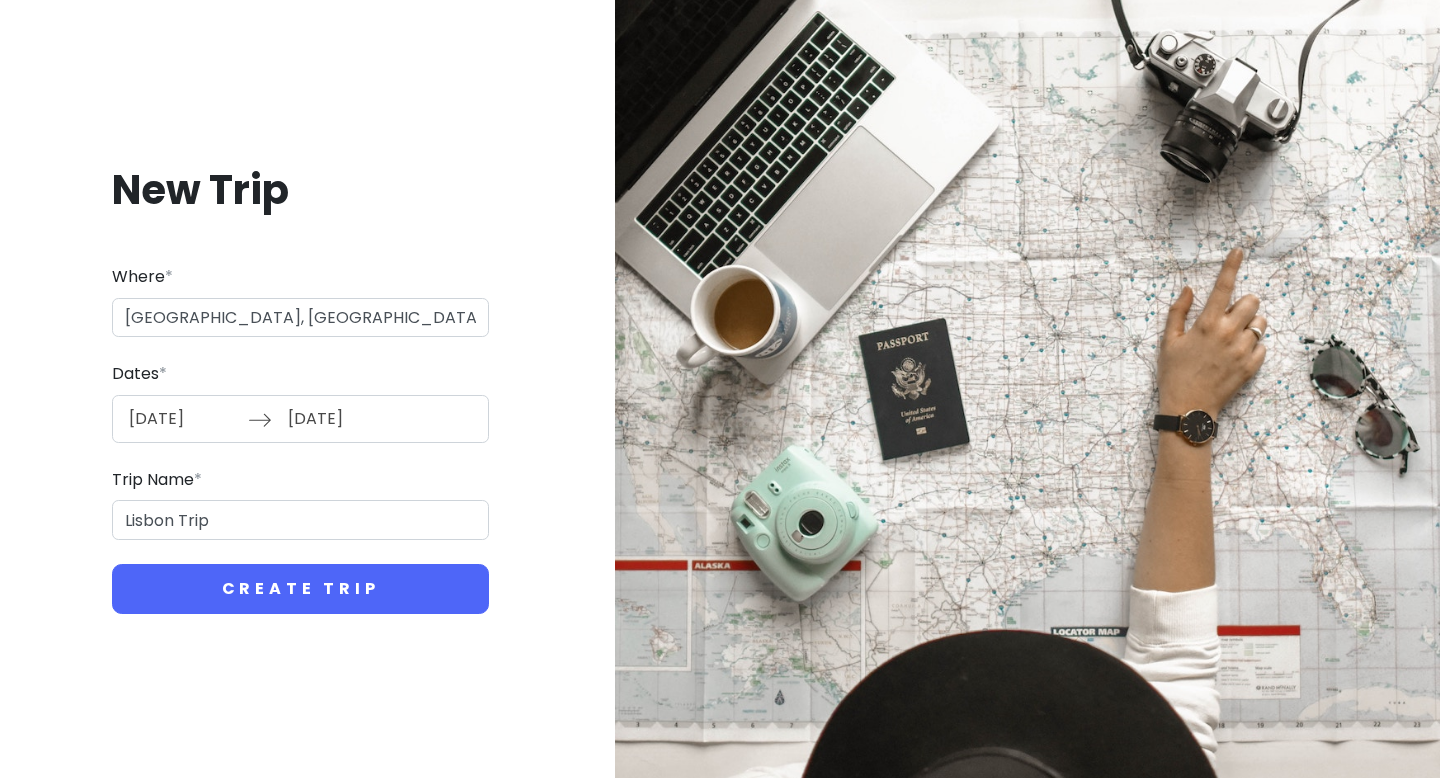 click on "[DATE]" at bounding box center [183, 419] 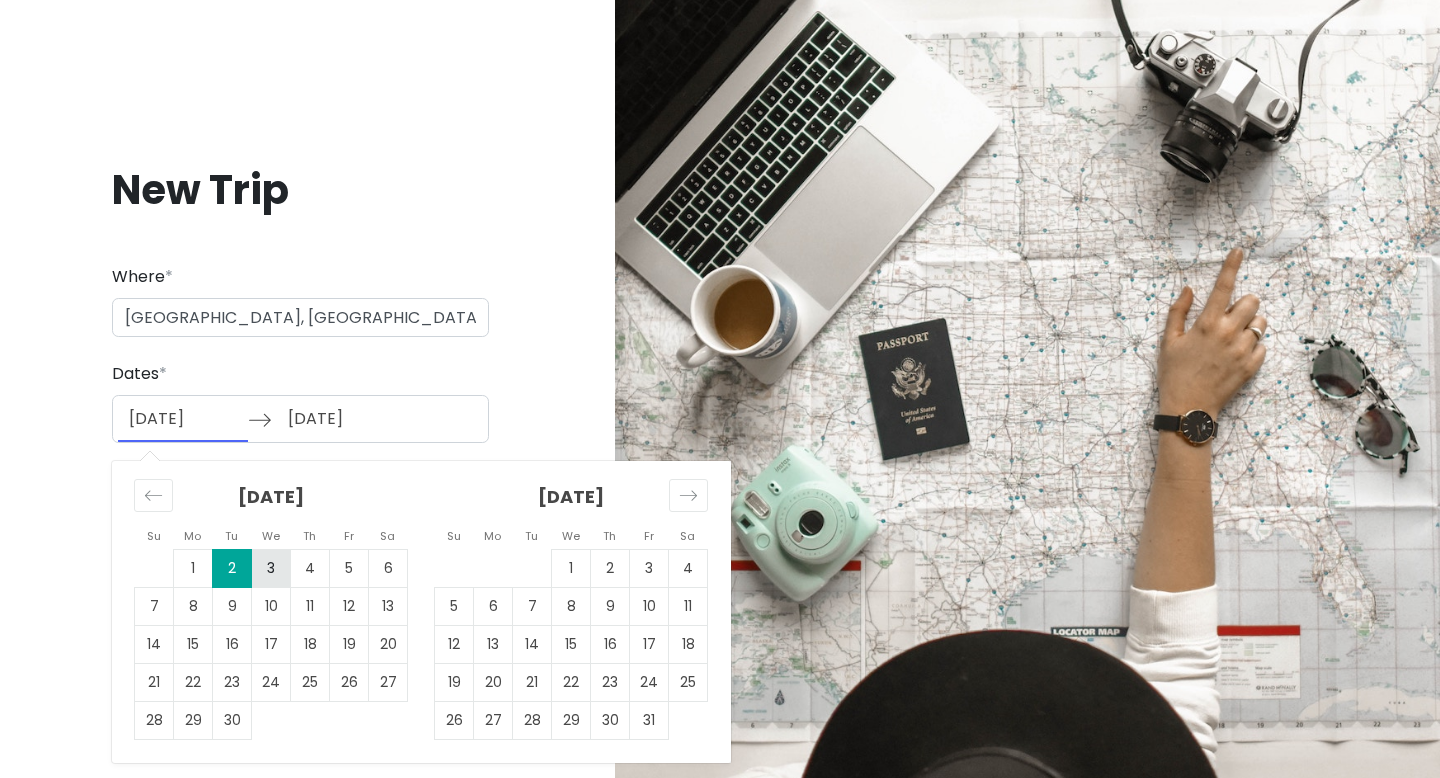 click on "3" at bounding box center [271, 568] 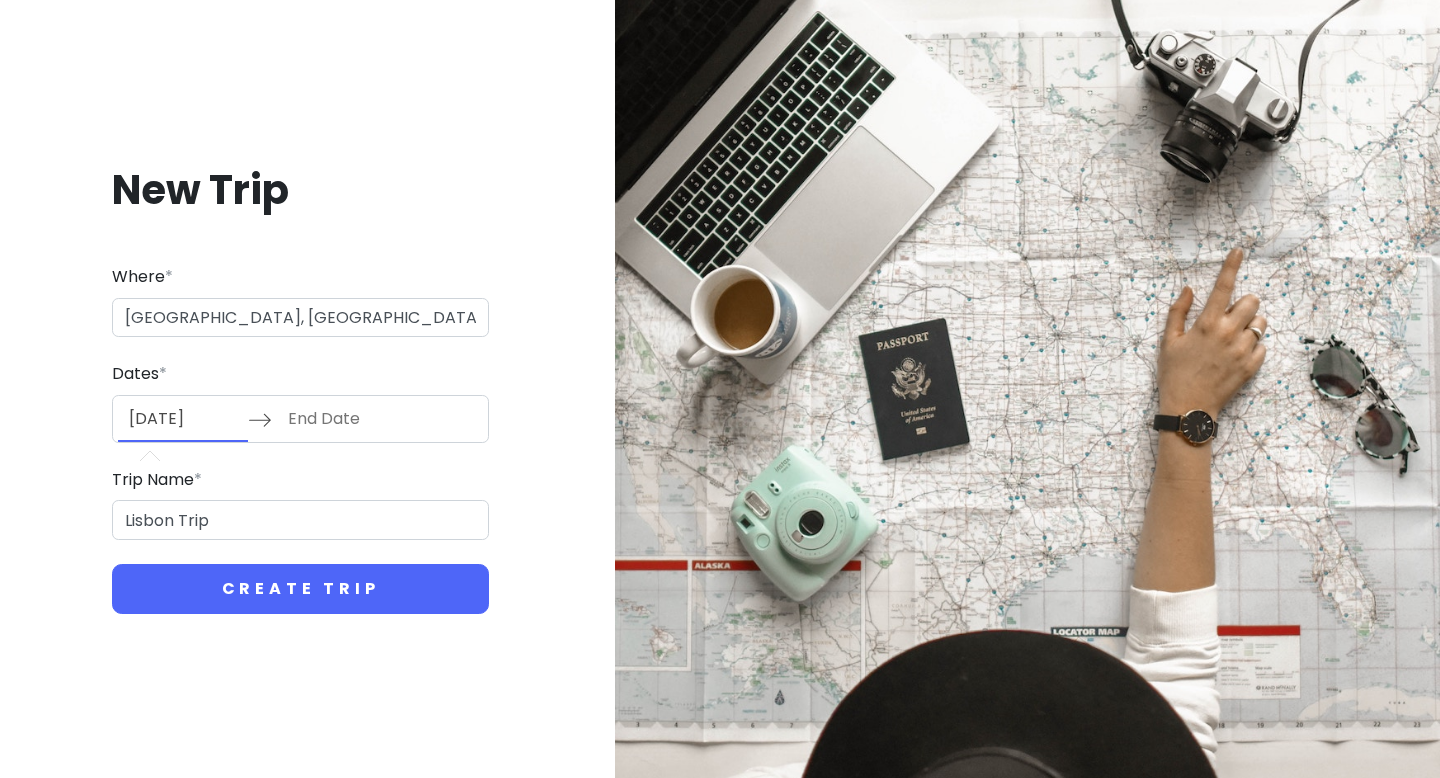 click on "[DATE]" at bounding box center [183, 419] 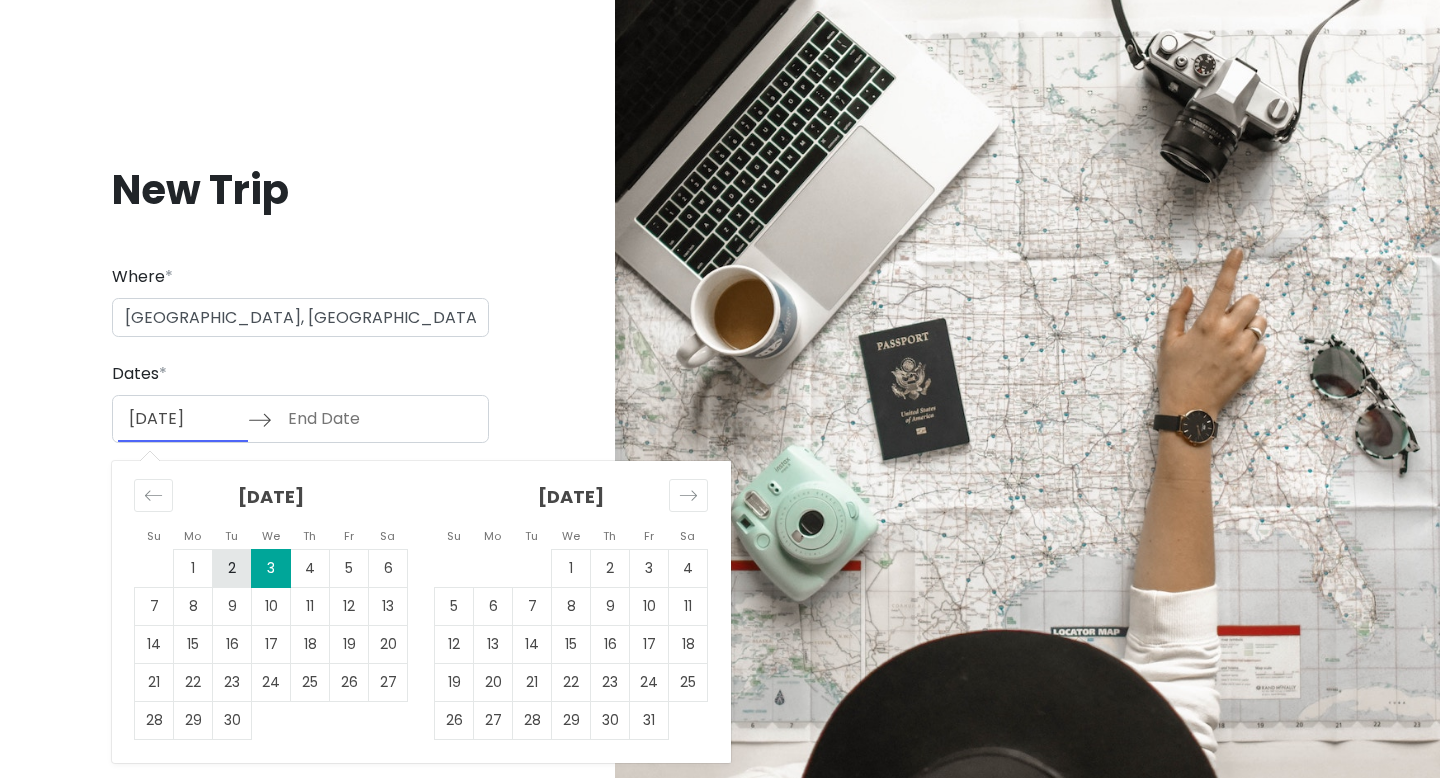 click on "2" at bounding box center (232, 568) 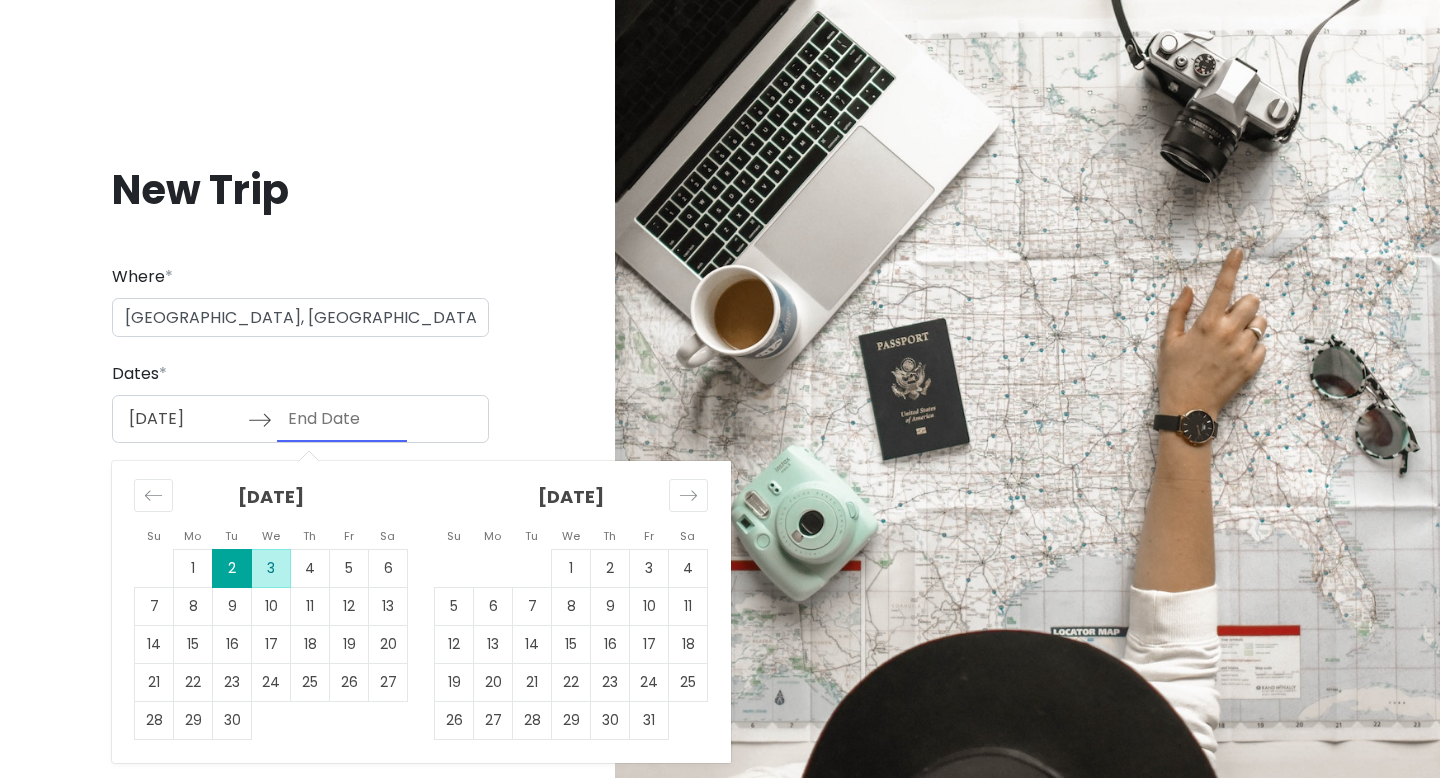 click on "3" at bounding box center (271, 568) 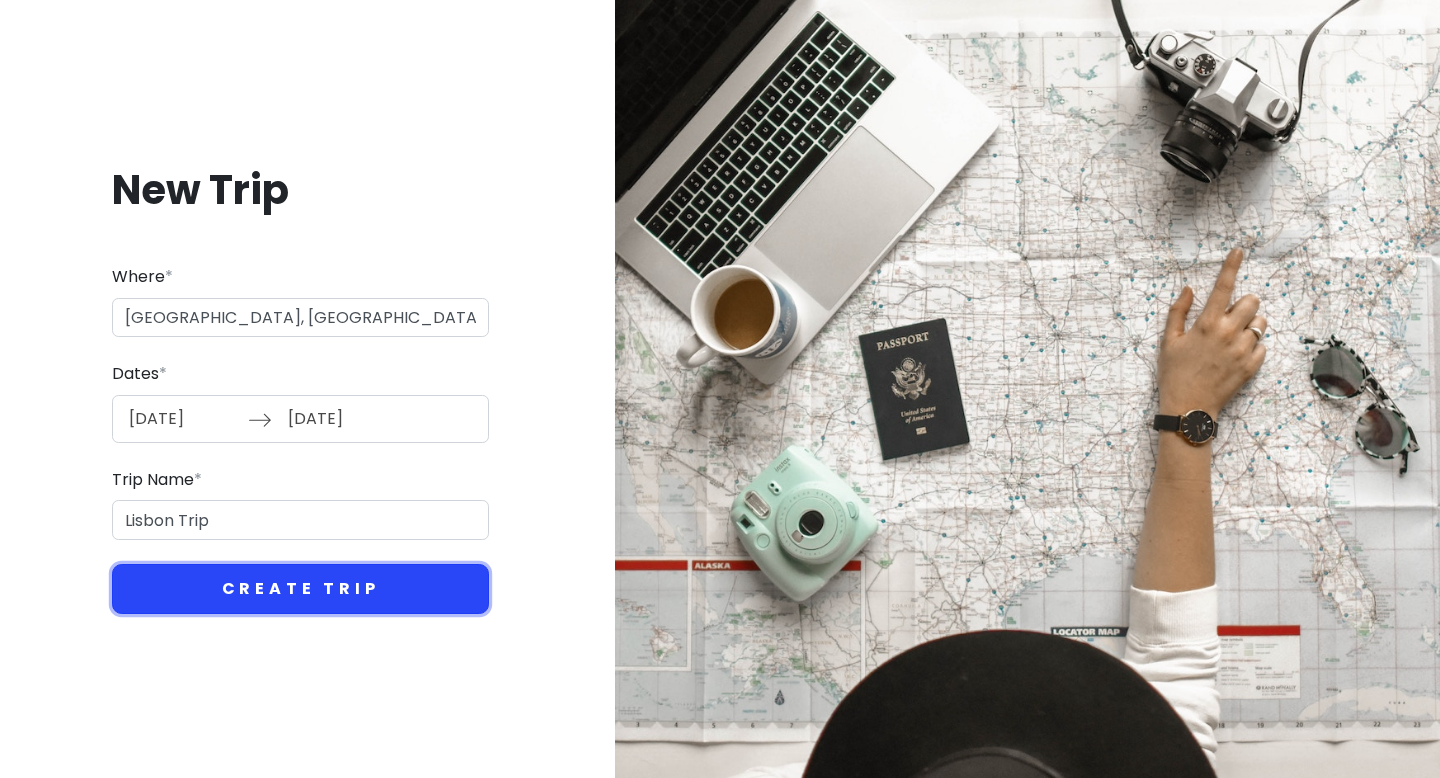click on "Create Trip" at bounding box center (300, 589) 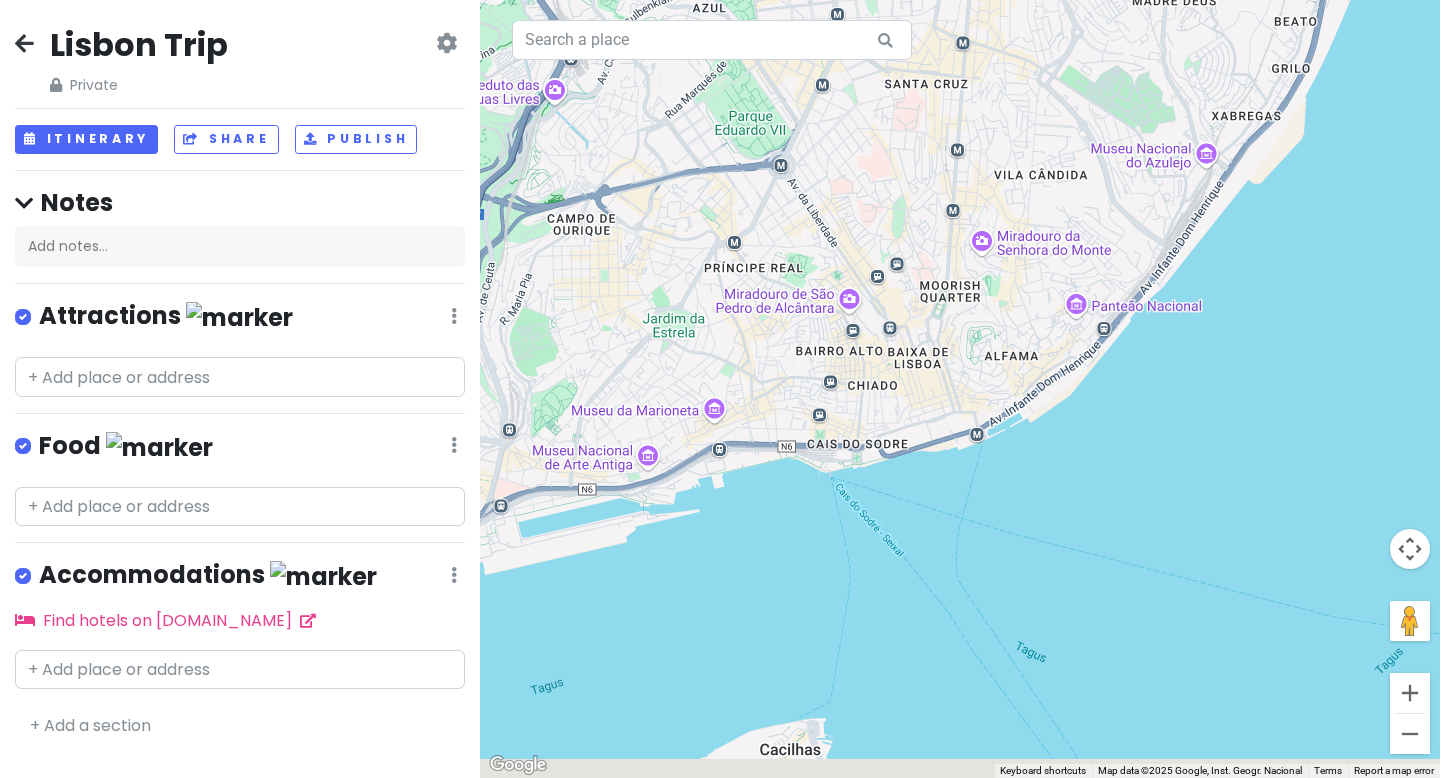 drag, startPoint x: 1024, startPoint y: 455, endPoint x: 917, endPoint y: 279, distance: 205.9733 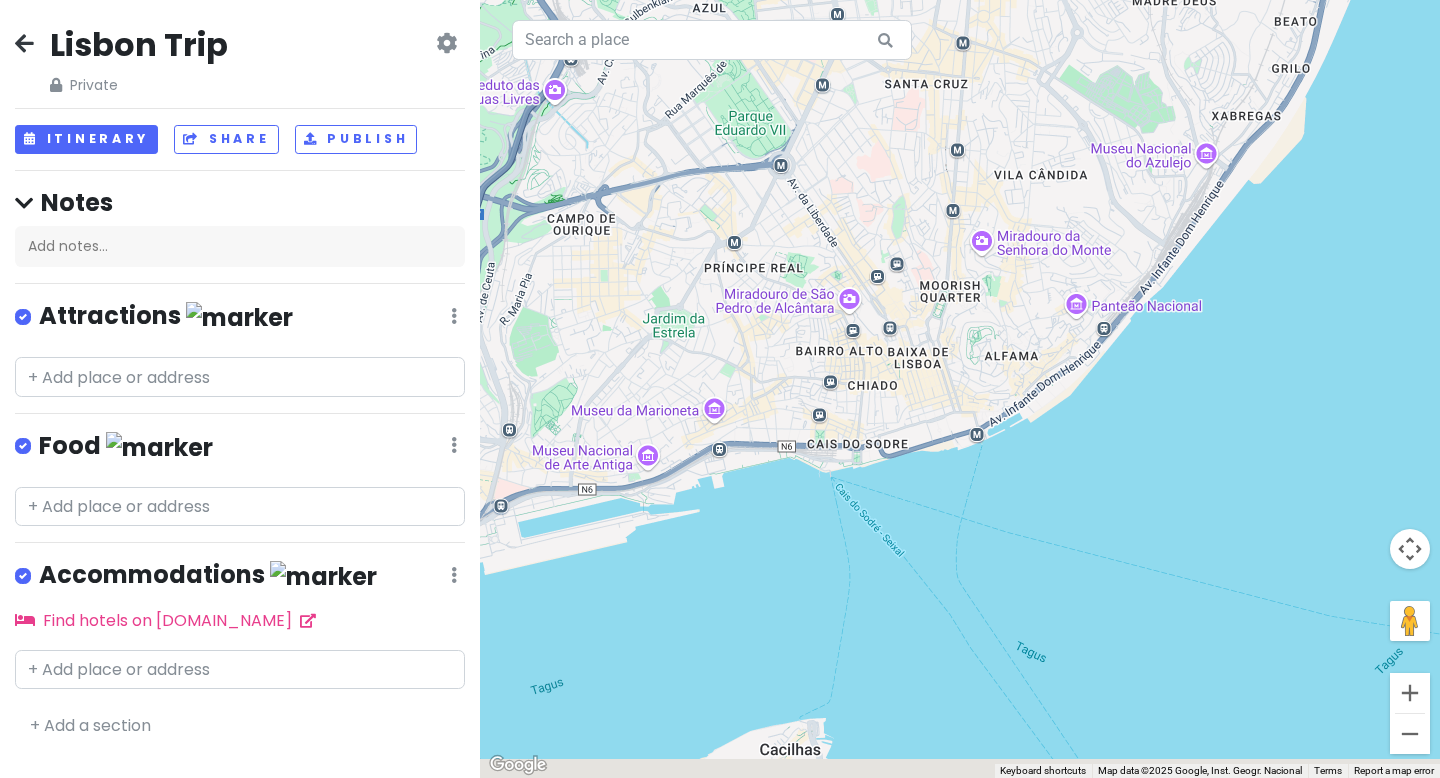 click at bounding box center (960, 389) 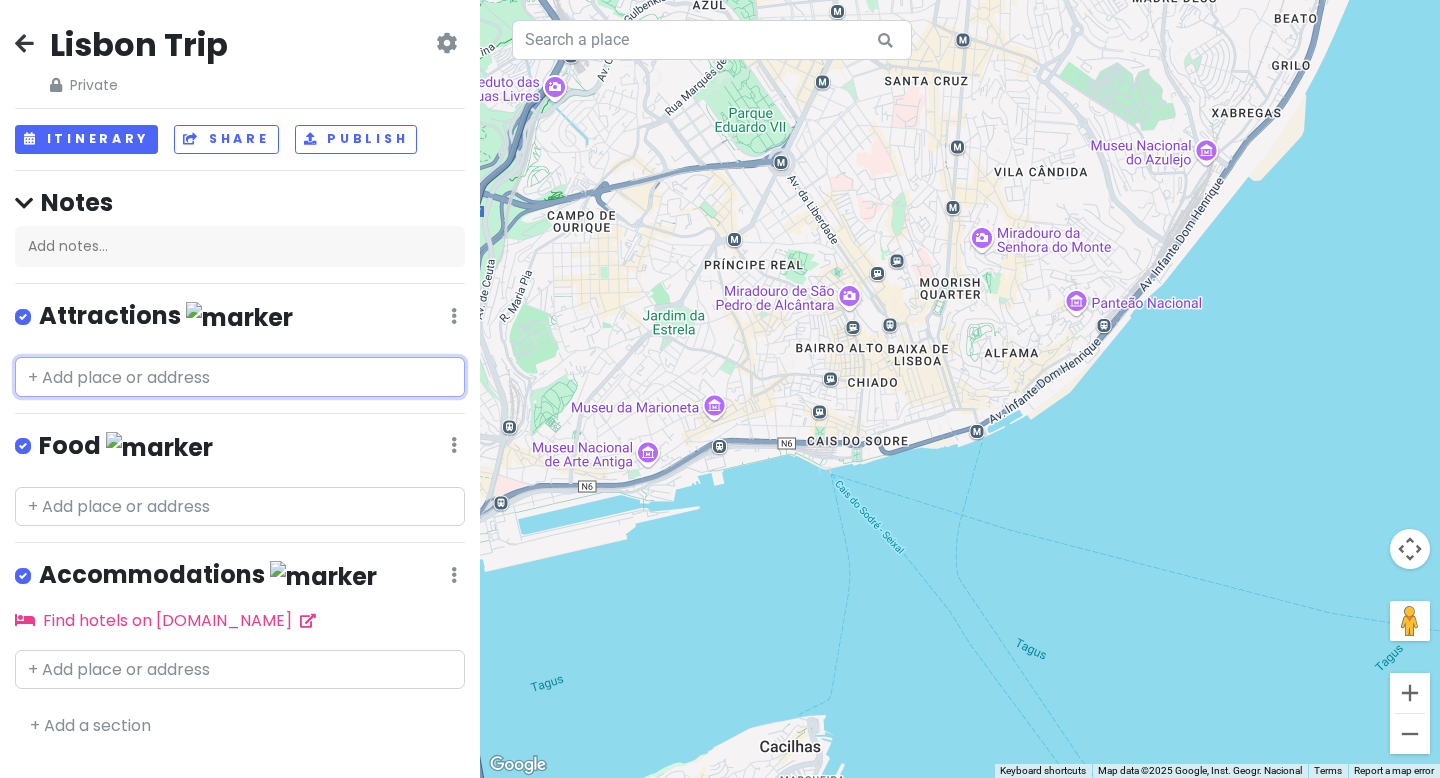 click at bounding box center [240, 377] 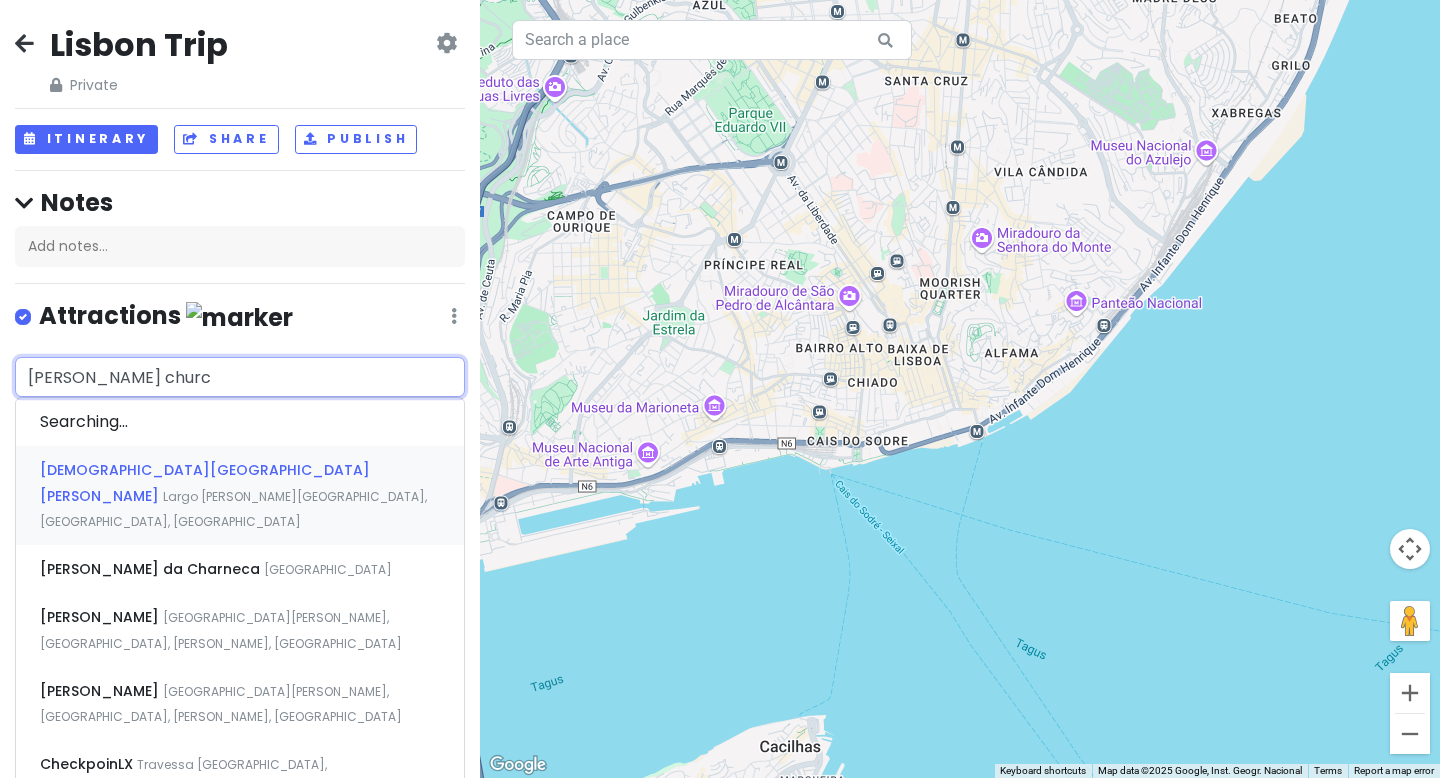 type on "[PERSON_NAME][DEMOGRAPHIC_DATA]" 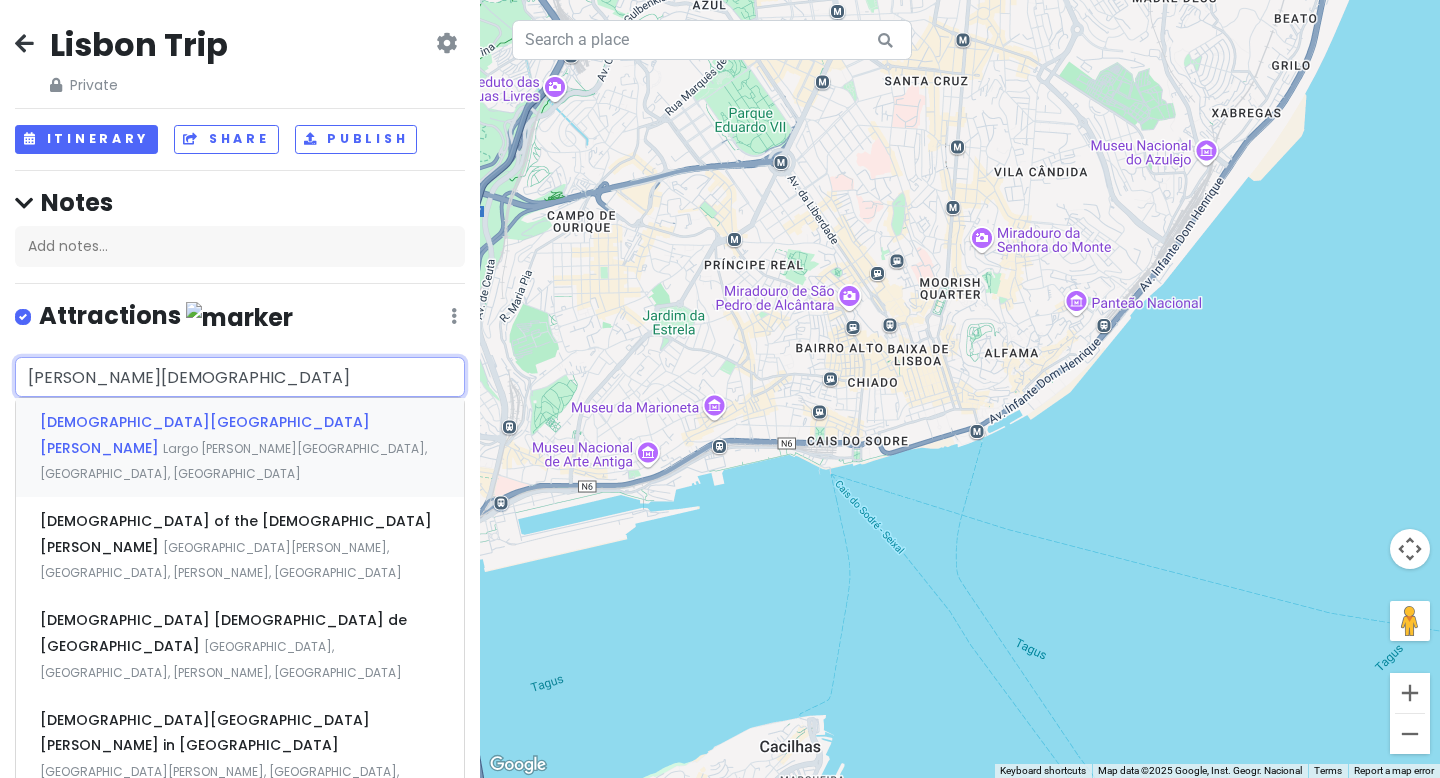click on "[DEMOGRAPHIC_DATA][GEOGRAPHIC_DATA][PERSON_NAME]" at bounding box center (205, 435) 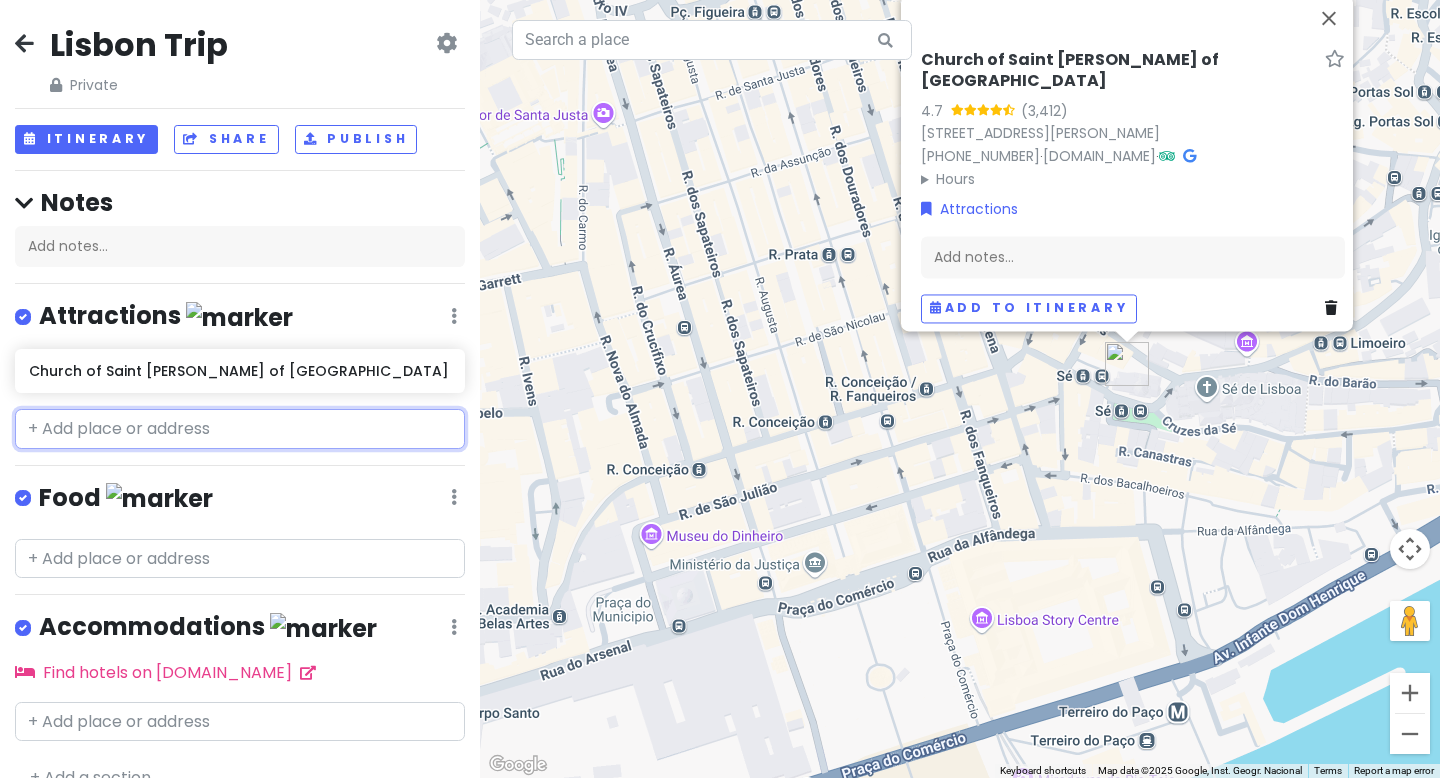 click at bounding box center (240, 429) 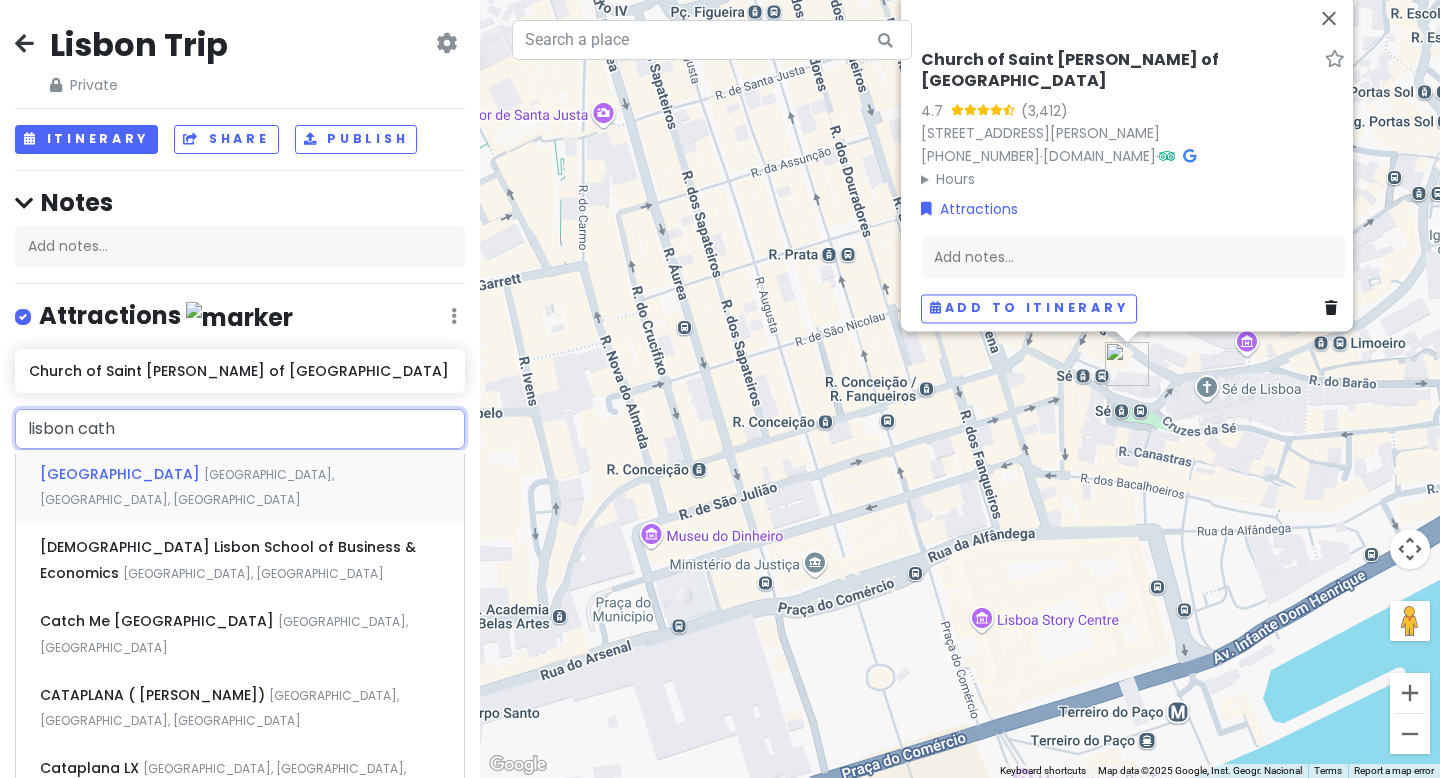 type on "lisbon cathe" 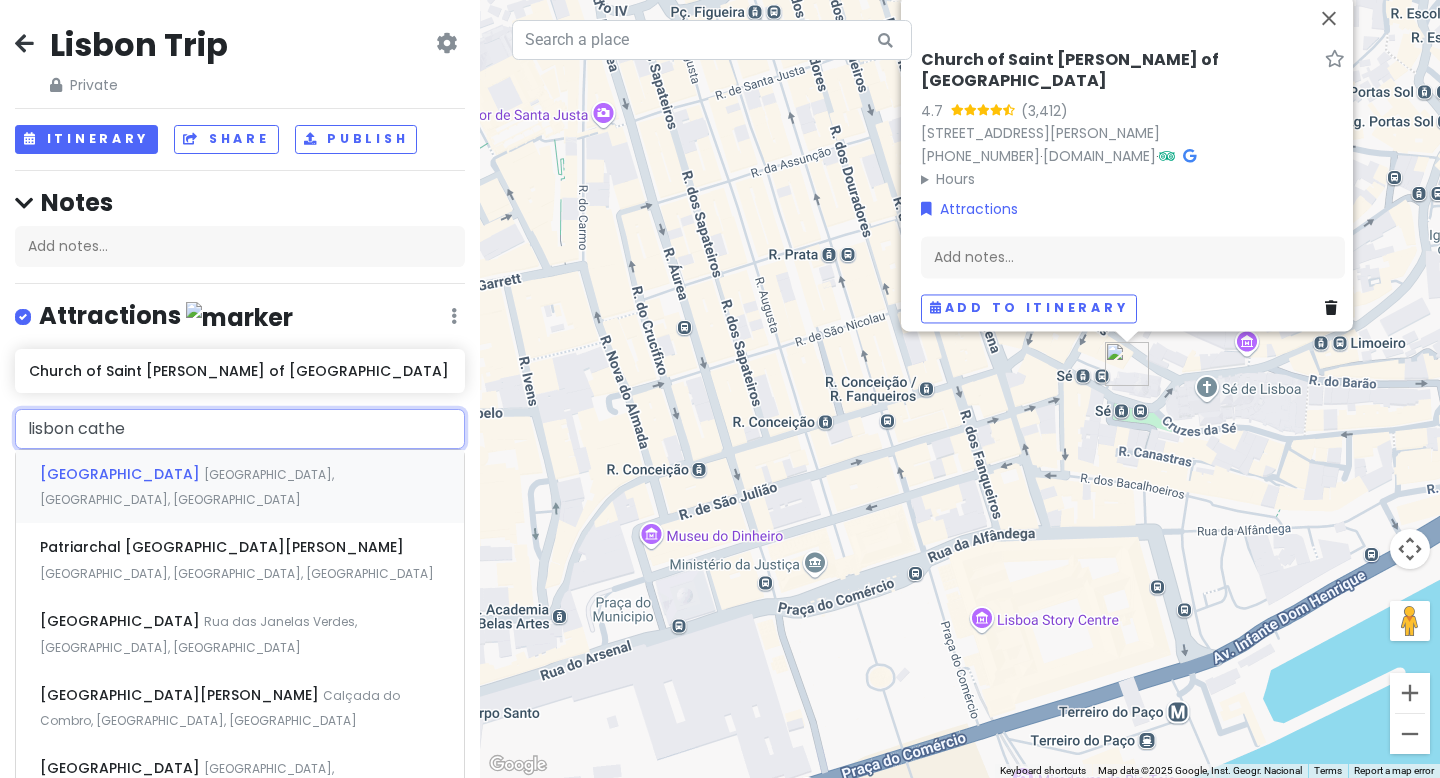 click on "[GEOGRAPHIC_DATA]" at bounding box center (122, 474) 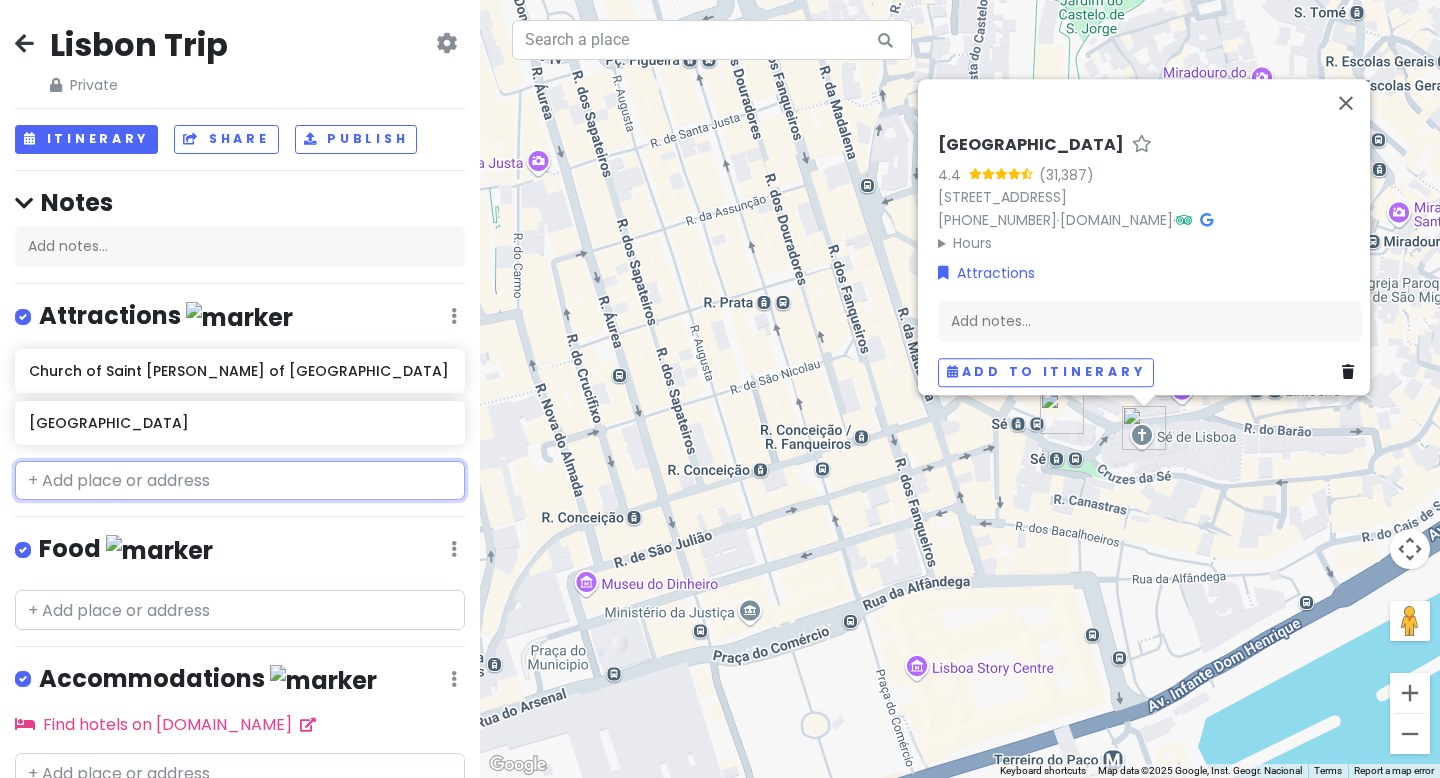 click at bounding box center (240, 481) 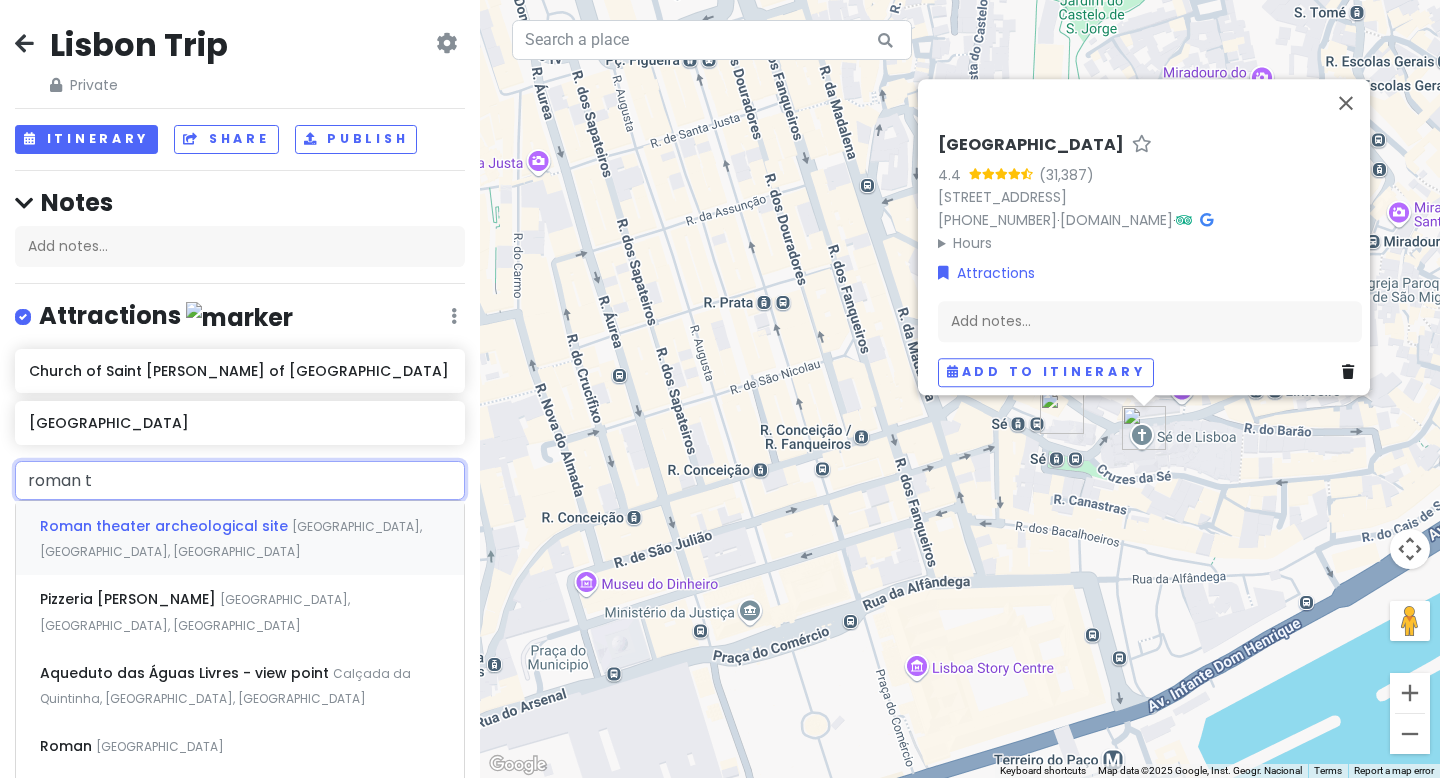 type on "roman th" 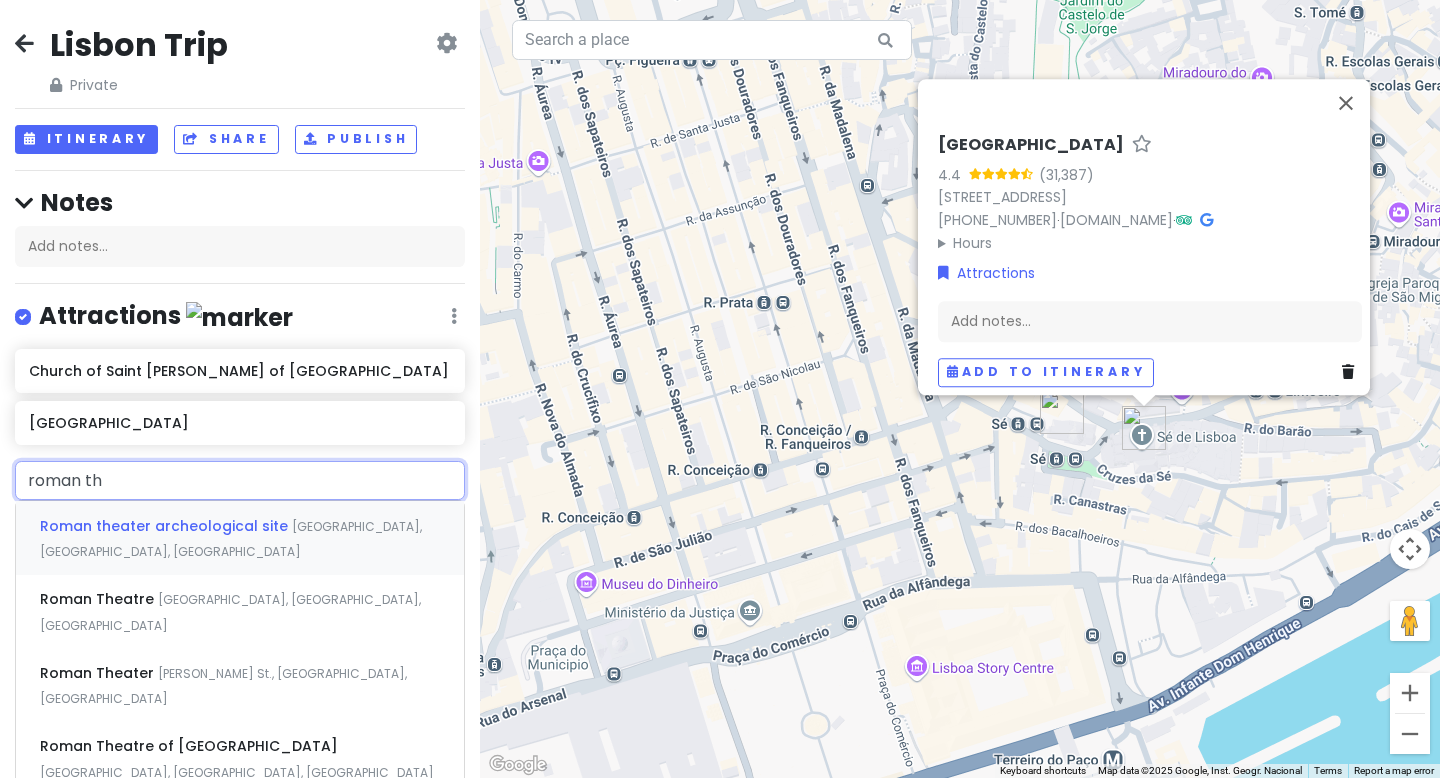 click on "[GEOGRAPHIC_DATA], [GEOGRAPHIC_DATA], [GEOGRAPHIC_DATA]" at bounding box center (231, 539) 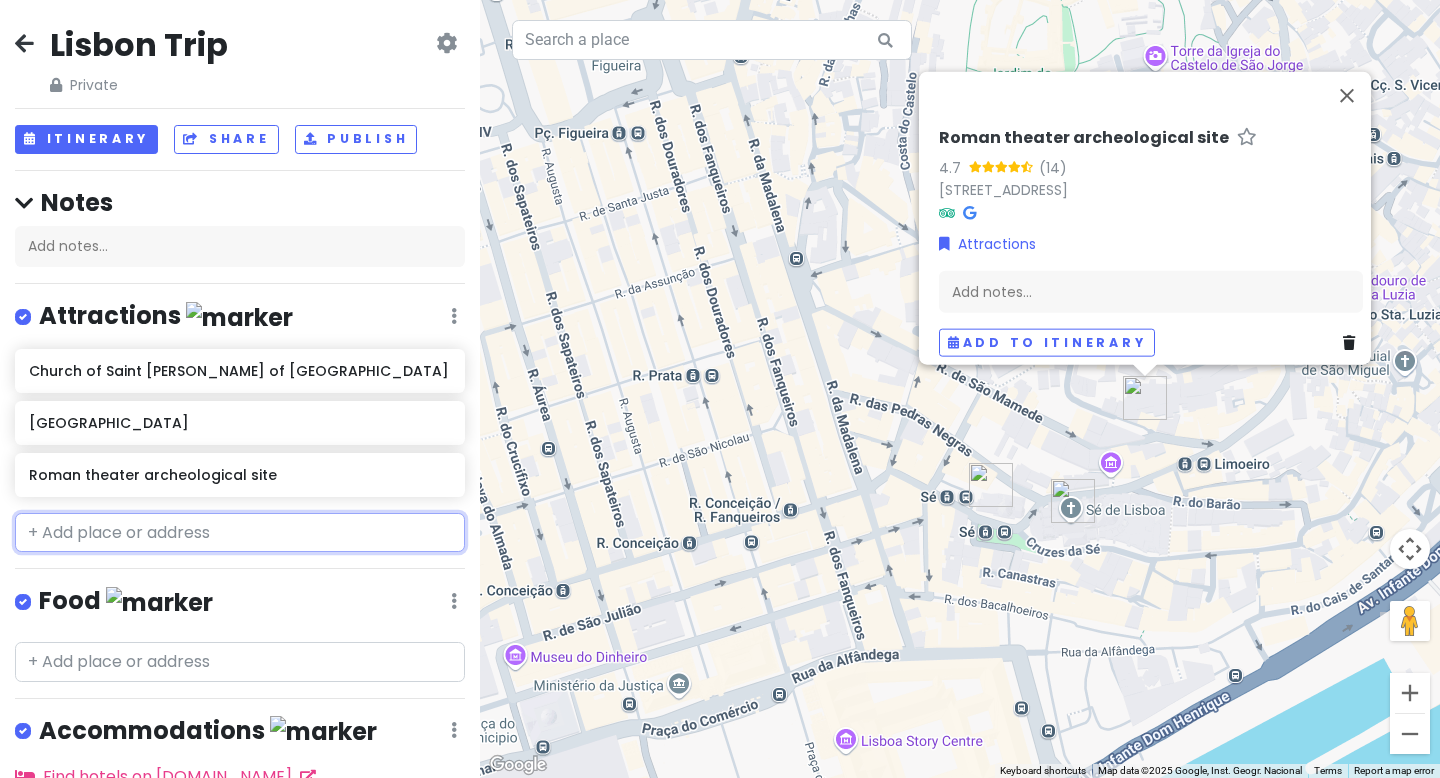 click at bounding box center (240, 533) 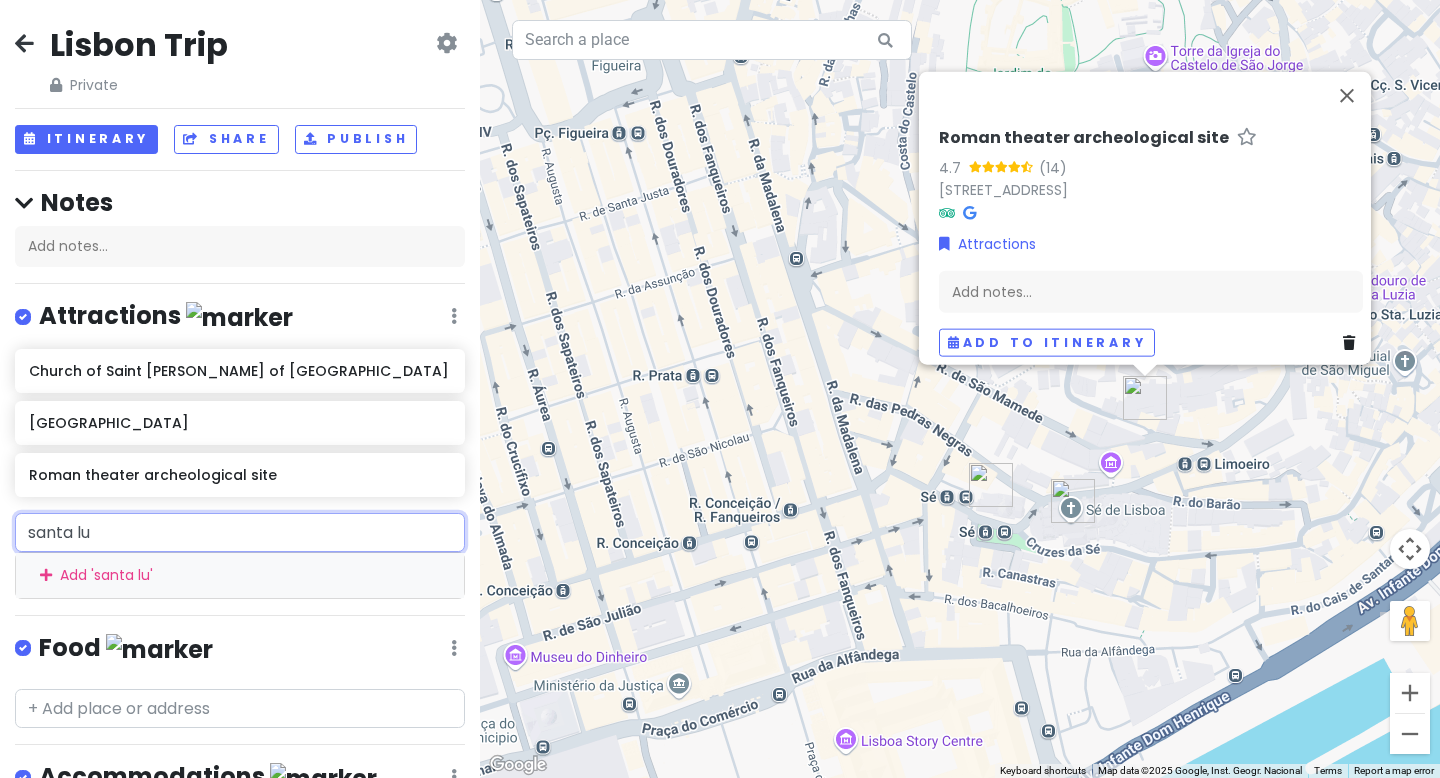 click on "santa lu" at bounding box center (240, 533) 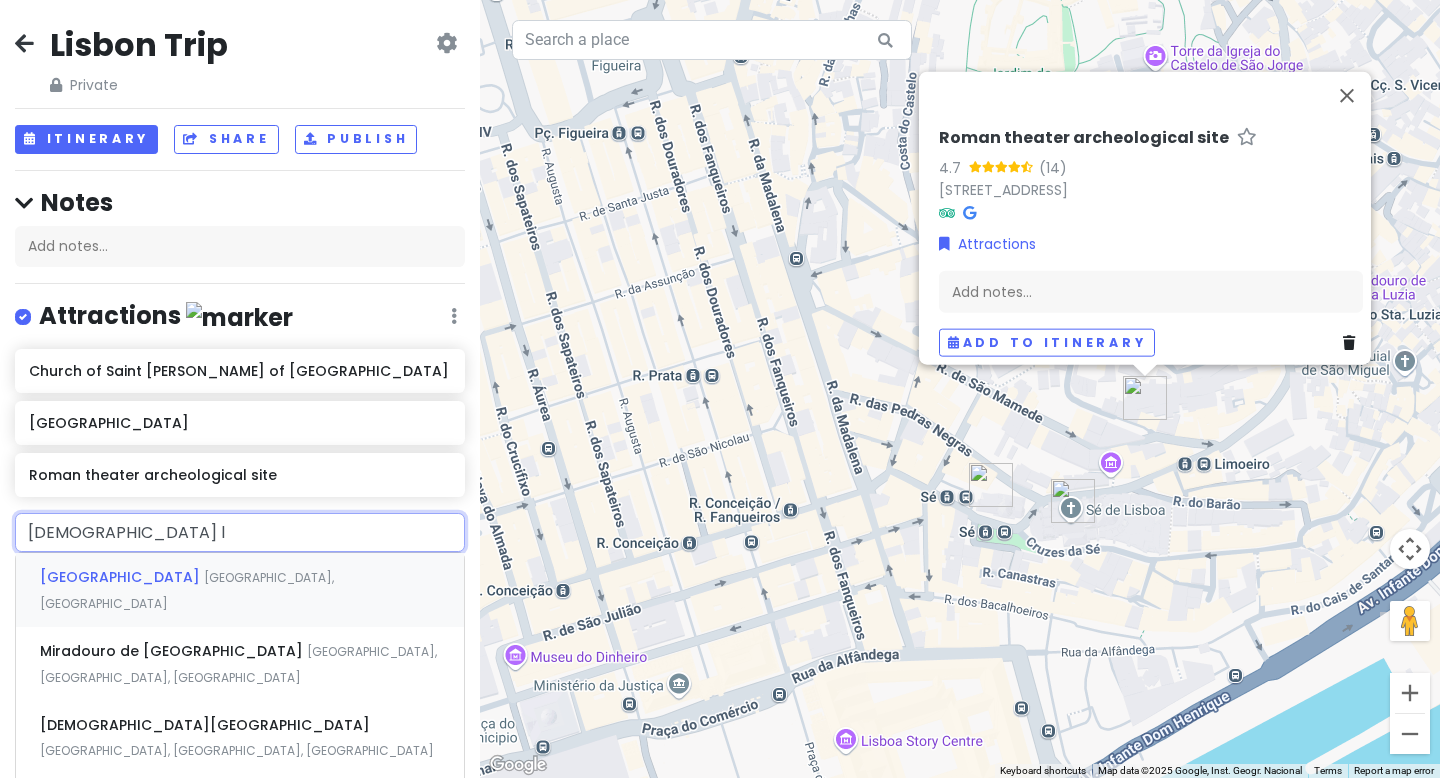 type on "santa lu" 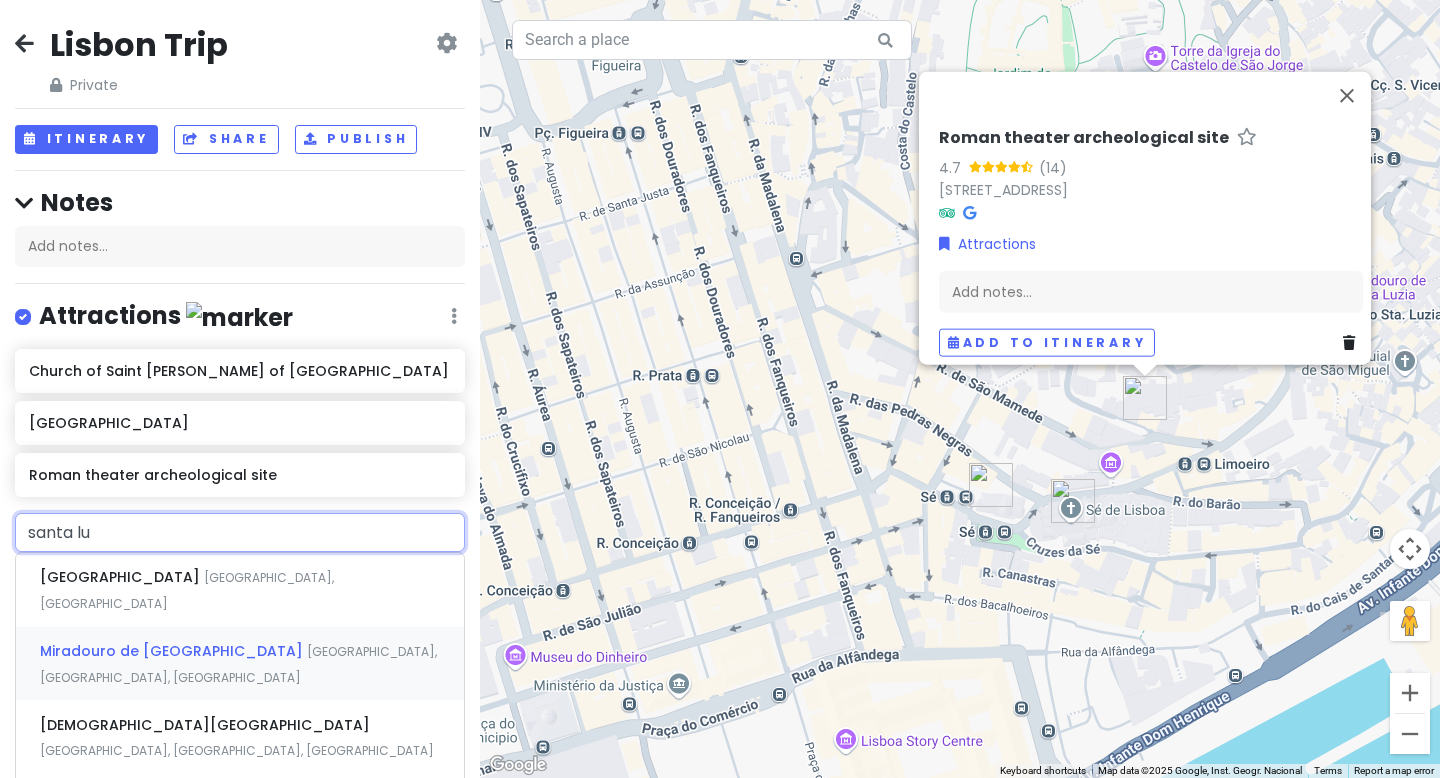 click on "Miradouro de [GEOGRAPHIC_DATA]" at bounding box center [122, 577] 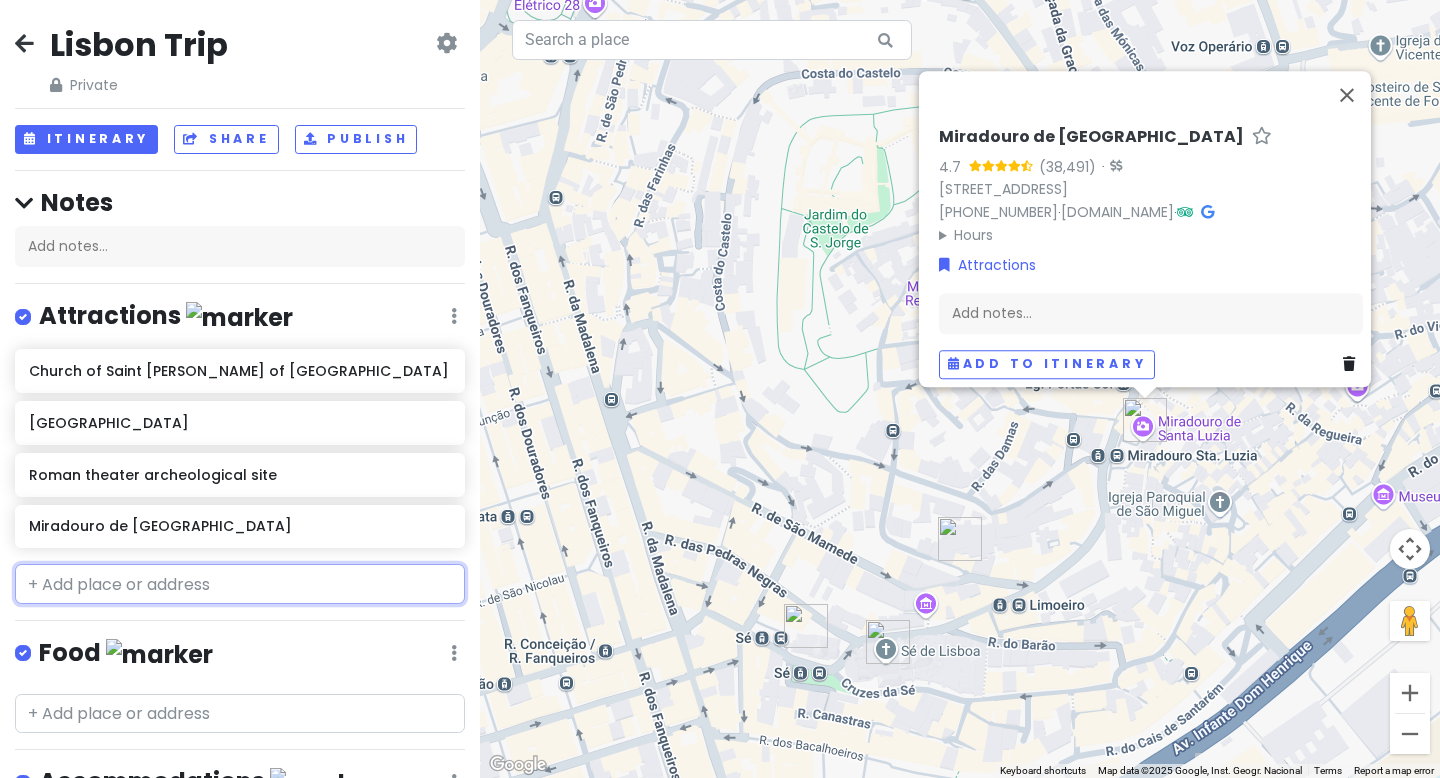 click at bounding box center [240, 584] 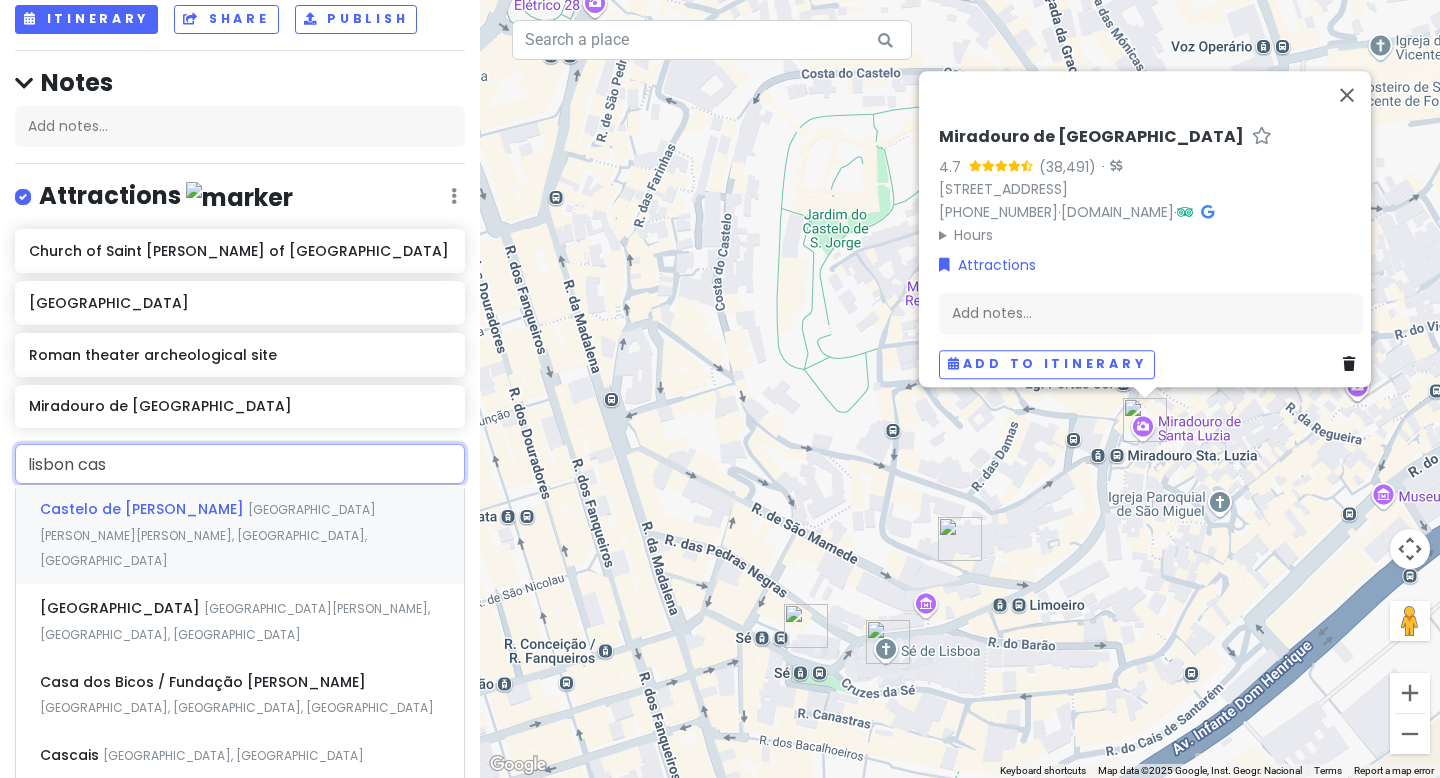 scroll, scrollTop: 115, scrollLeft: 0, axis: vertical 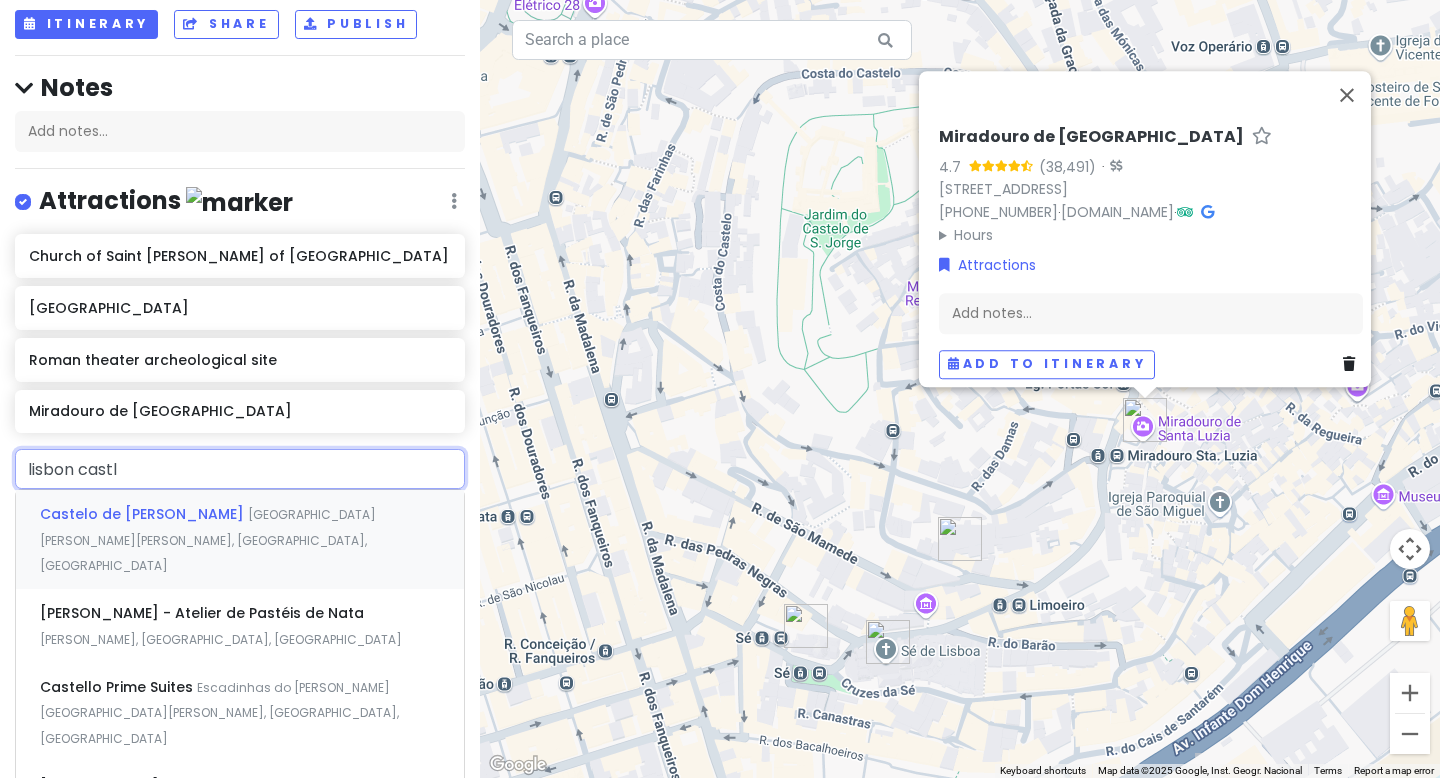 type on "[GEOGRAPHIC_DATA]" 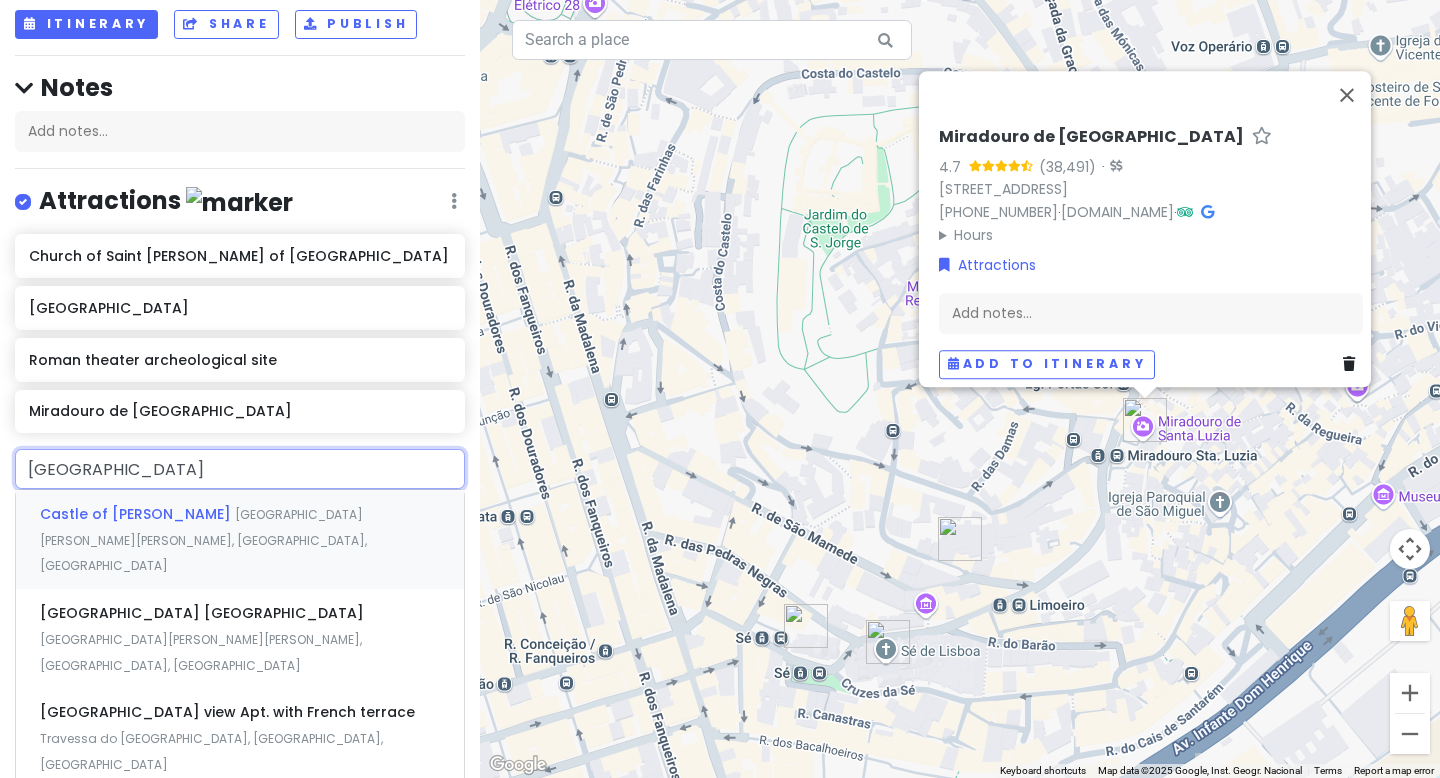 click on "Castle of S. [PERSON_NAME][GEOGRAPHIC_DATA][PERSON_NAME][PERSON_NAME], [GEOGRAPHIC_DATA], [GEOGRAPHIC_DATA]" at bounding box center (240, 539) 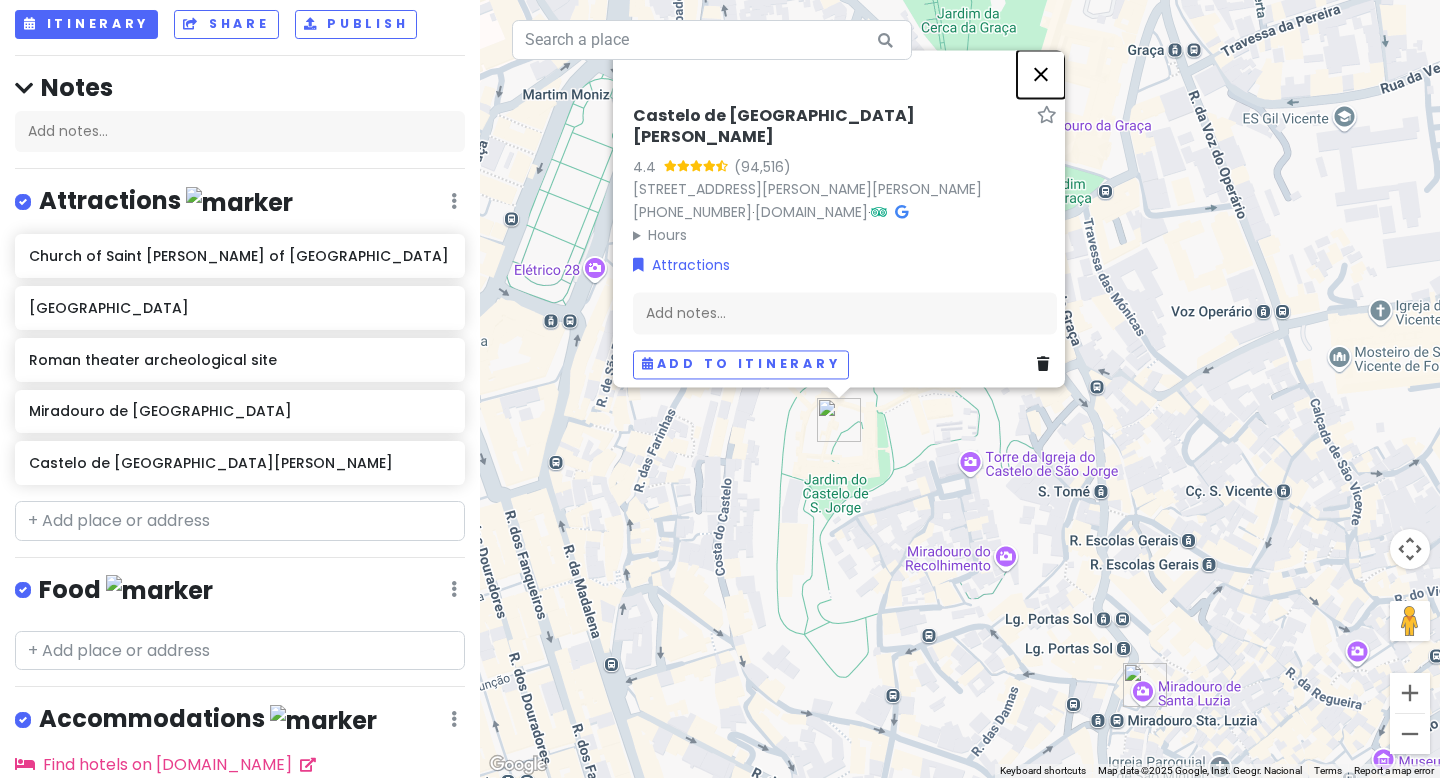 click at bounding box center [1041, 74] 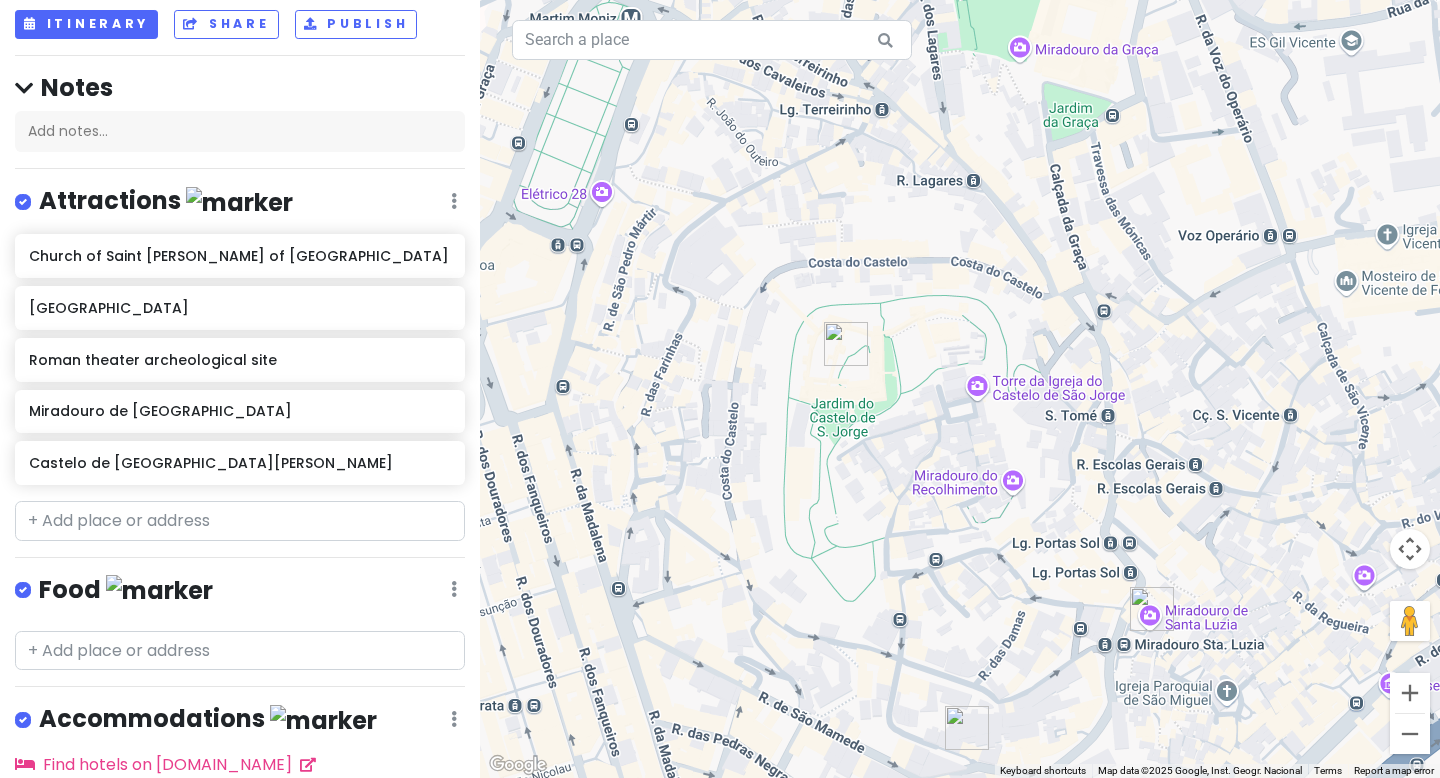 drag, startPoint x: 944, startPoint y: 504, endPoint x: 951, endPoint y: 420, distance: 84.29116 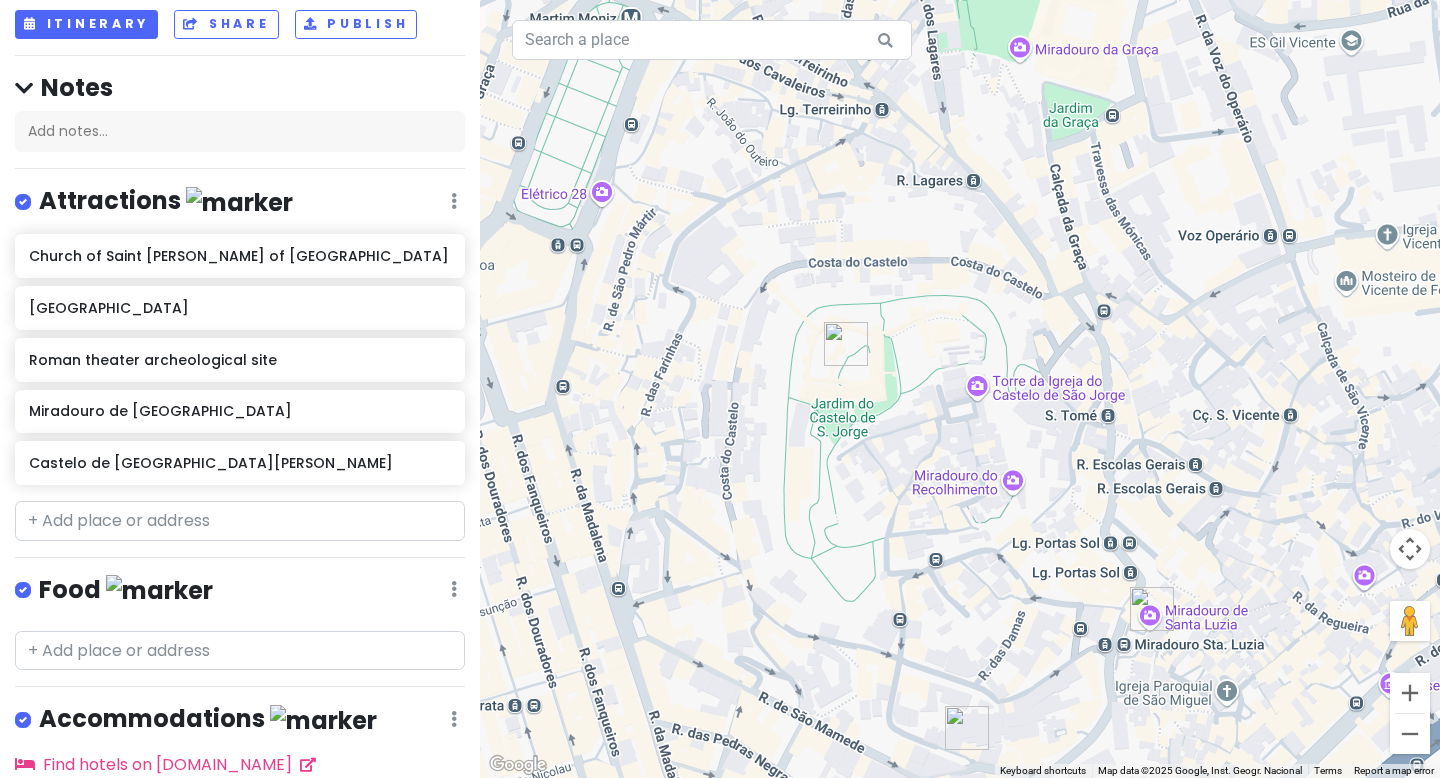 click at bounding box center [960, 389] 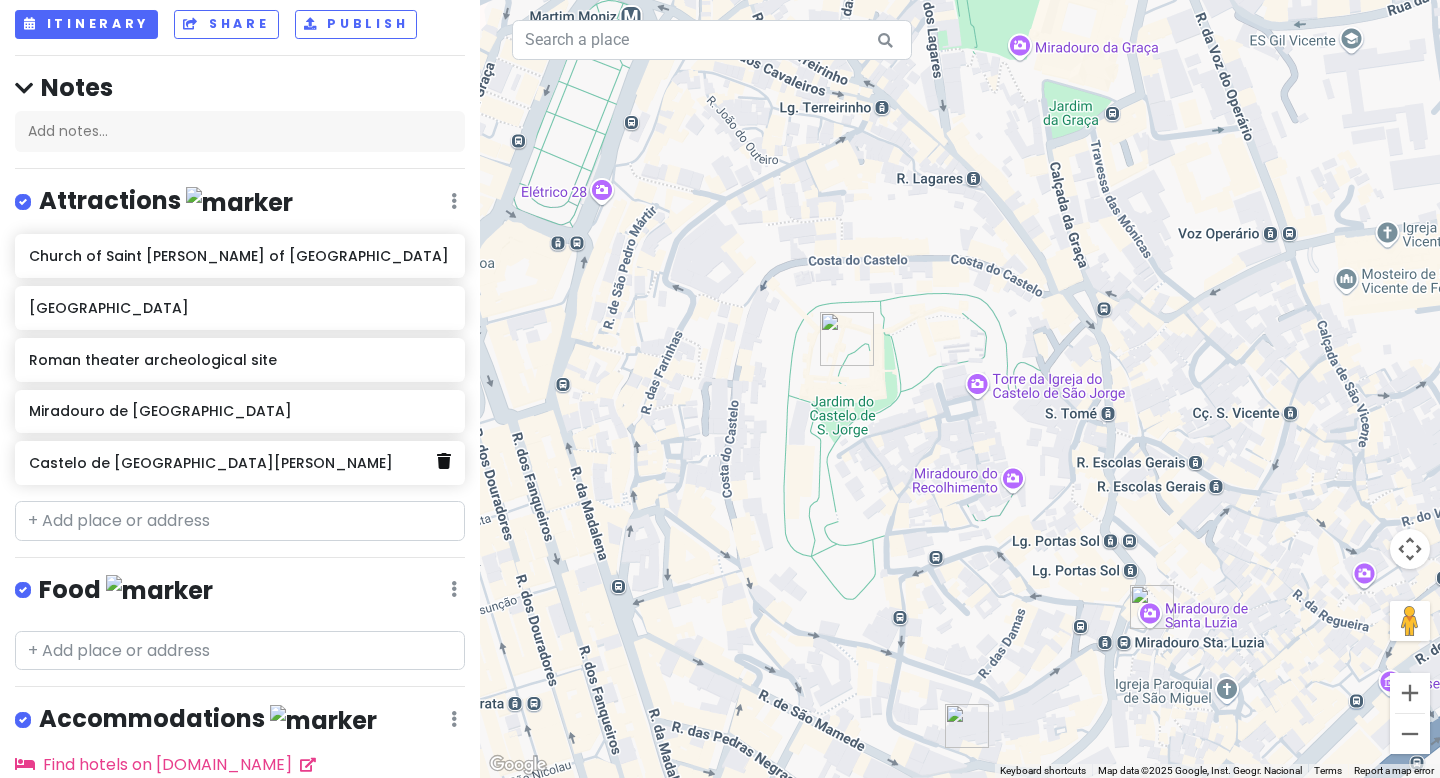 click at bounding box center (444, 461) 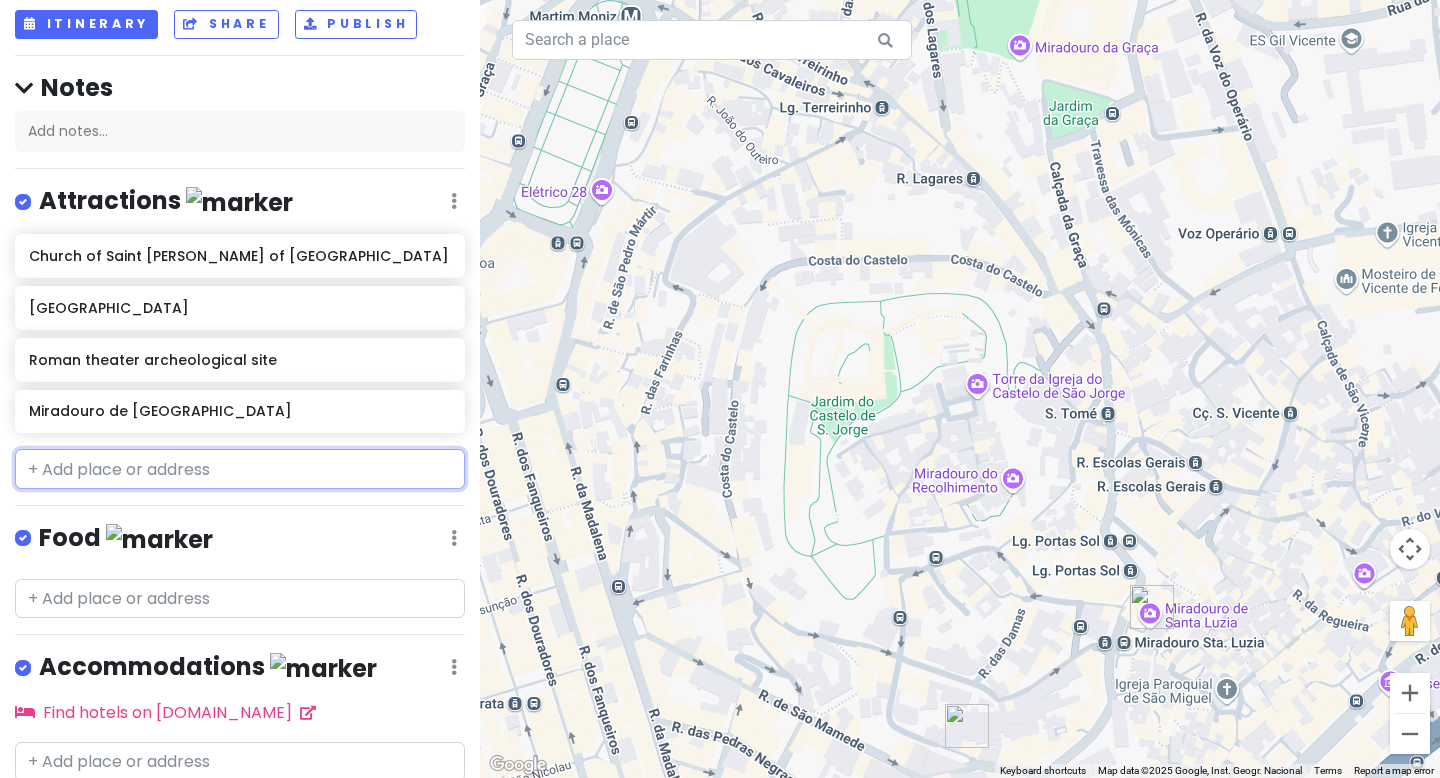 click at bounding box center [240, 469] 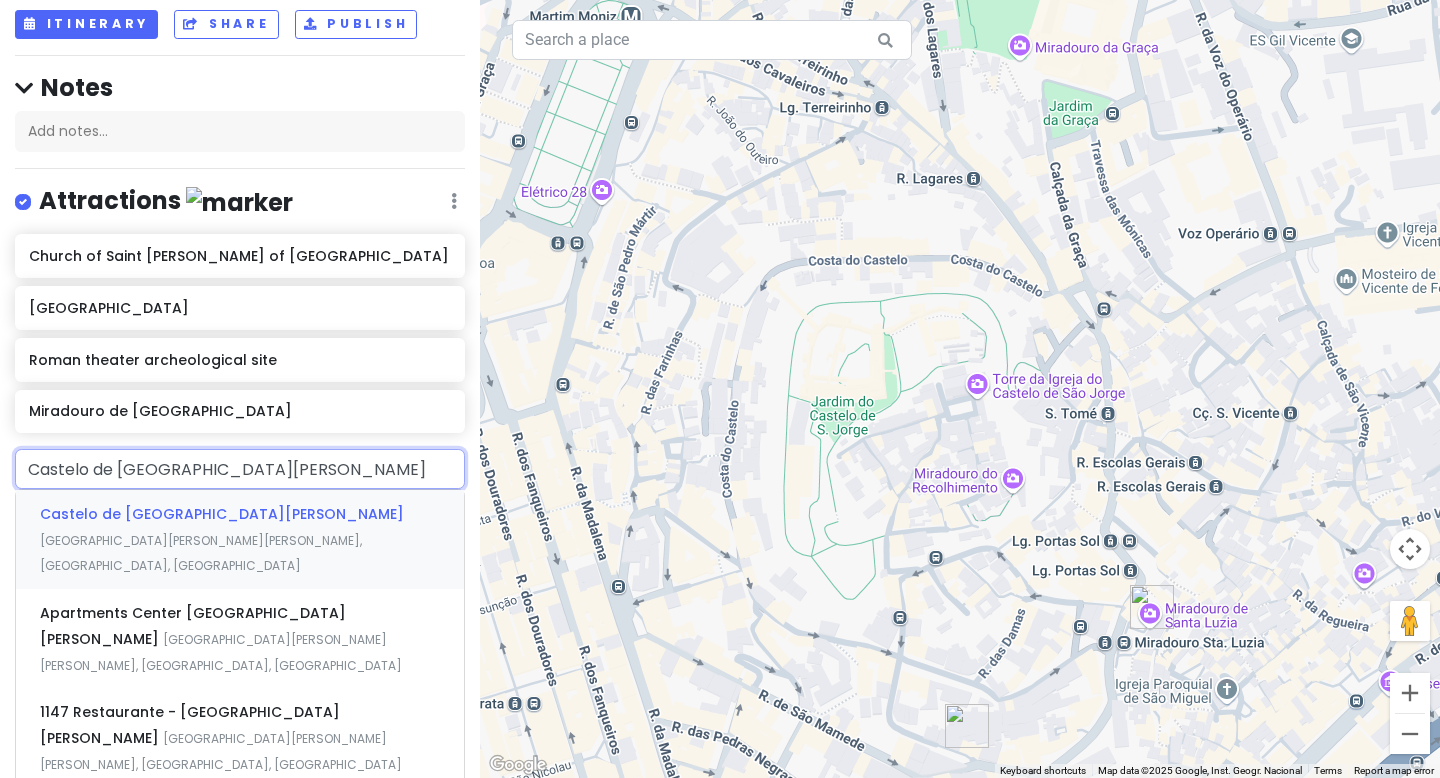 click on "[GEOGRAPHIC_DATA][PERSON_NAME][PERSON_NAME], [GEOGRAPHIC_DATA], [GEOGRAPHIC_DATA]" at bounding box center (201, 553) 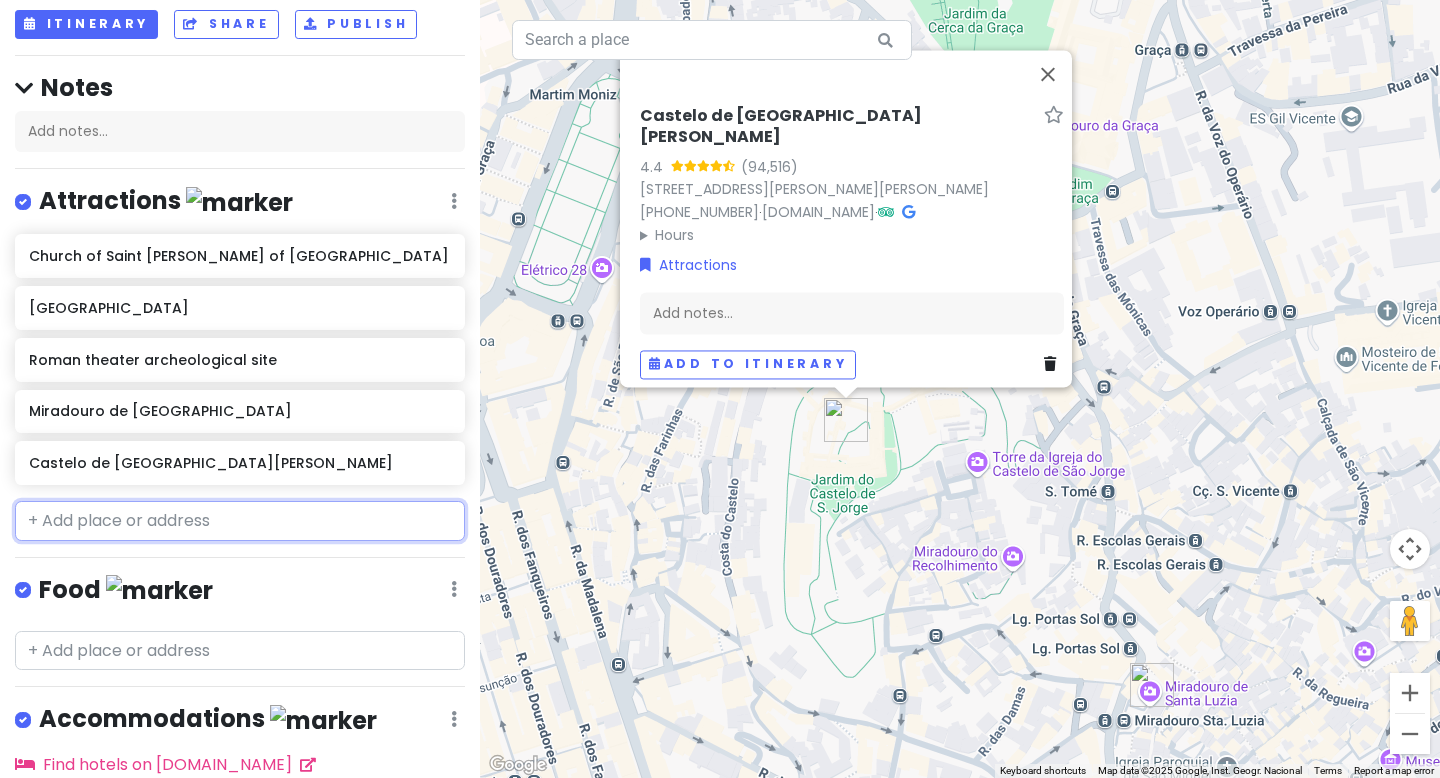 click at bounding box center (240, 521) 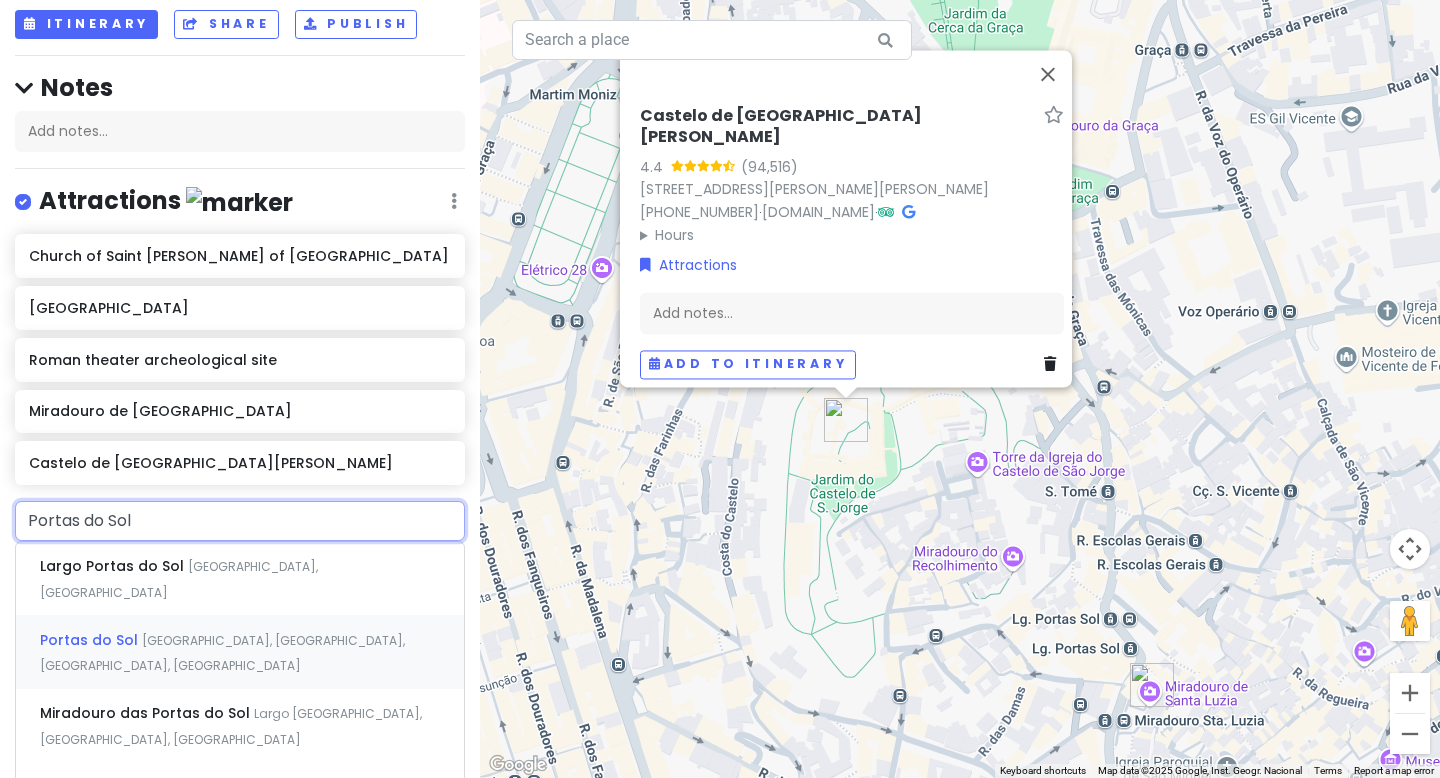 click on "[GEOGRAPHIC_DATA], [GEOGRAPHIC_DATA], [GEOGRAPHIC_DATA], [GEOGRAPHIC_DATA]" at bounding box center (179, 579) 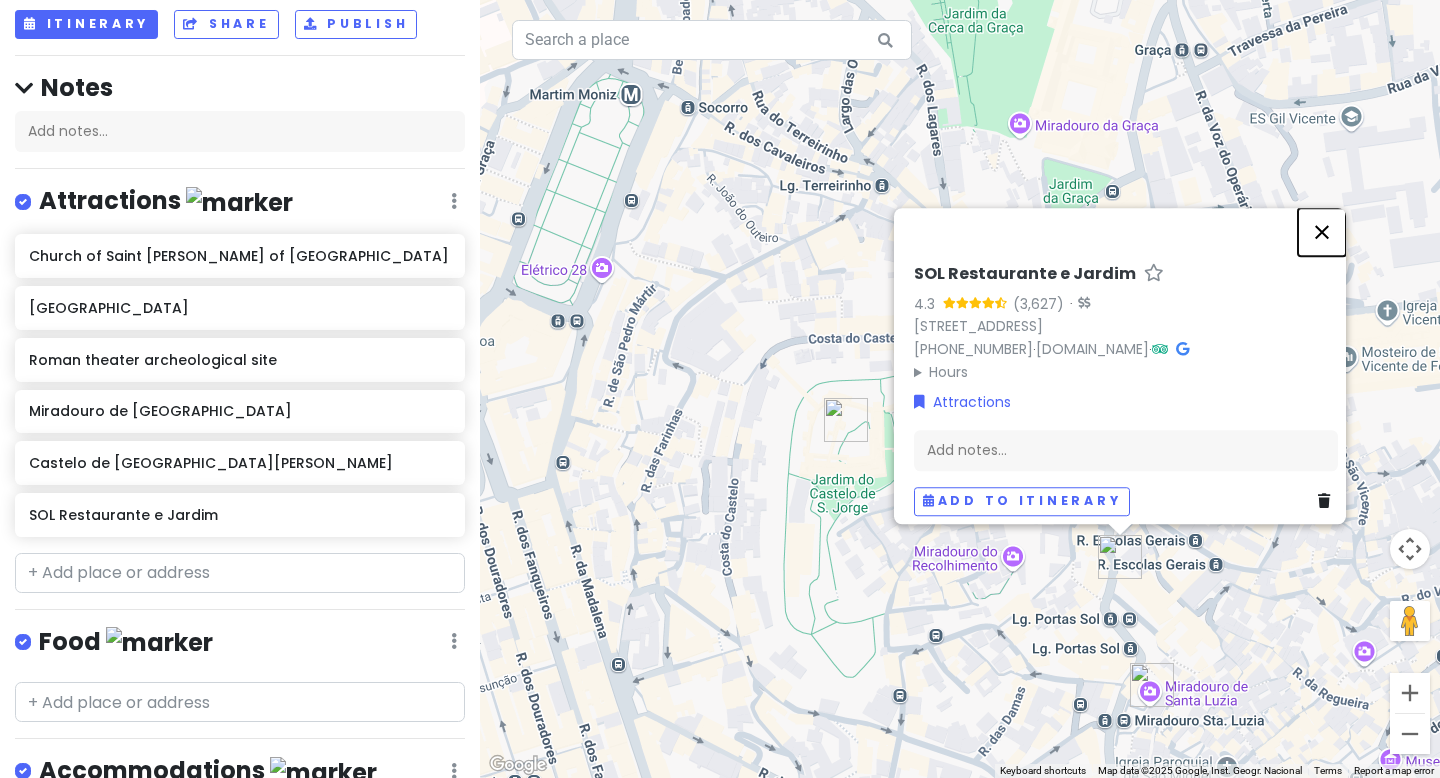 click at bounding box center (1322, 232) 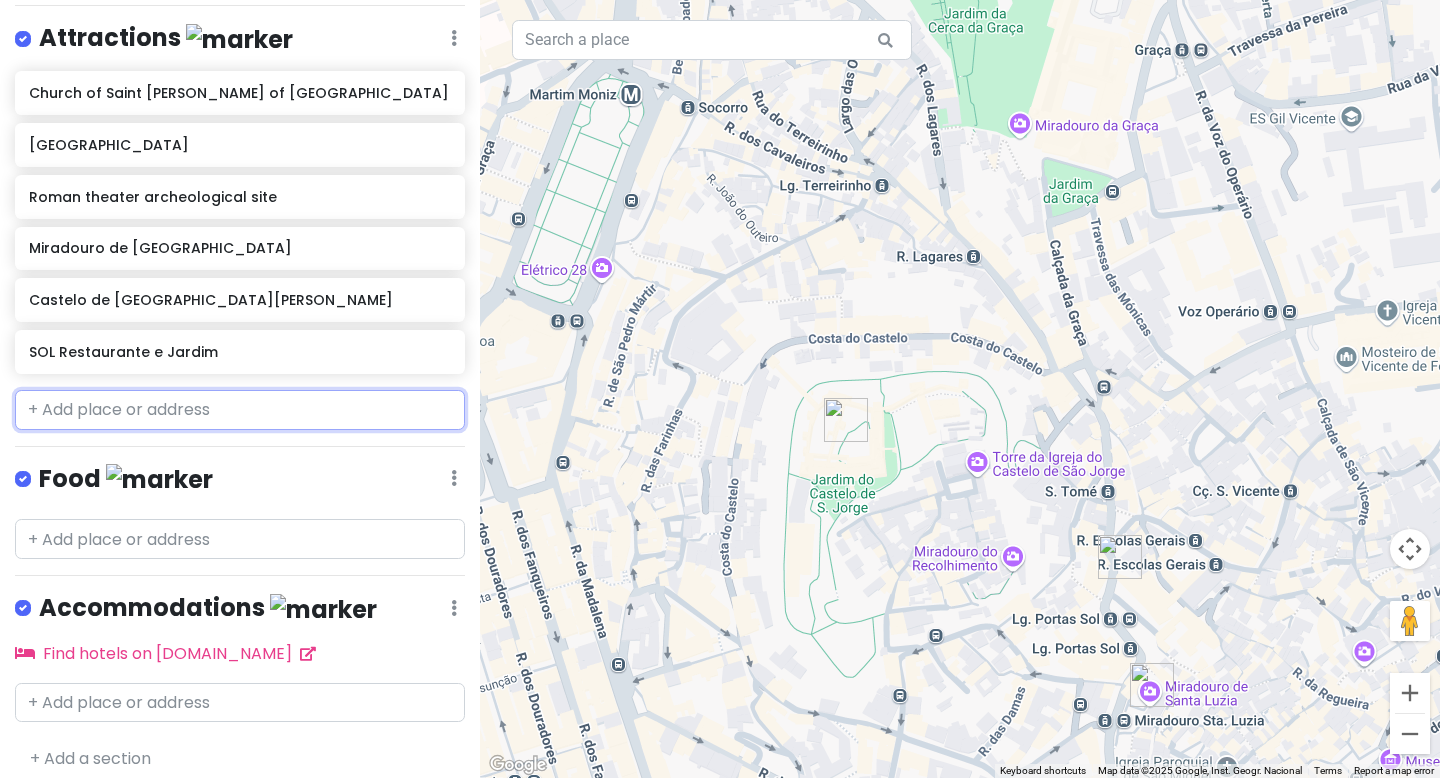 scroll, scrollTop: 284, scrollLeft: 0, axis: vertical 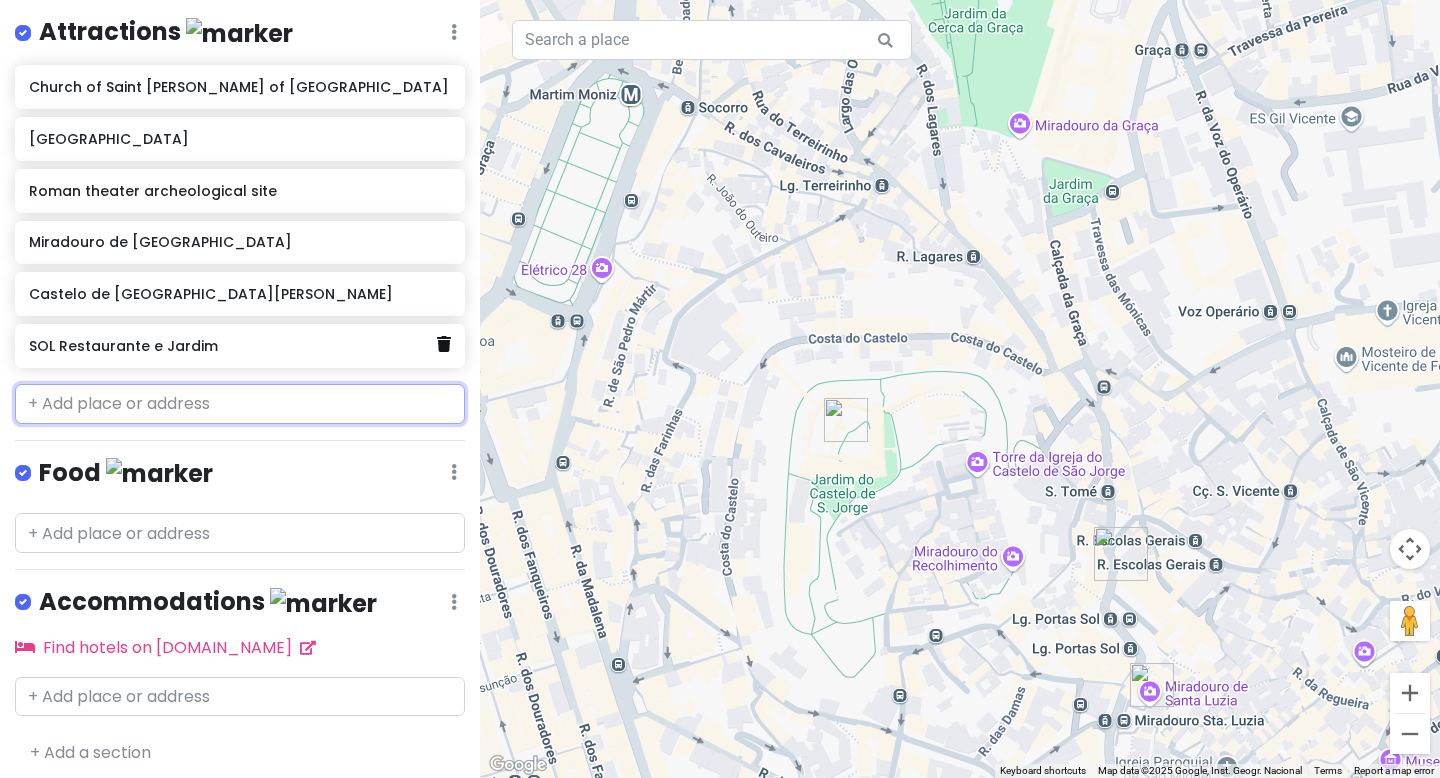 click at bounding box center (444, 344) 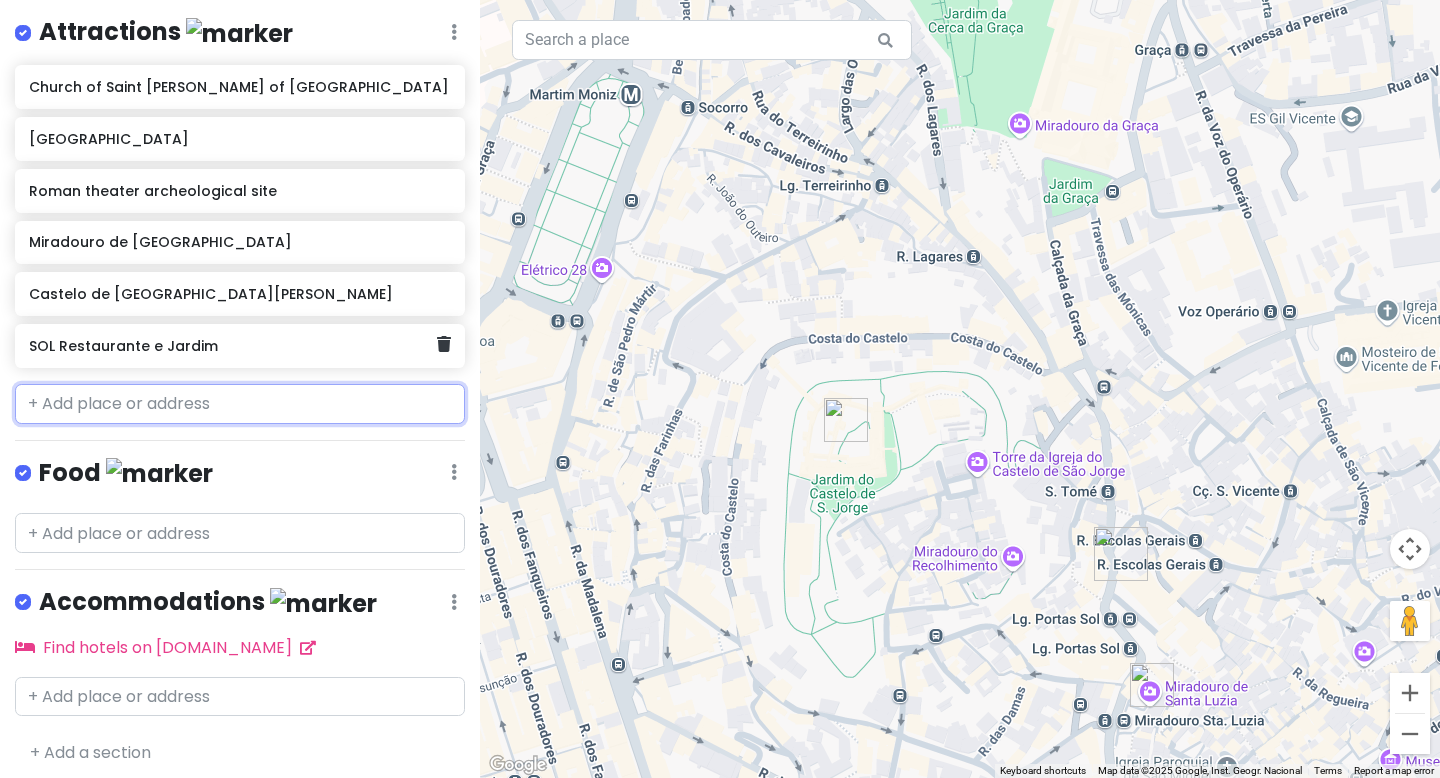 scroll, scrollTop: 239, scrollLeft: 0, axis: vertical 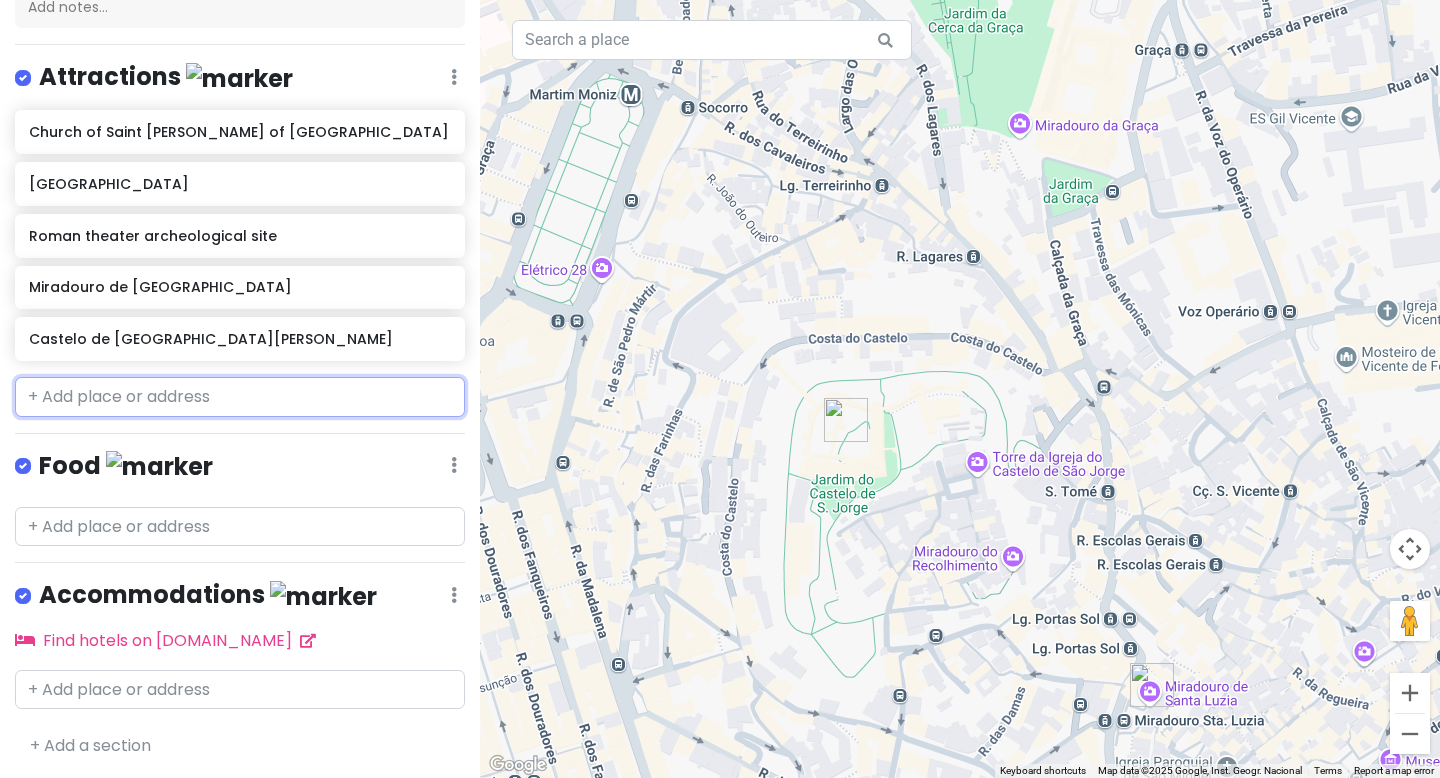 paste on "Portas do Sol" 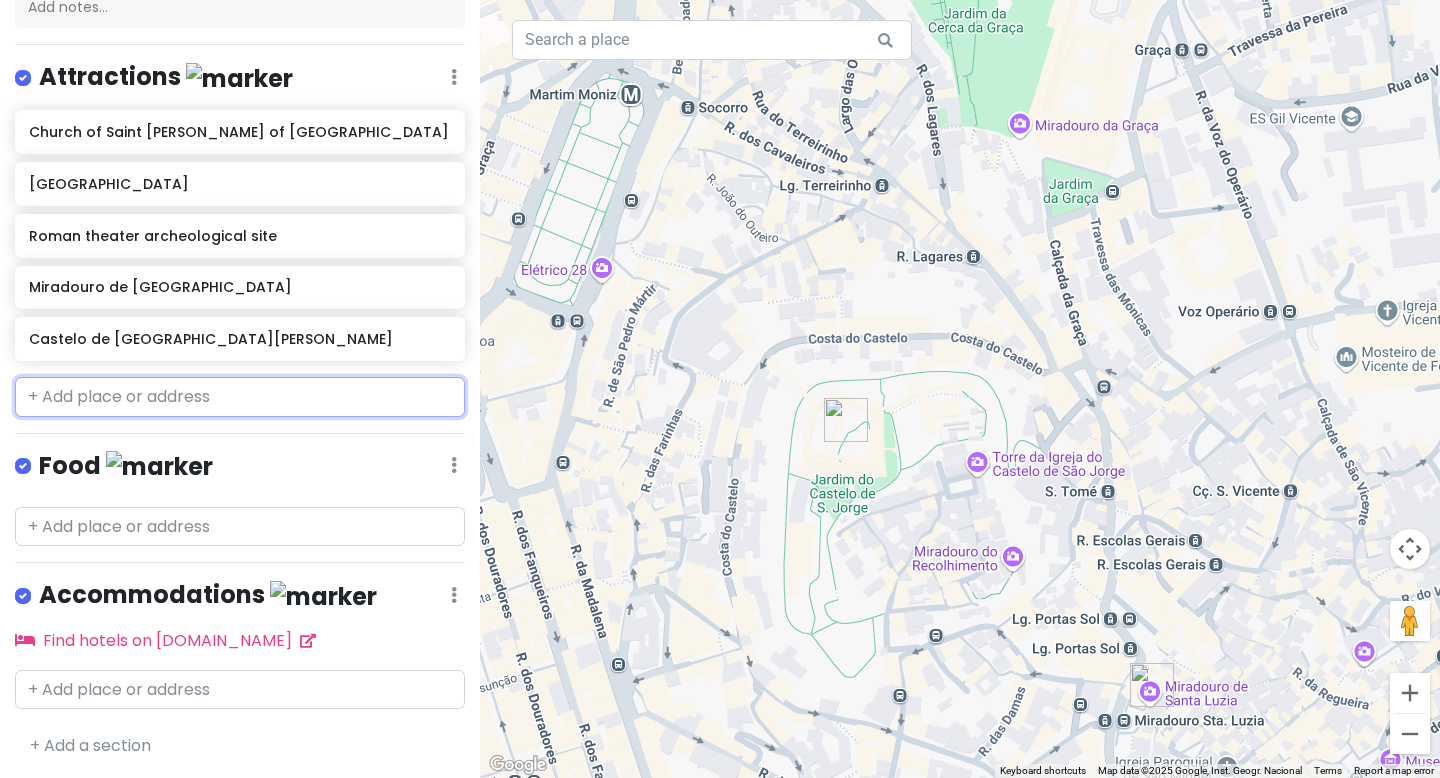 type on "Portas do Sol" 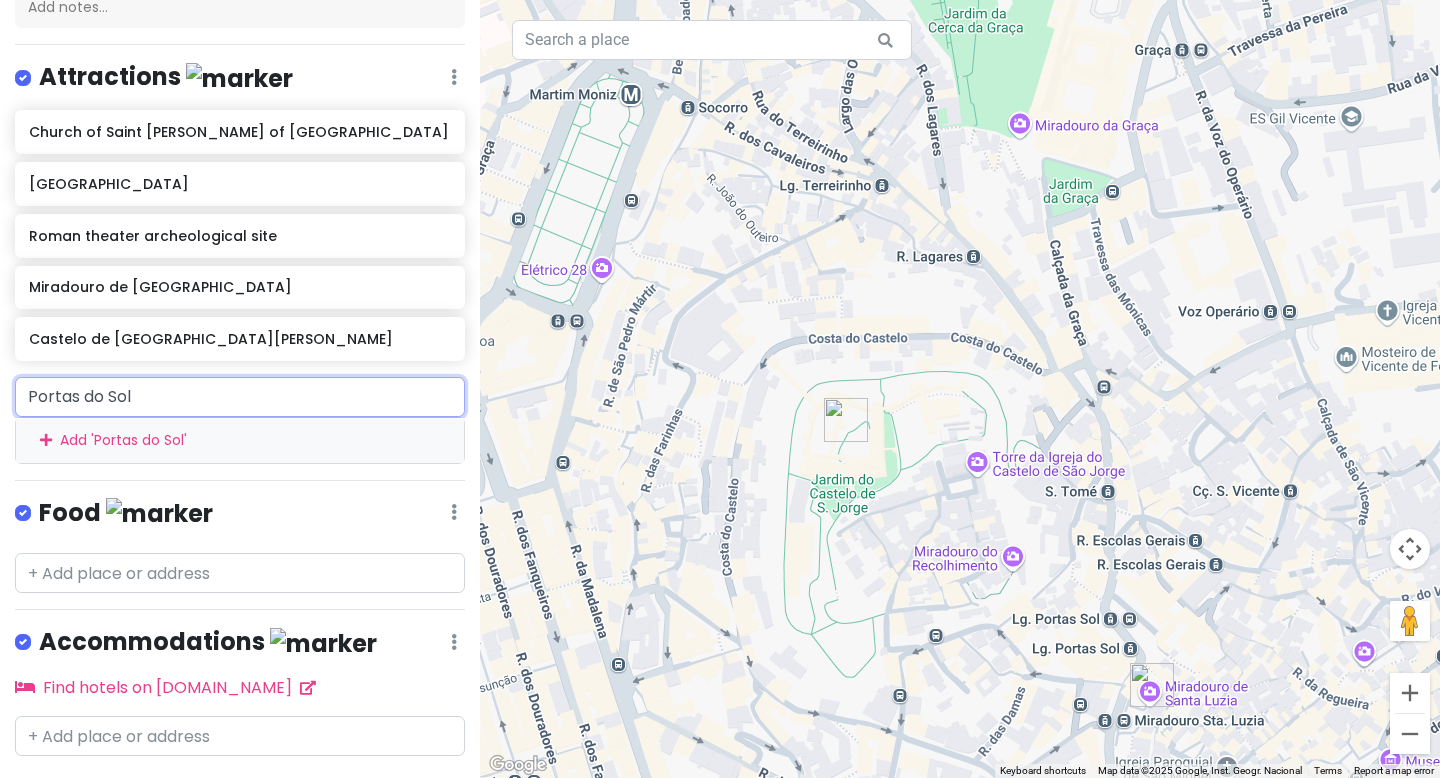 scroll, scrollTop: 284, scrollLeft: 0, axis: vertical 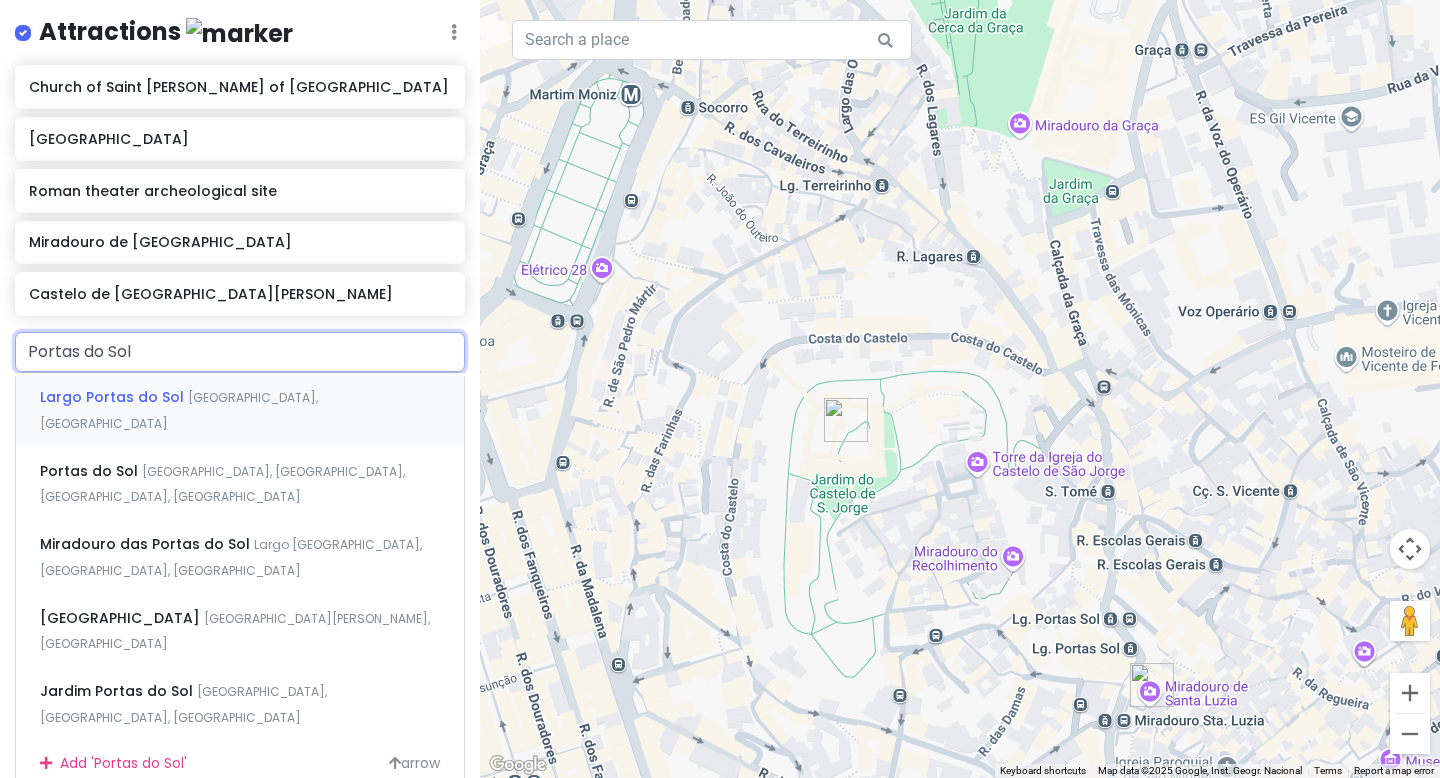 click on "[GEOGRAPHIC_DATA], [GEOGRAPHIC_DATA]" at bounding box center (179, 410) 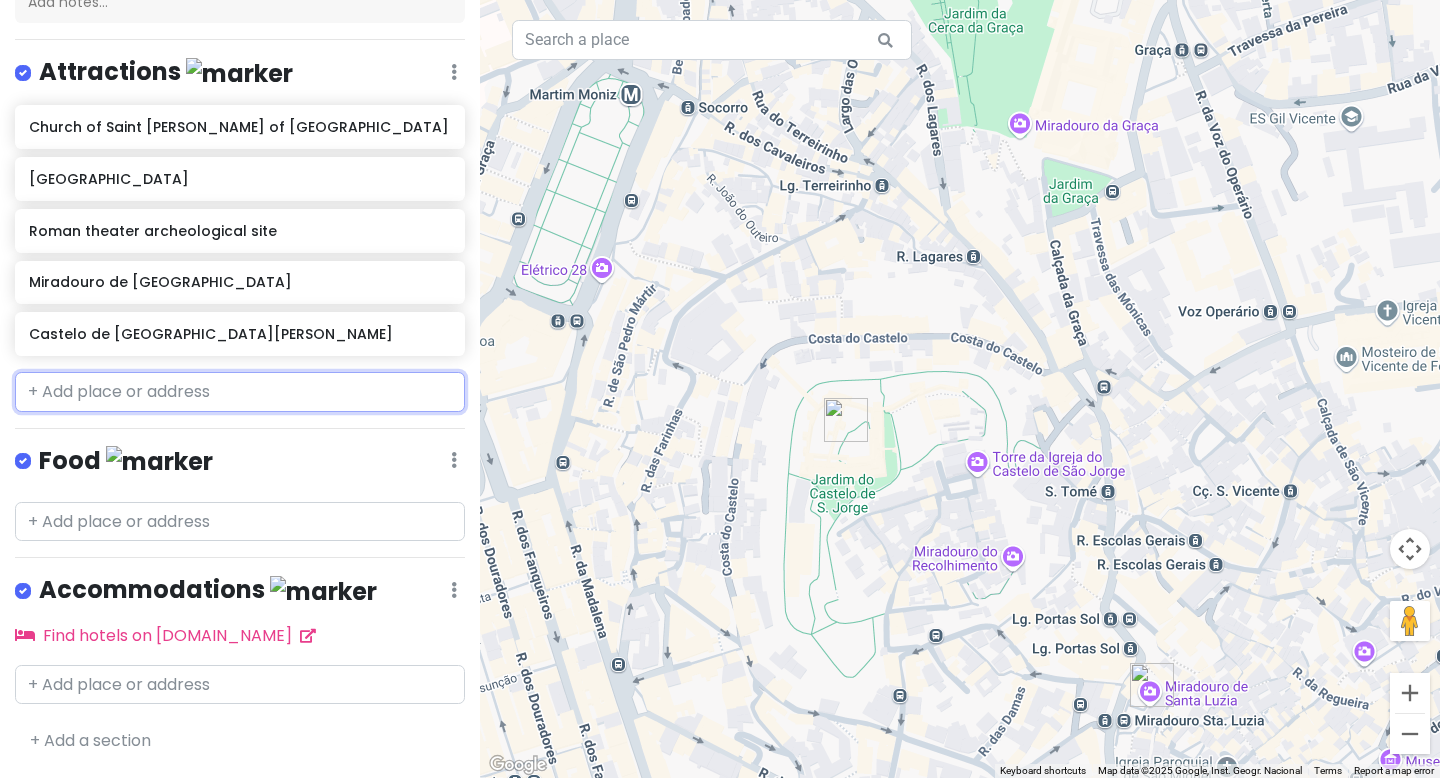 scroll, scrollTop: 284, scrollLeft: 0, axis: vertical 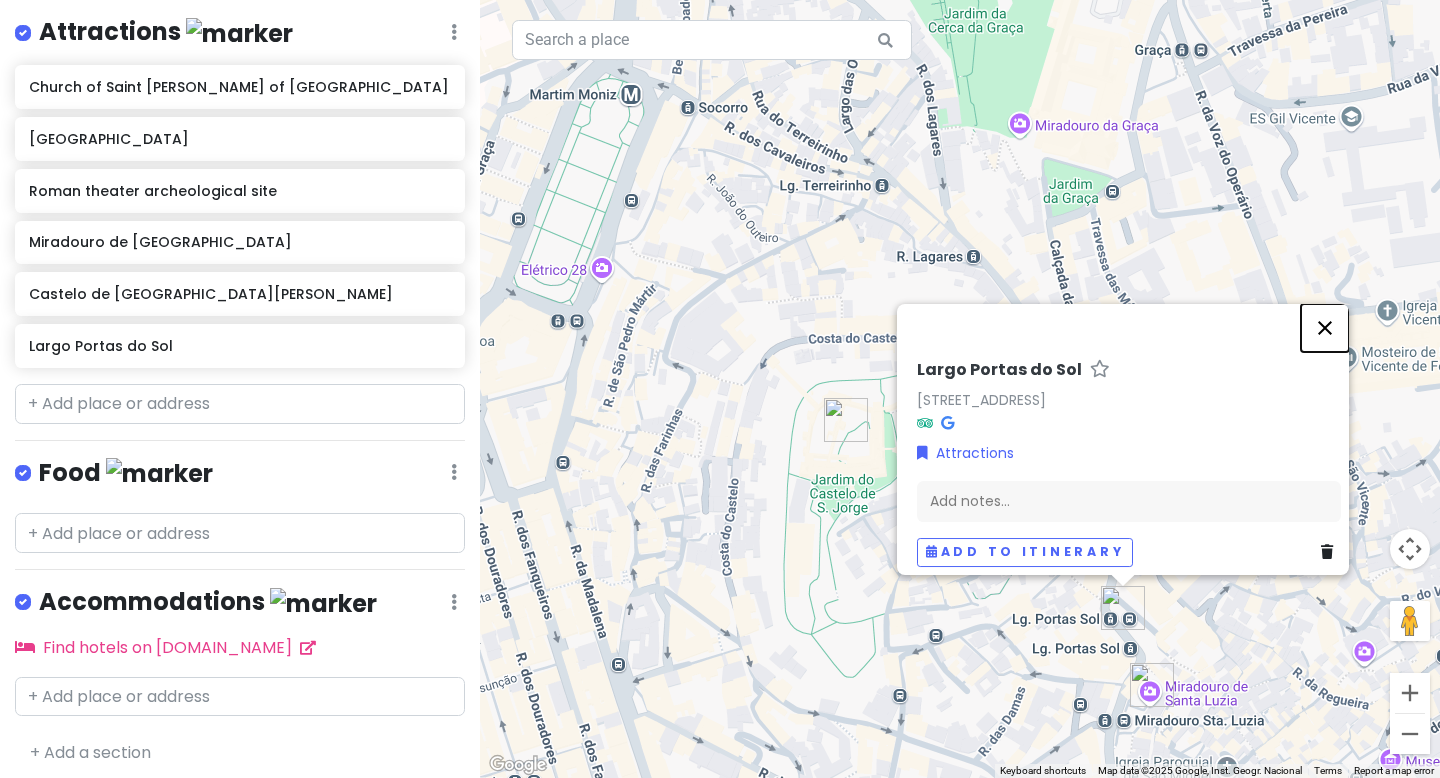 click at bounding box center (1325, 328) 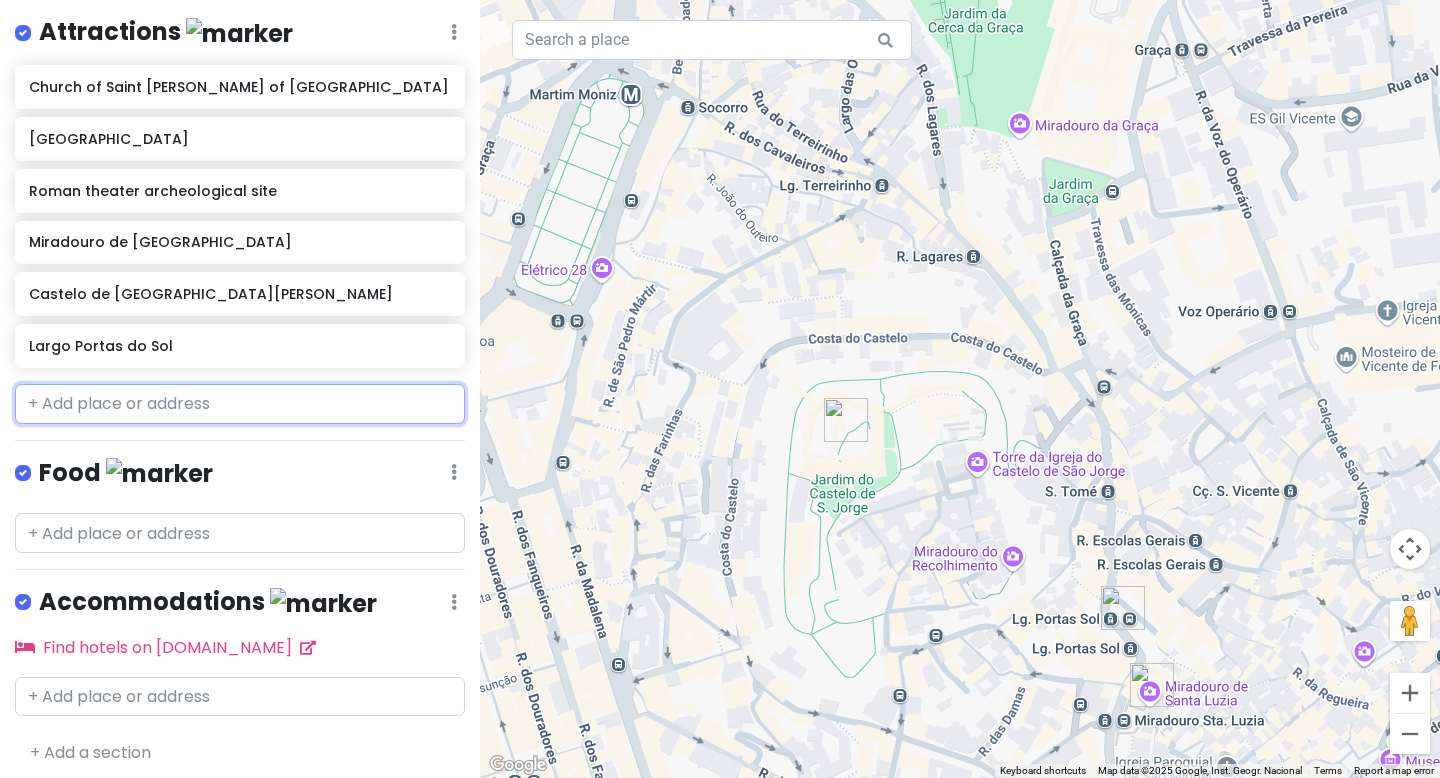 paste on "Museu do Fado" 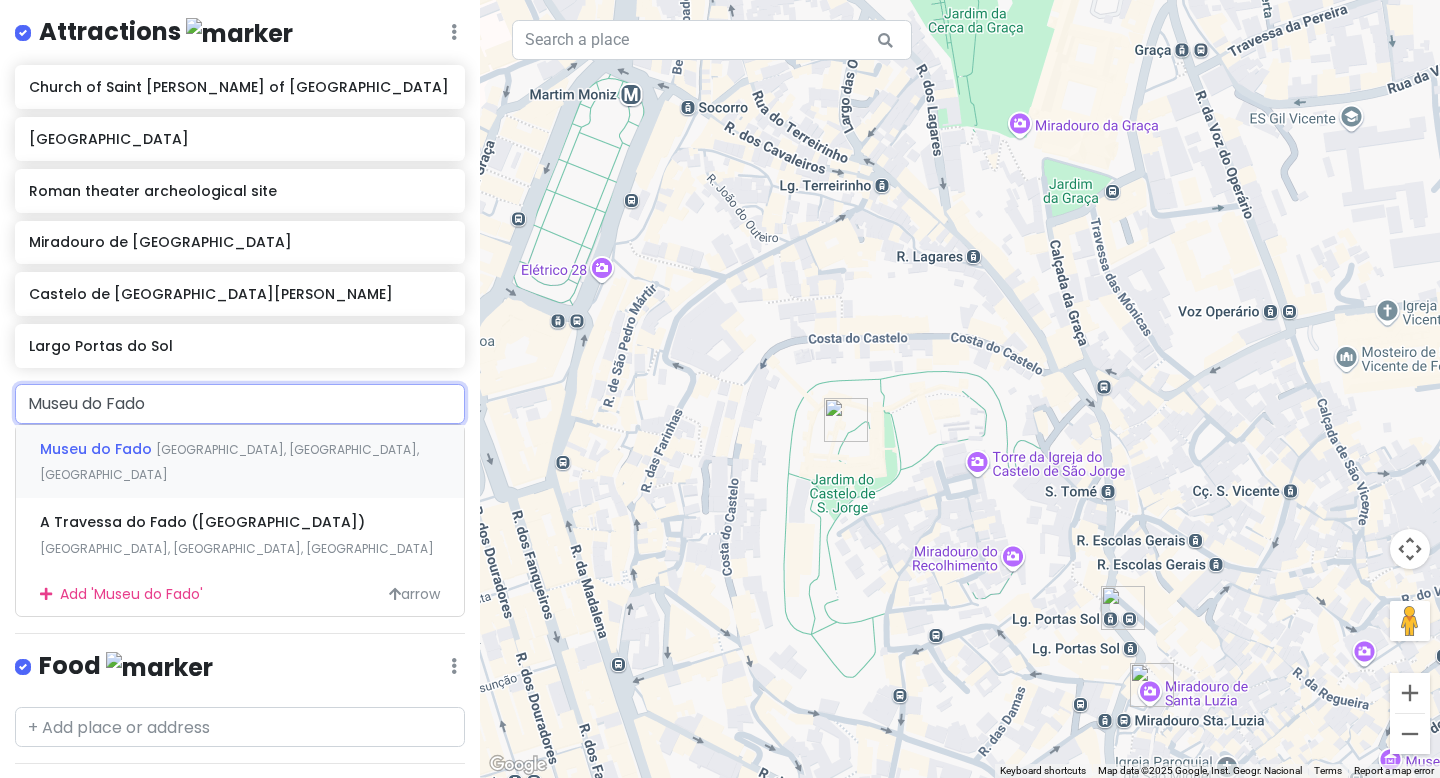 click on "[GEOGRAPHIC_DATA], [GEOGRAPHIC_DATA], [GEOGRAPHIC_DATA]" at bounding box center (229, 462) 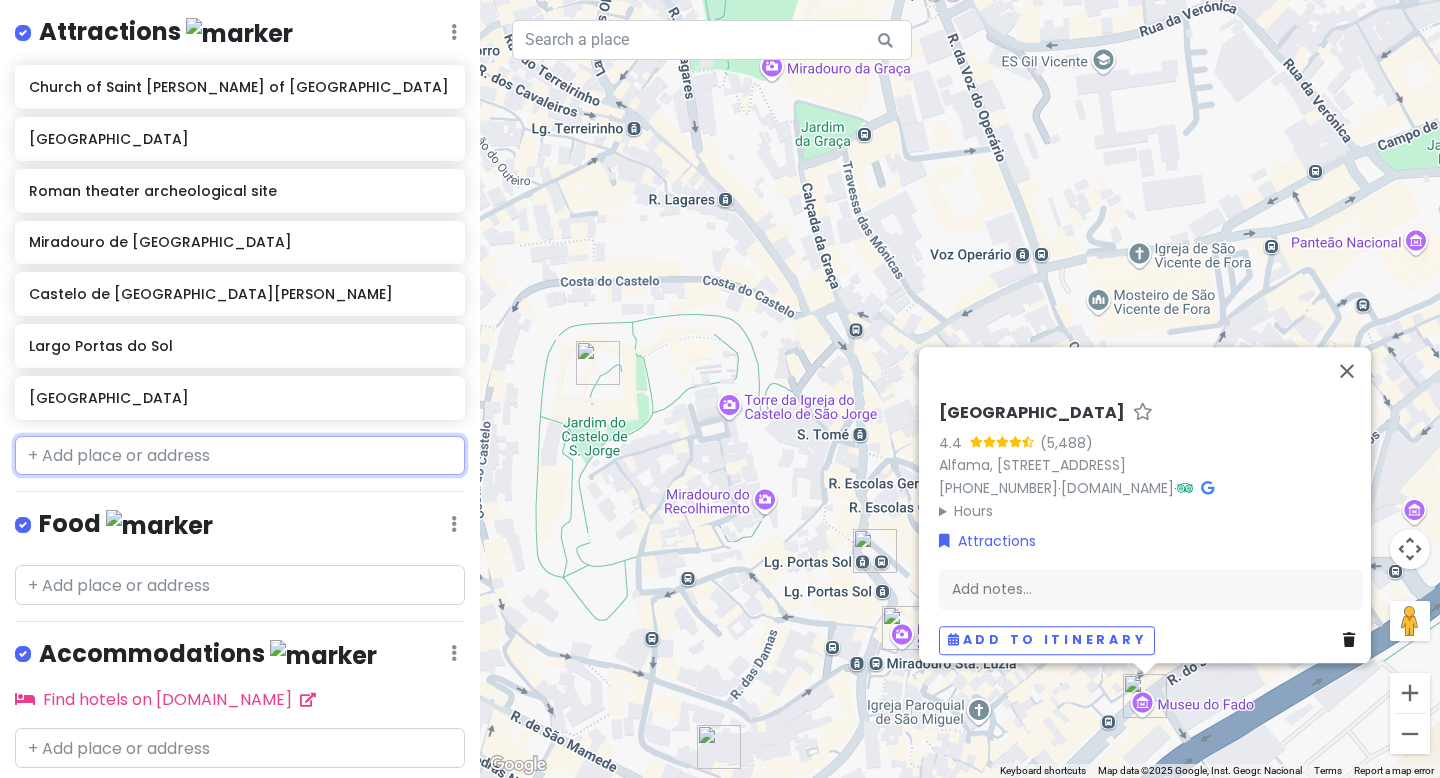 click at bounding box center [240, 456] 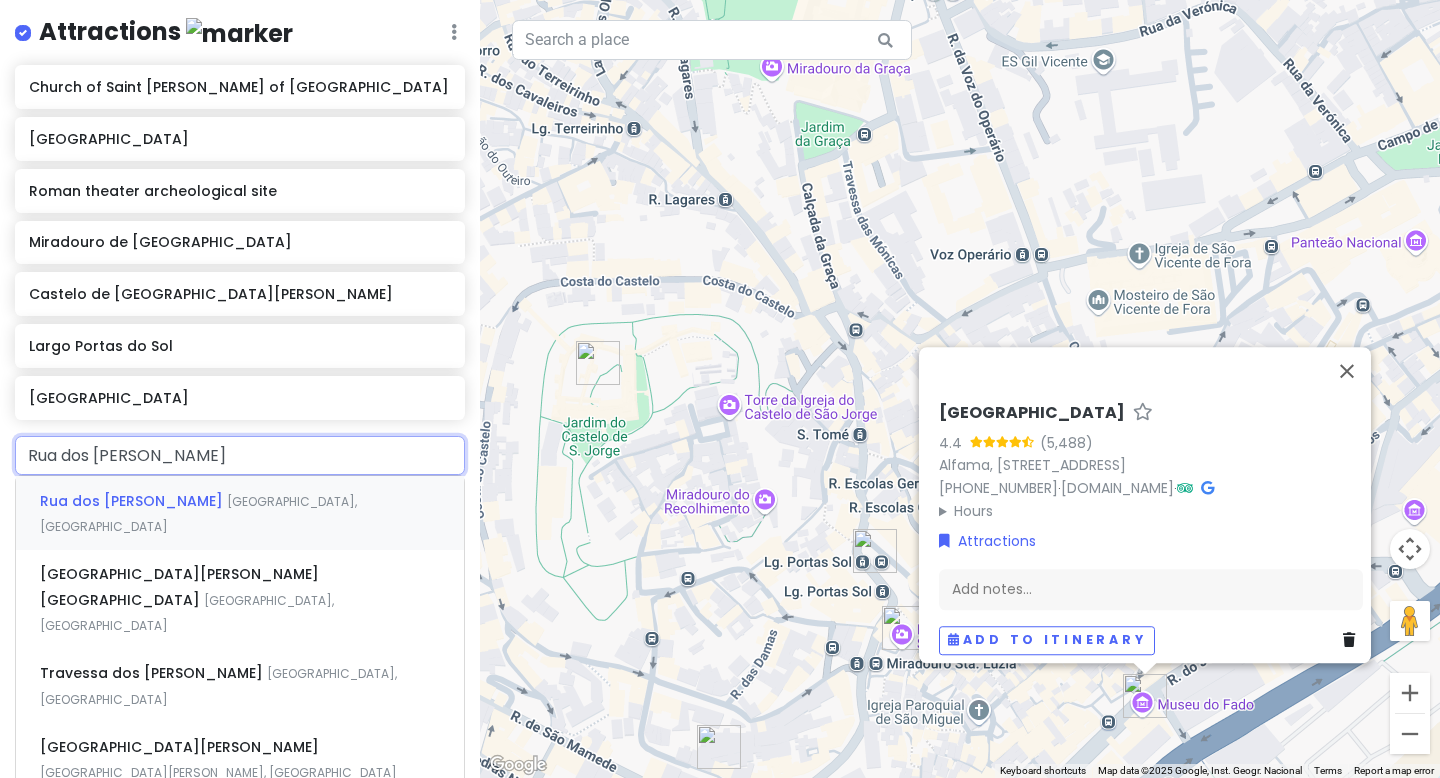 click on "Rua dos [PERSON_NAME]" at bounding box center (133, 501) 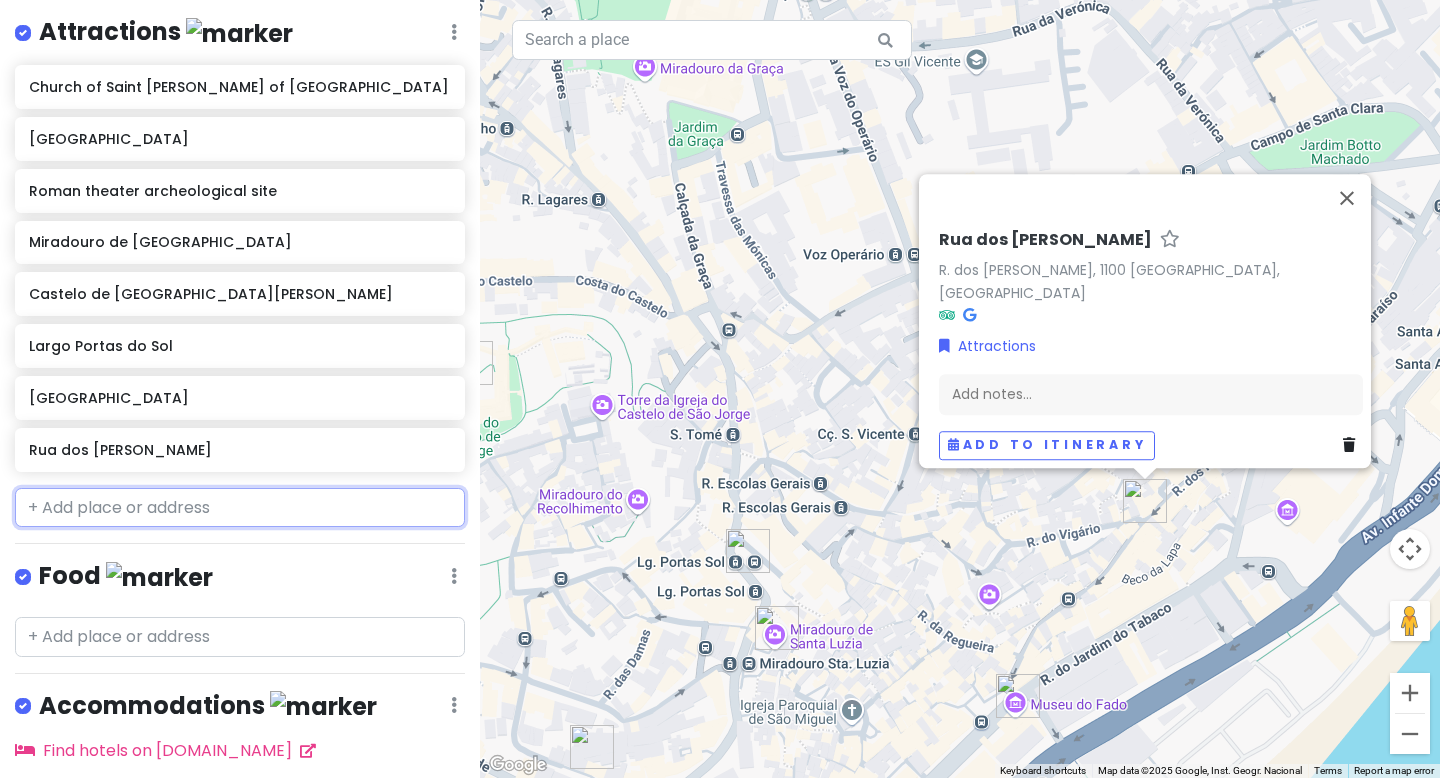 click at bounding box center [240, 508] 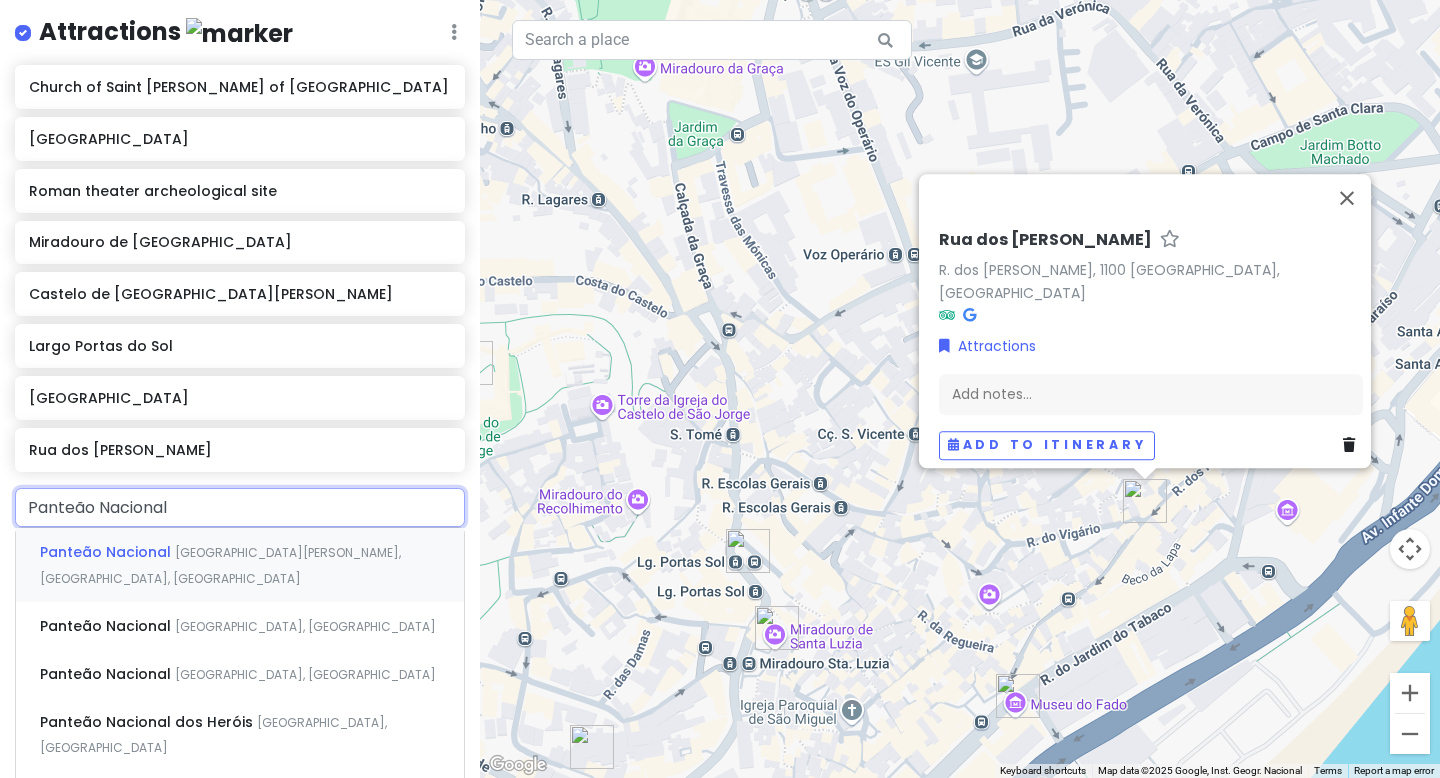 click on "[GEOGRAPHIC_DATA][PERSON_NAME], [GEOGRAPHIC_DATA], [GEOGRAPHIC_DATA]" at bounding box center (220, 565) 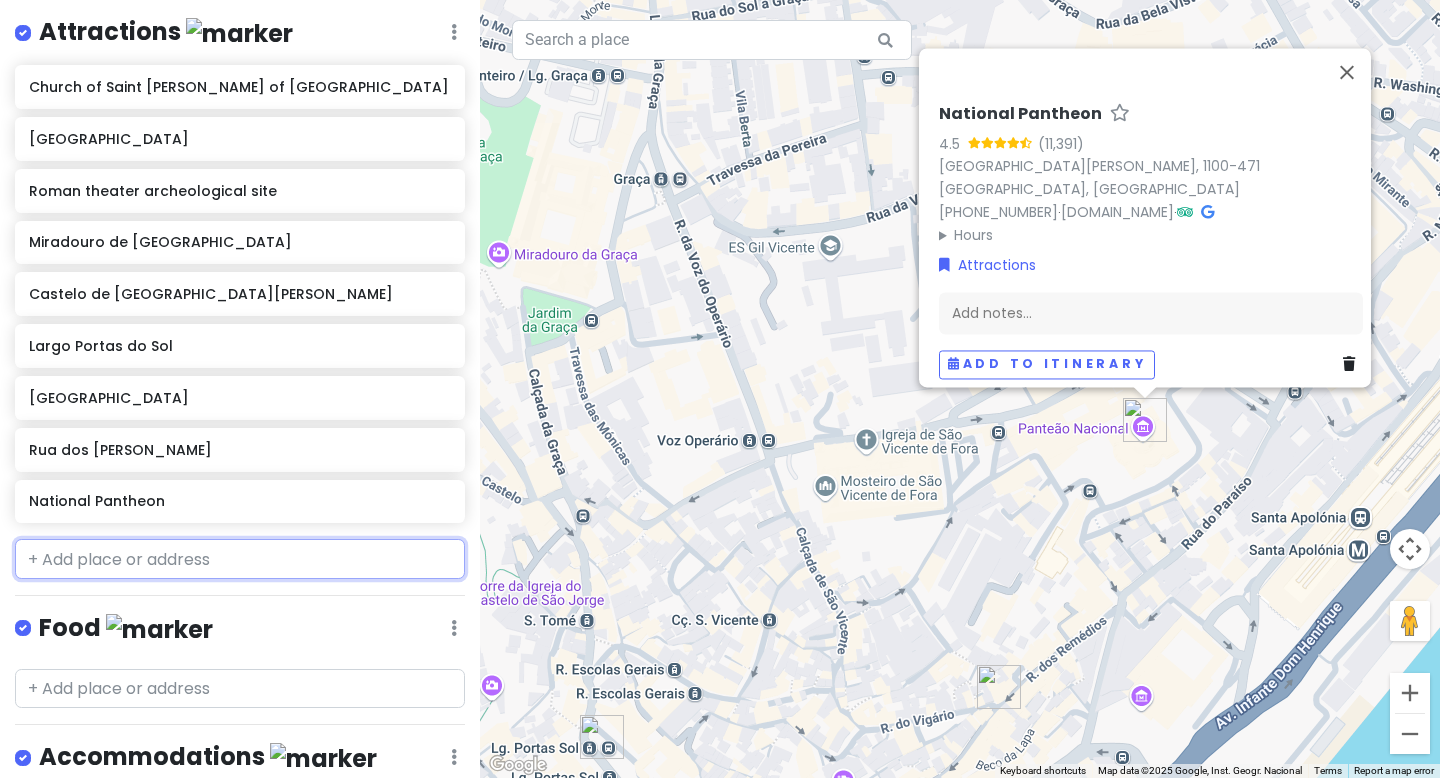 click at bounding box center [240, 559] 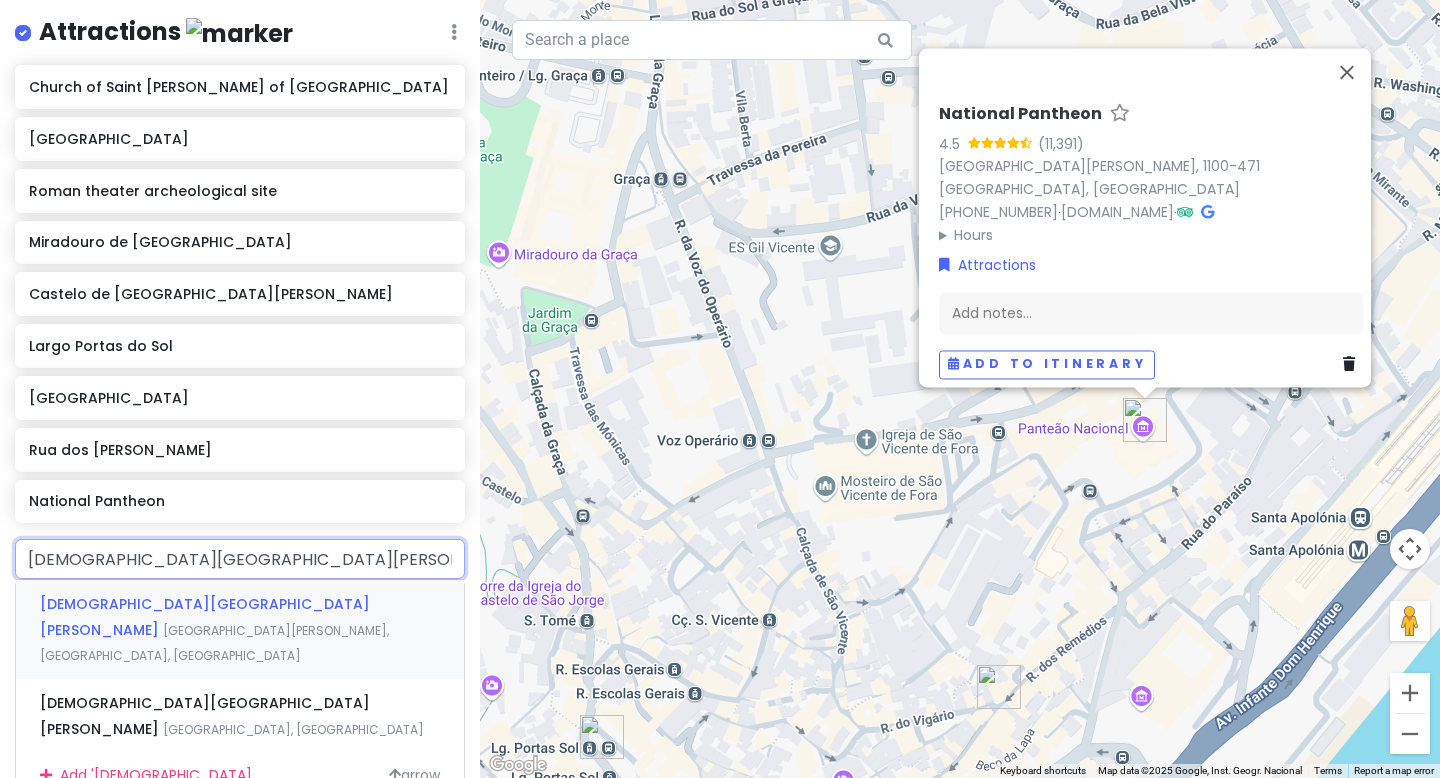 click on "[DEMOGRAPHIC_DATA][GEOGRAPHIC_DATA][PERSON_NAME]" at bounding box center [205, 617] 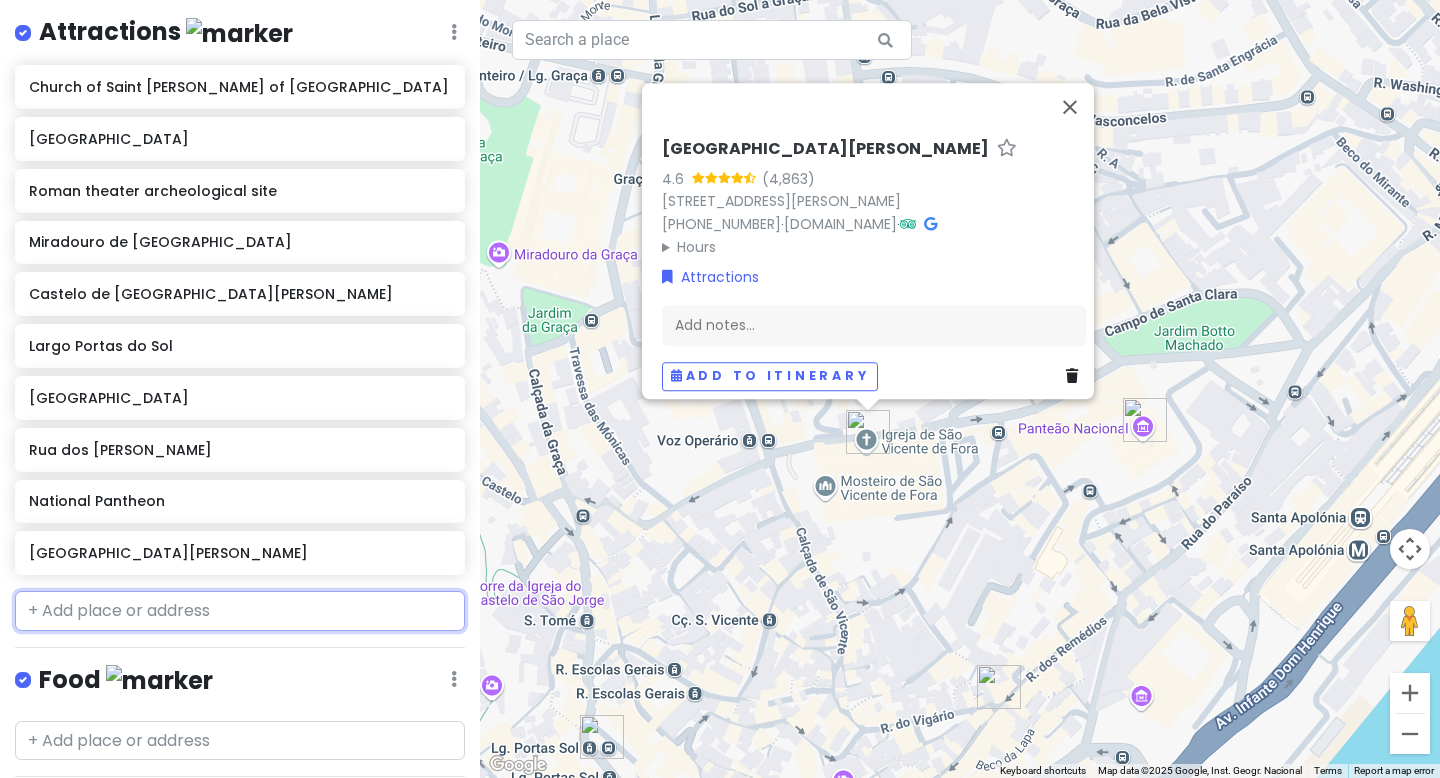 click at bounding box center [240, 611] 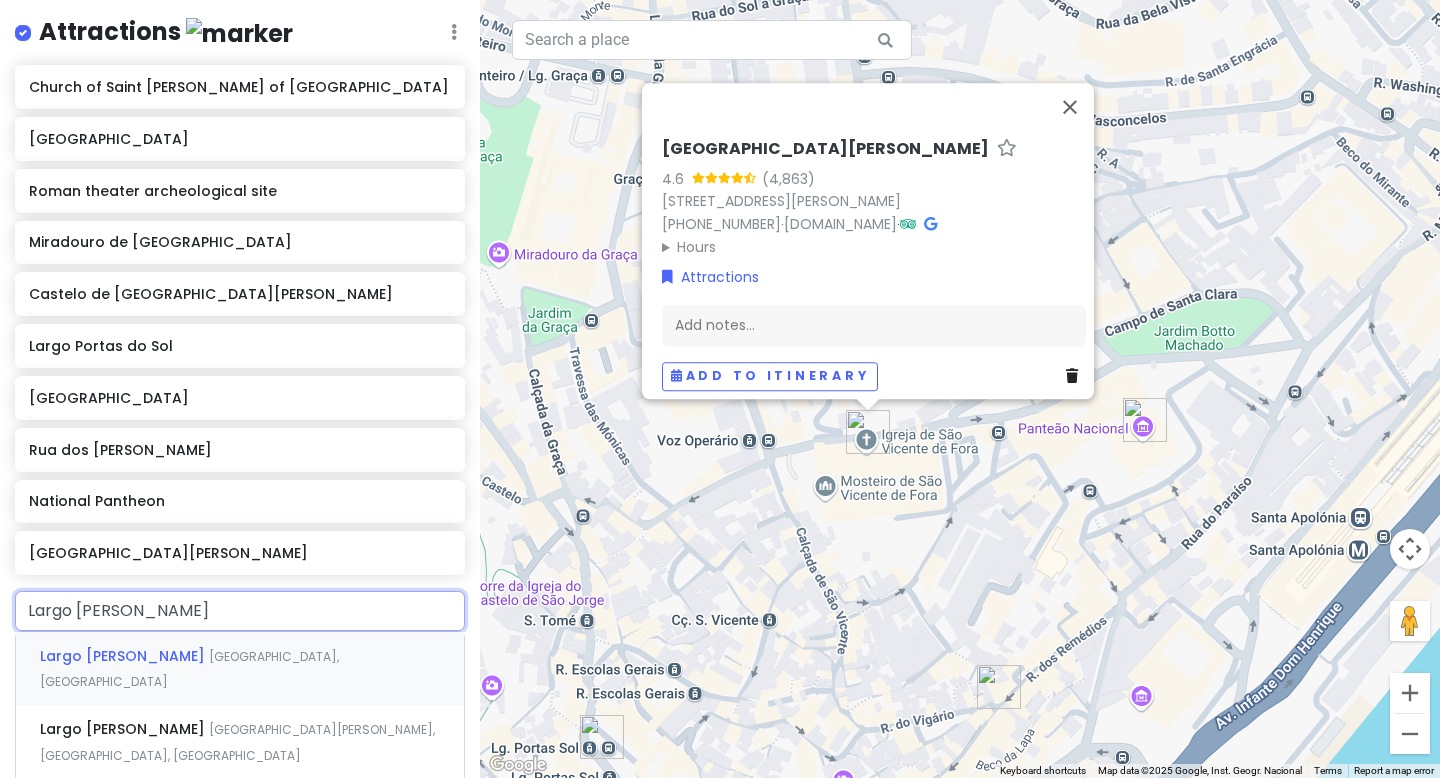click on "[GEOGRAPHIC_DATA][PERSON_NAME]   [GEOGRAPHIC_DATA], [GEOGRAPHIC_DATA]" at bounding box center [240, 669] 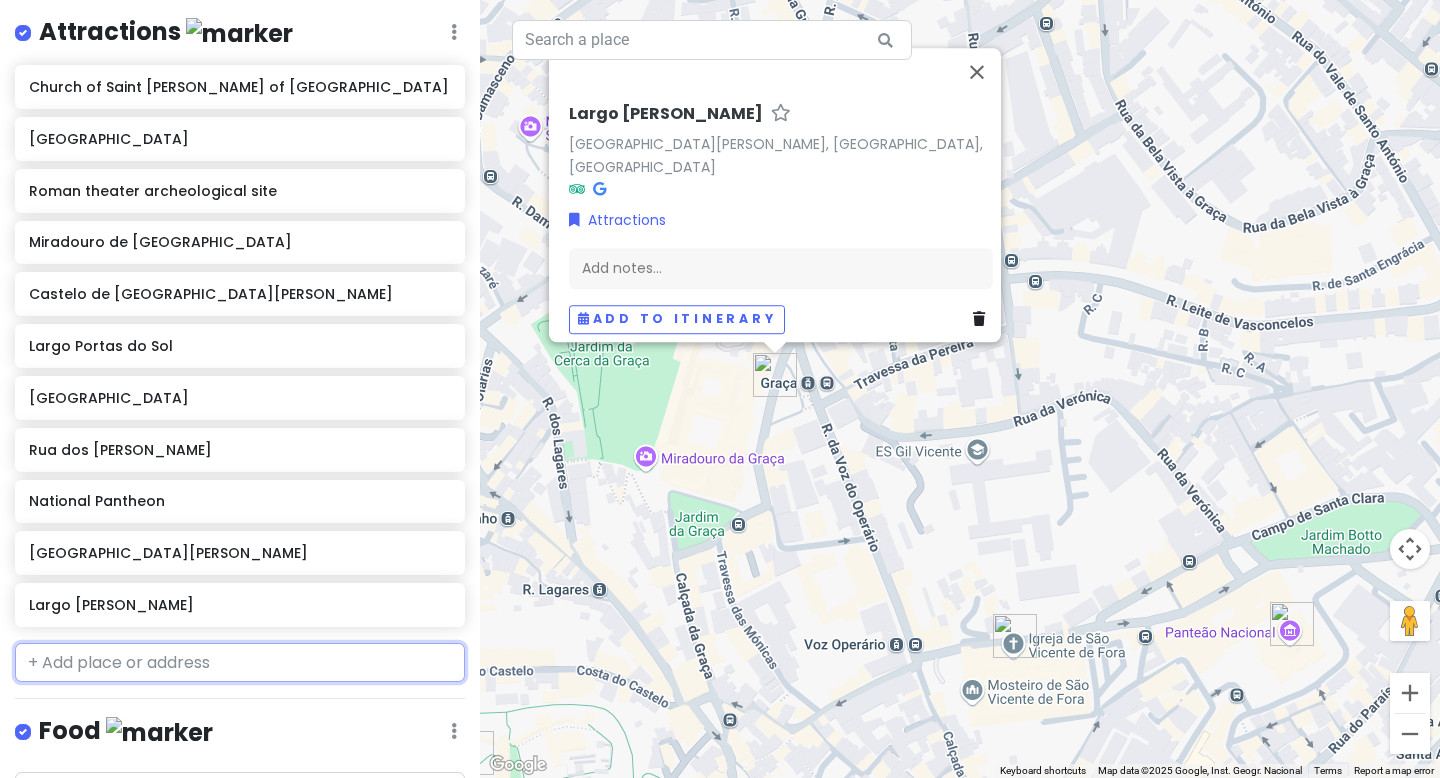 click at bounding box center [240, 663] 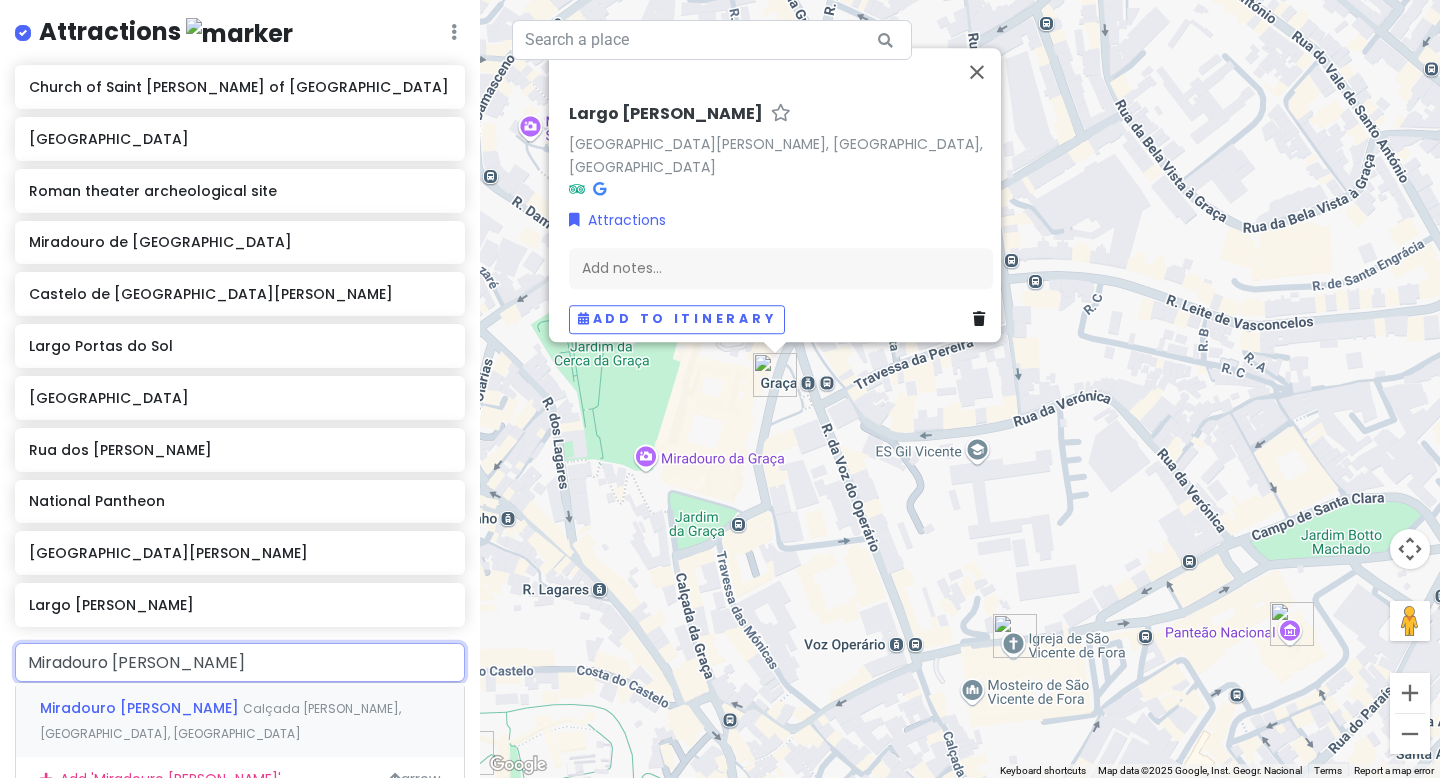click on "Calçada [PERSON_NAME], [GEOGRAPHIC_DATA], [GEOGRAPHIC_DATA]" at bounding box center [220, 721] 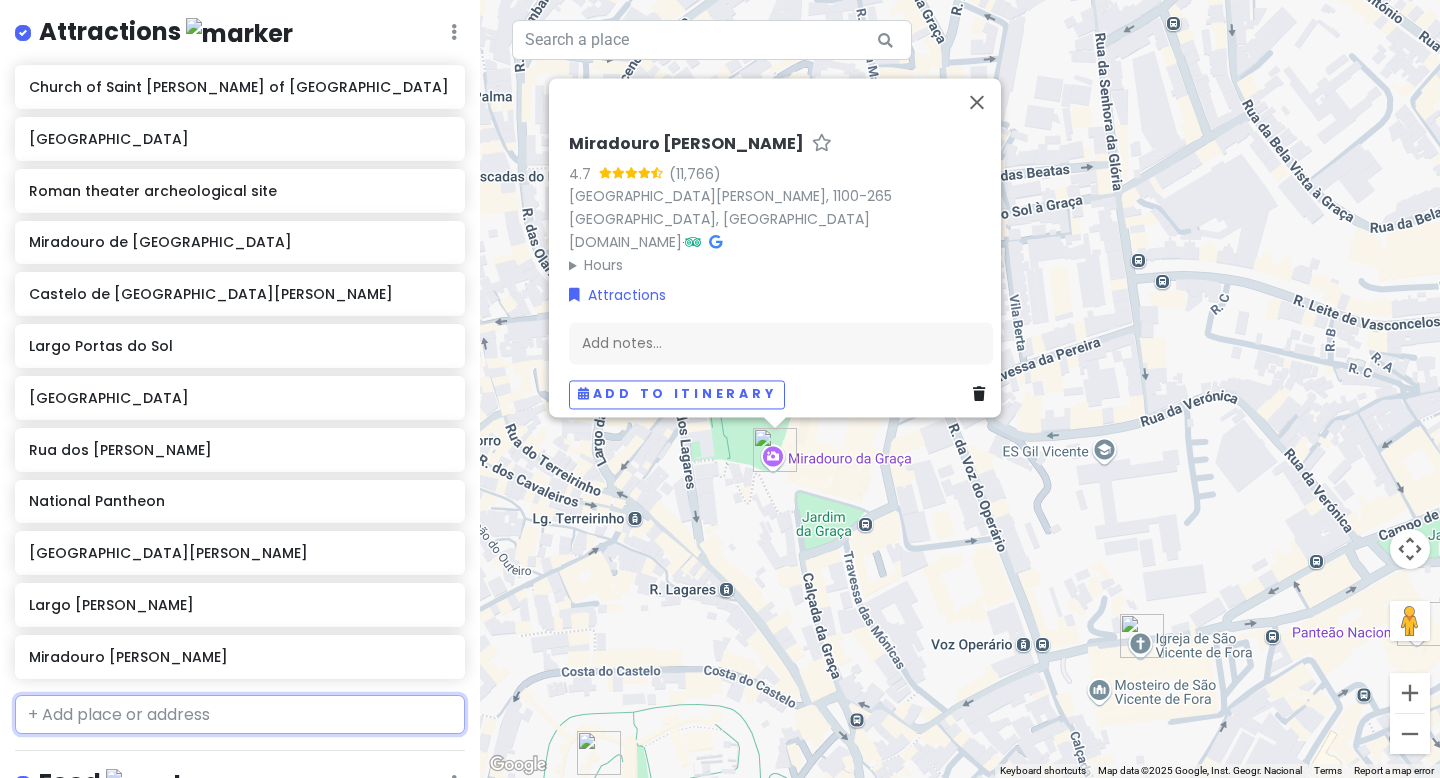 click at bounding box center [240, 715] 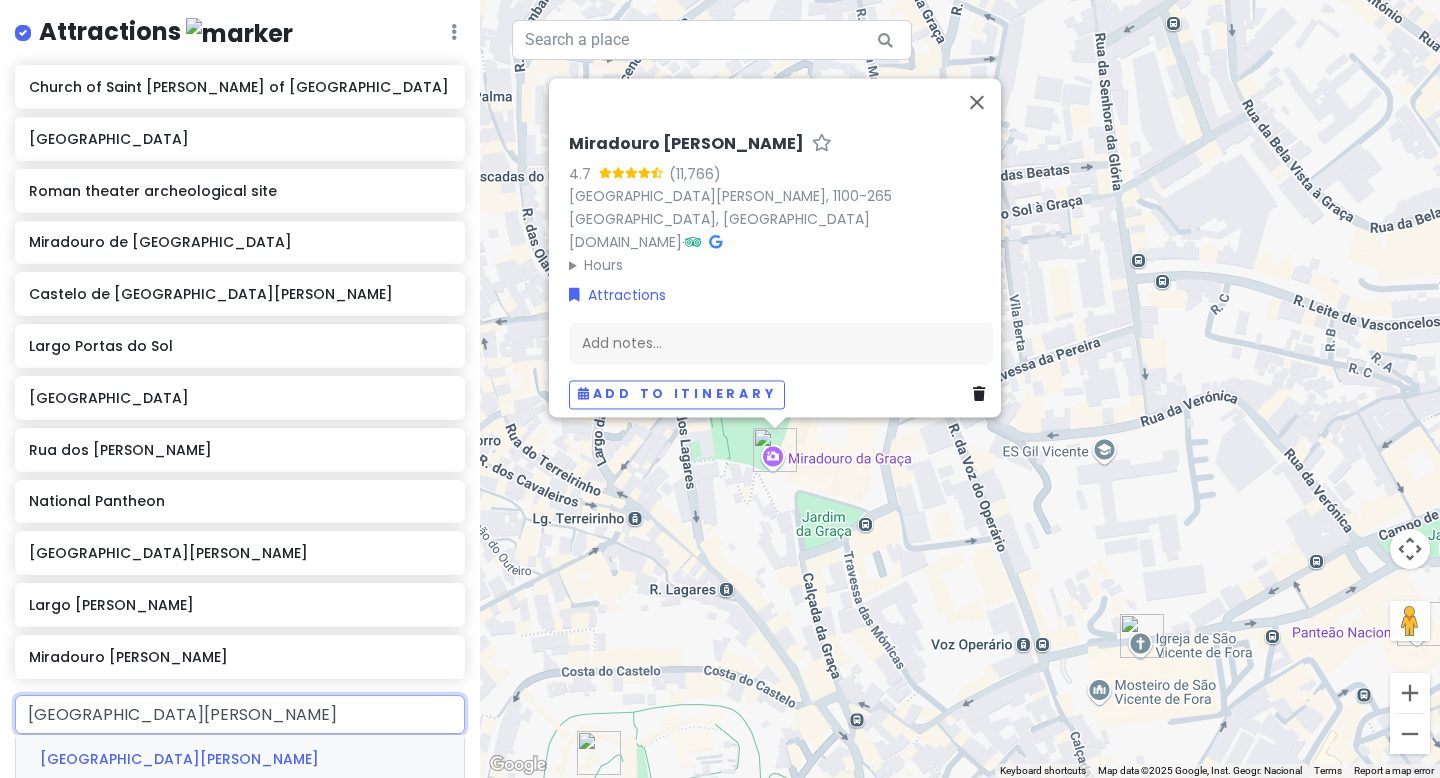 click on "[GEOGRAPHIC_DATA][PERSON_NAME], [GEOGRAPHIC_DATA], [GEOGRAPHIC_DATA]" at bounding box center (219, 798) 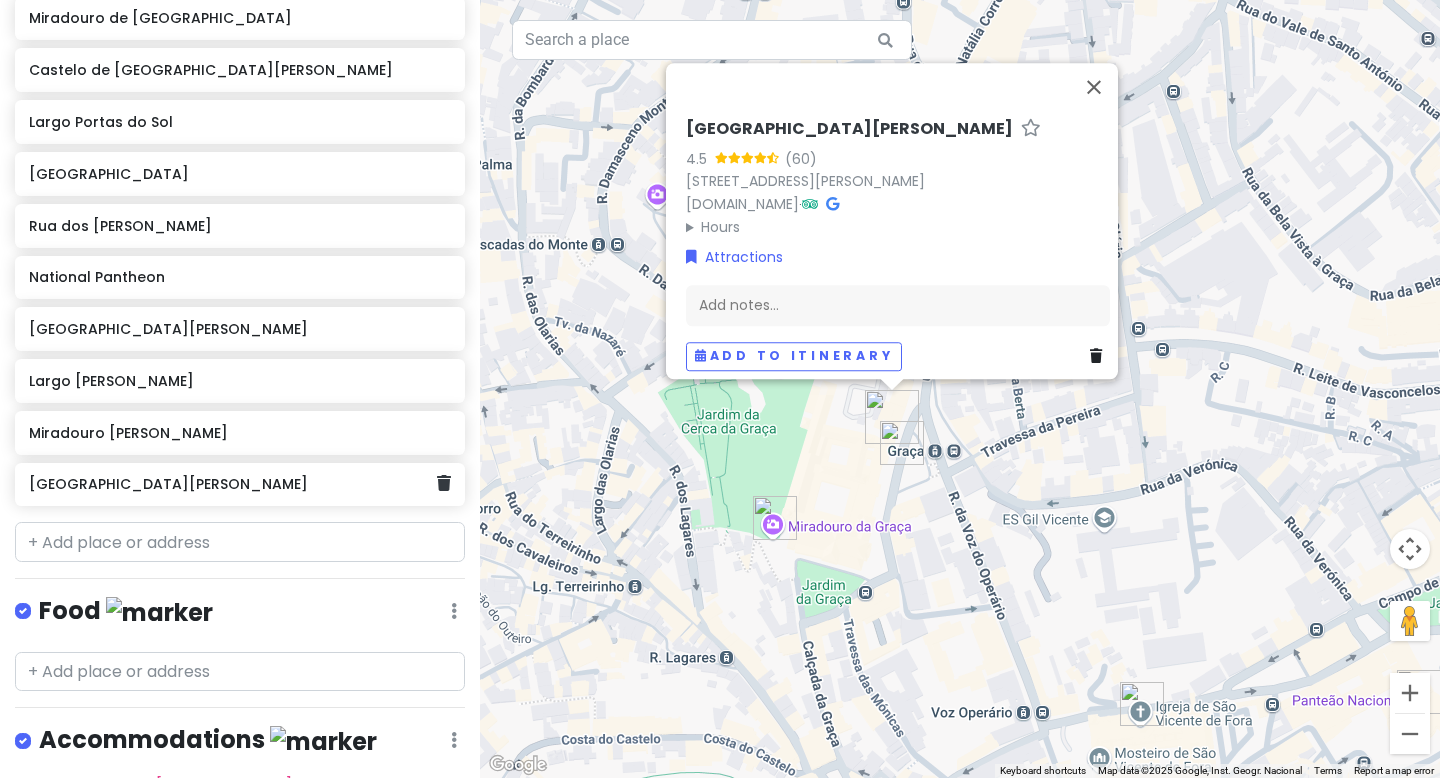 scroll, scrollTop: 587, scrollLeft: 0, axis: vertical 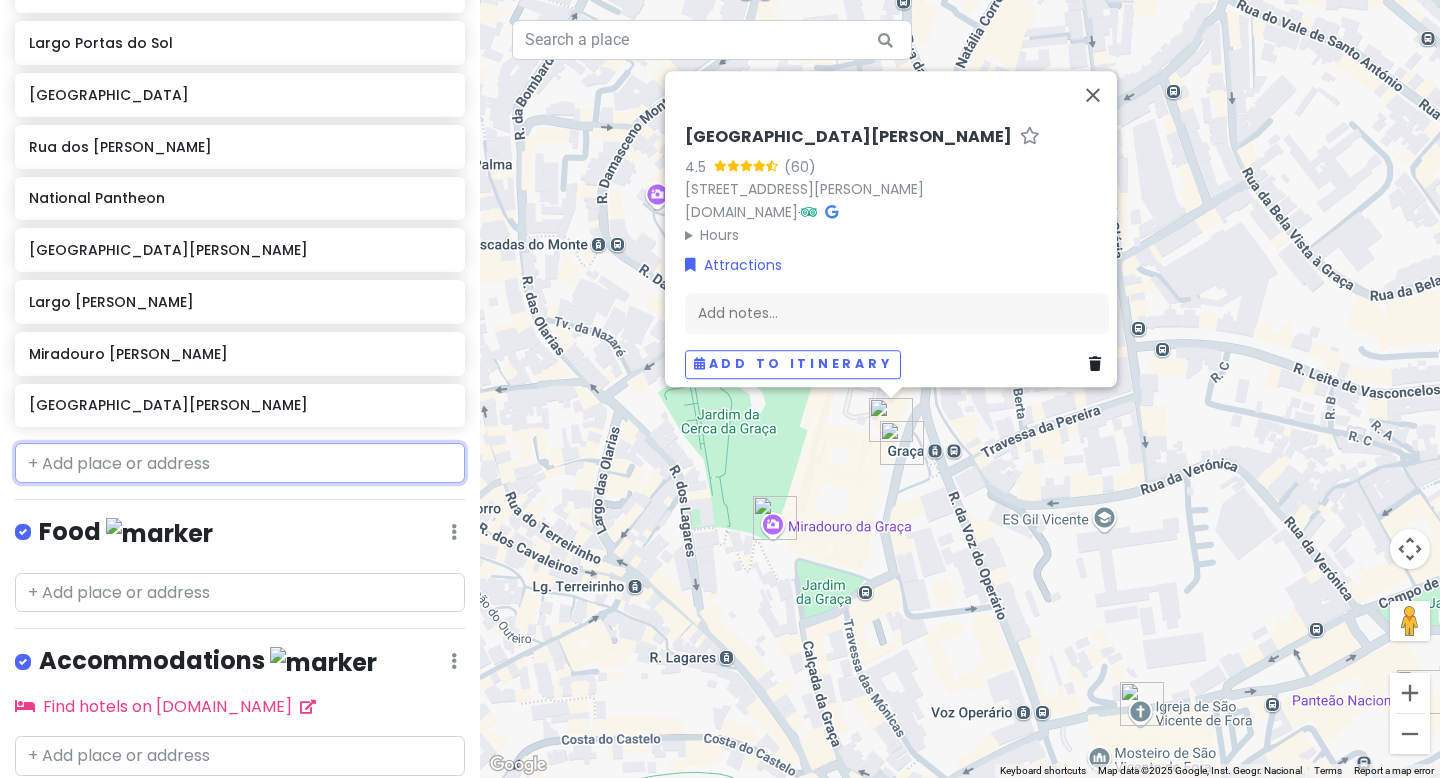 click at bounding box center [240, 463] 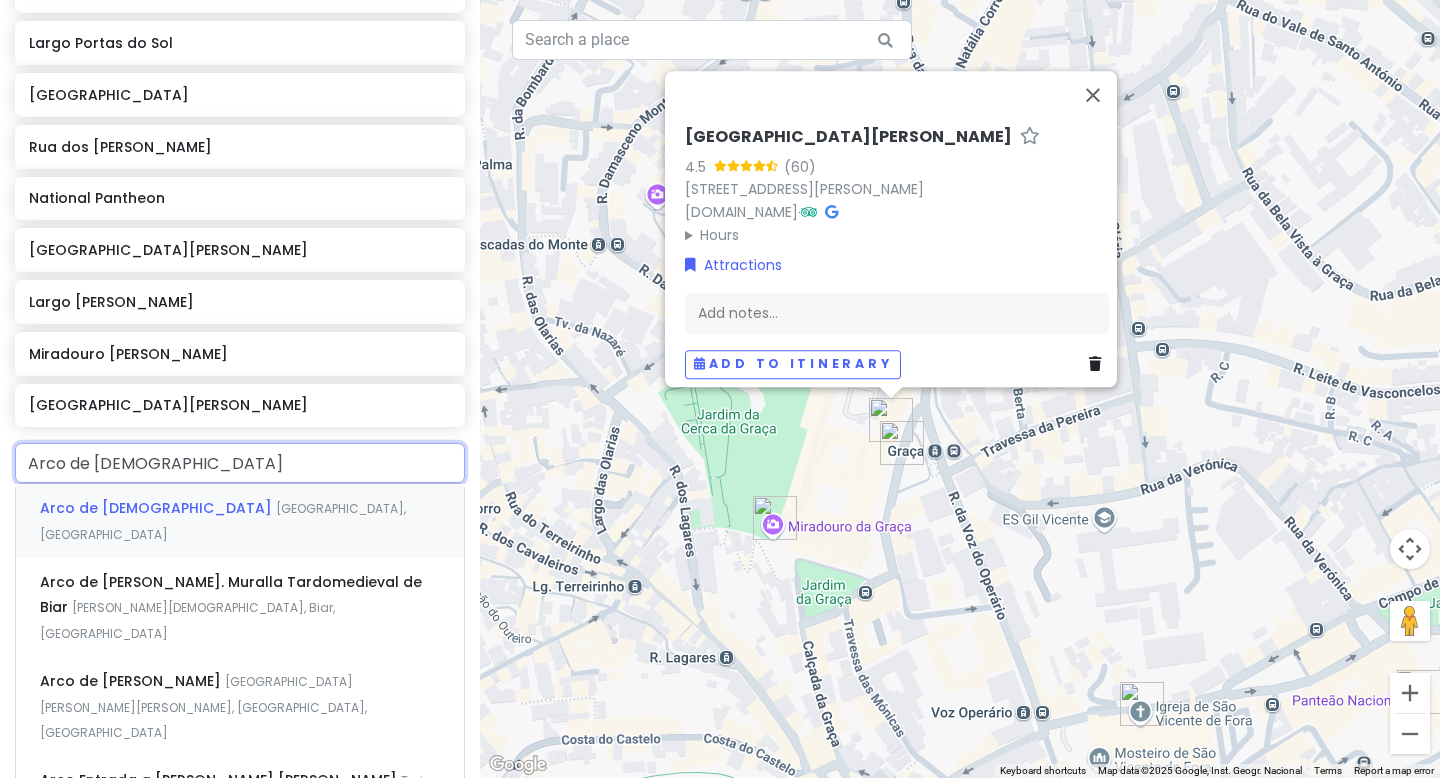 click on "[GEOGRAPHIC_DATA], [GEOGRAPHIC_DATA]" at bounding box center [223, 521] 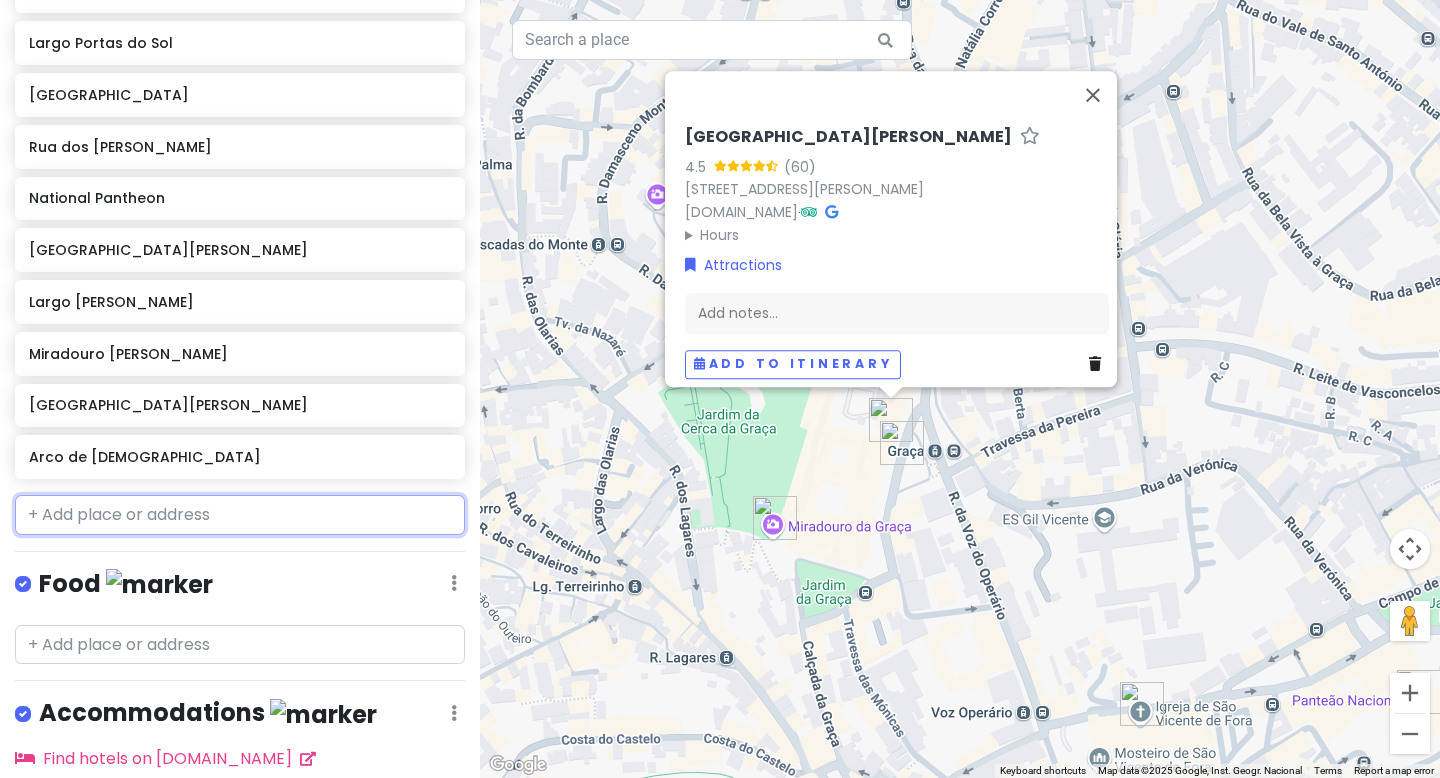 scroll, scrollTop: 638, scrollLeft: 0, axis: vertical 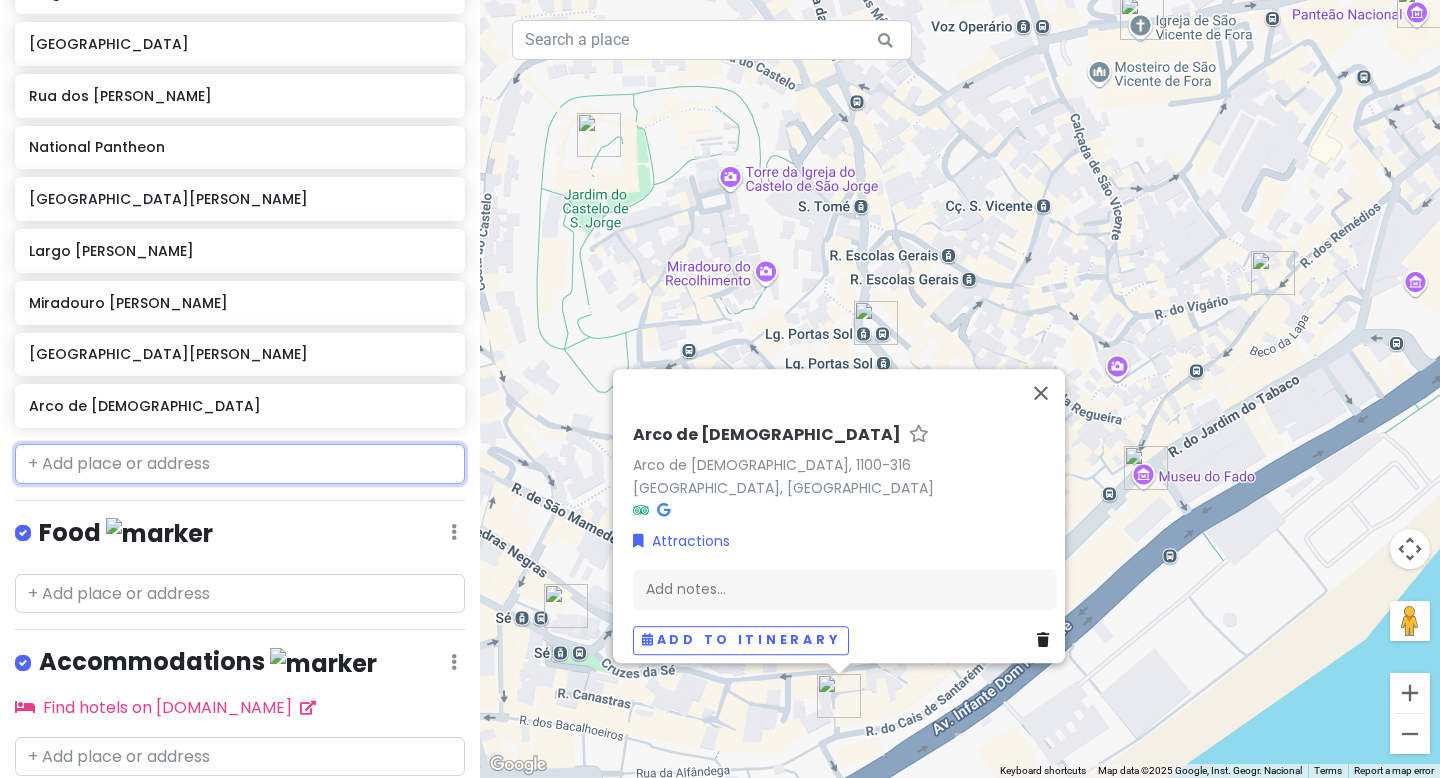 click at bounding box center [240, 464] 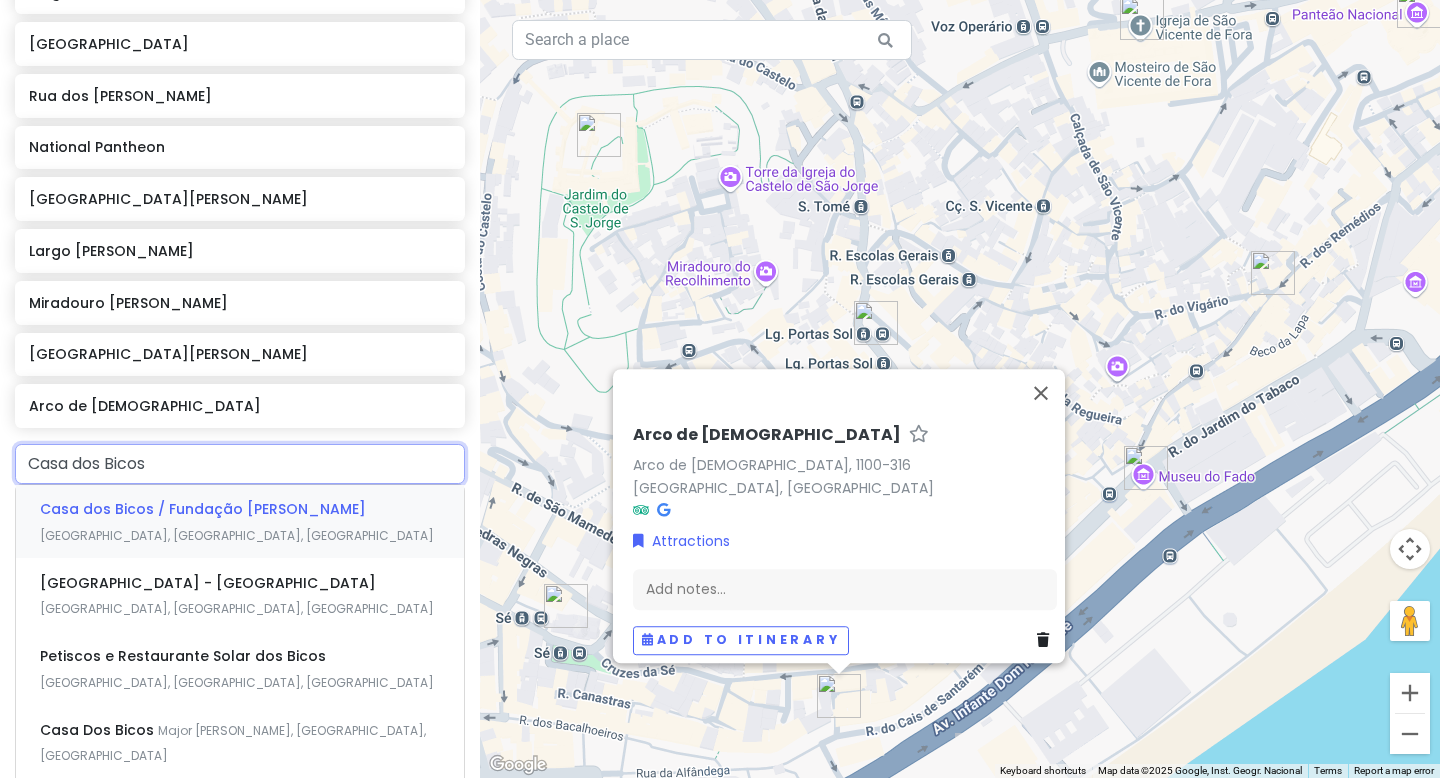 click on "Casa dos Bicos / Fundação [PERSON_NAME]" at bounding box center (203, 509) 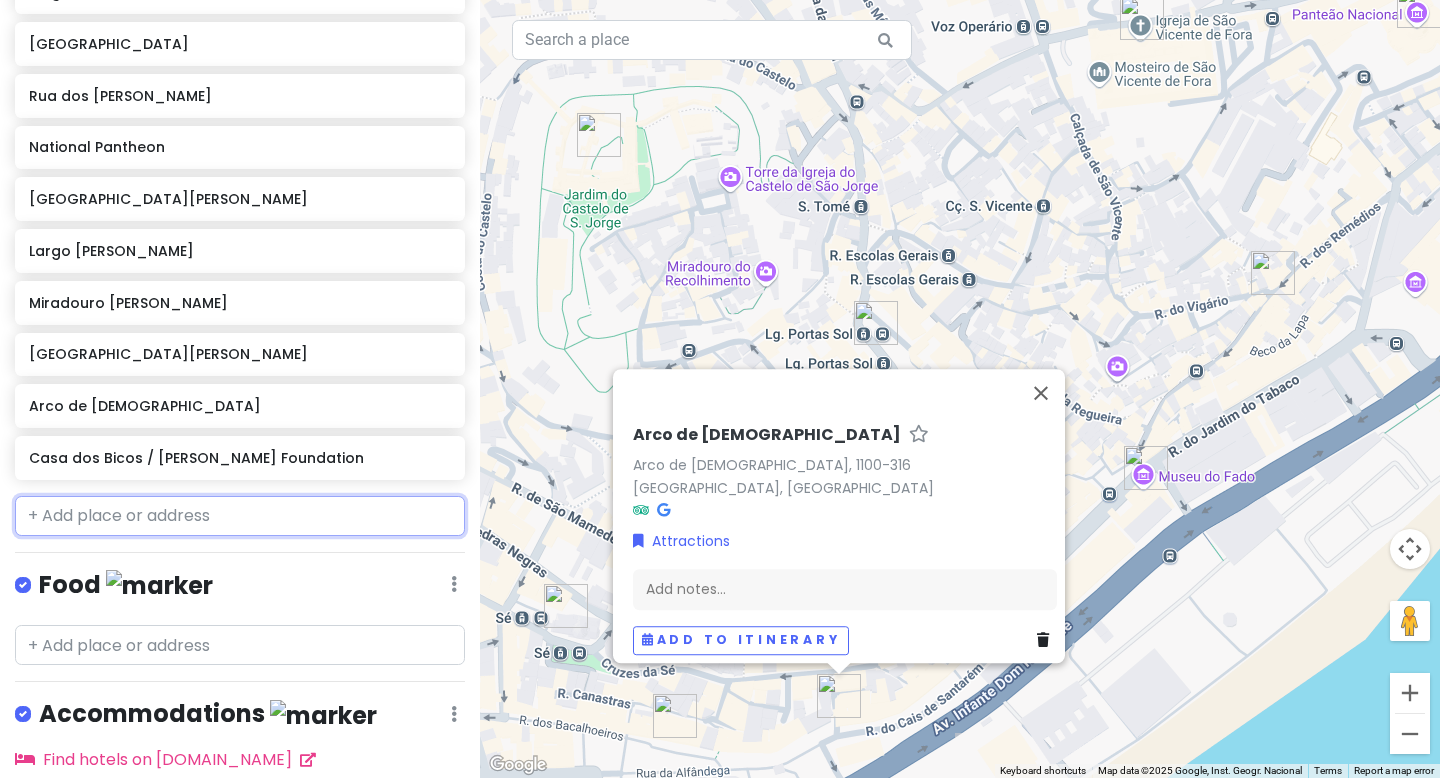 scroll, scrollTop: 690, scrollLeft: 0, axis: vertical 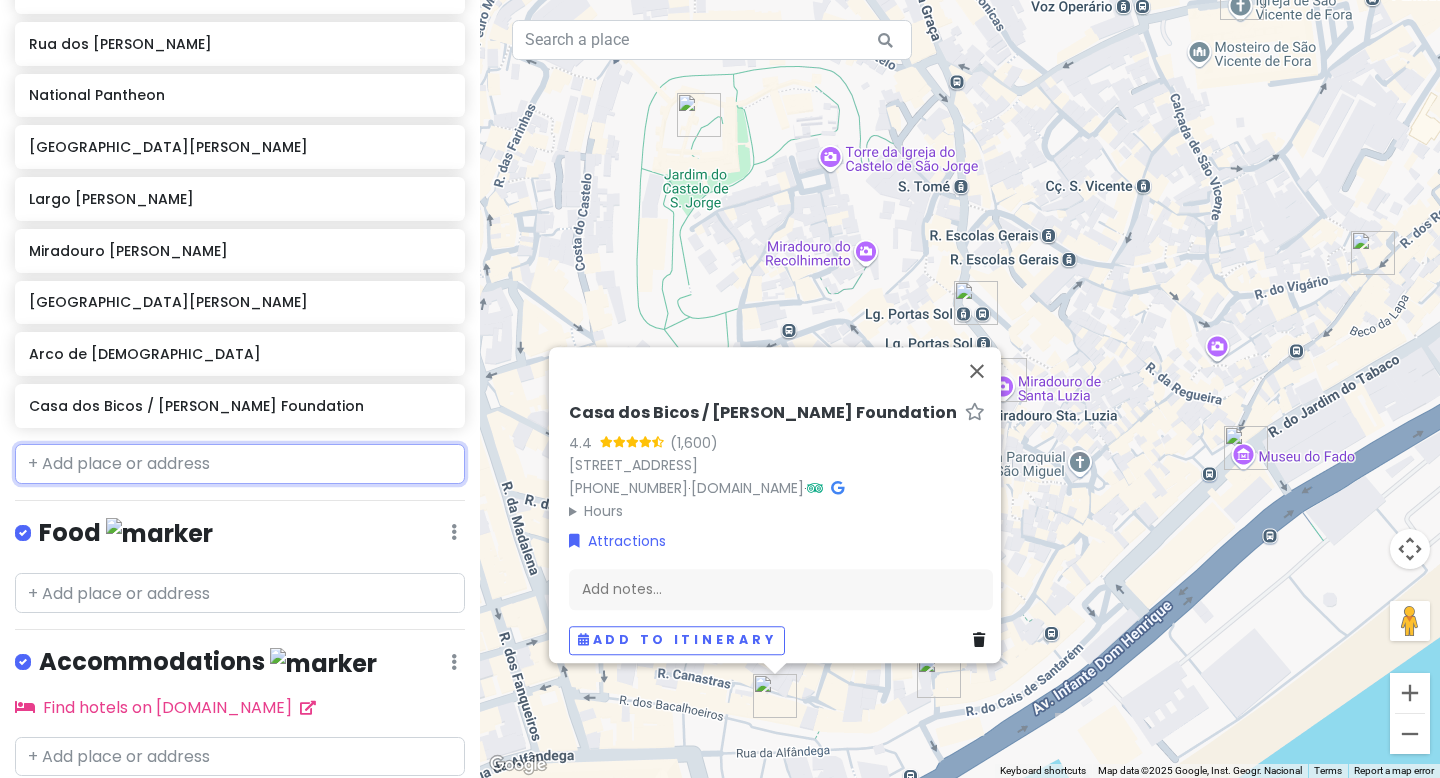 click at bounding box center [240, 464] 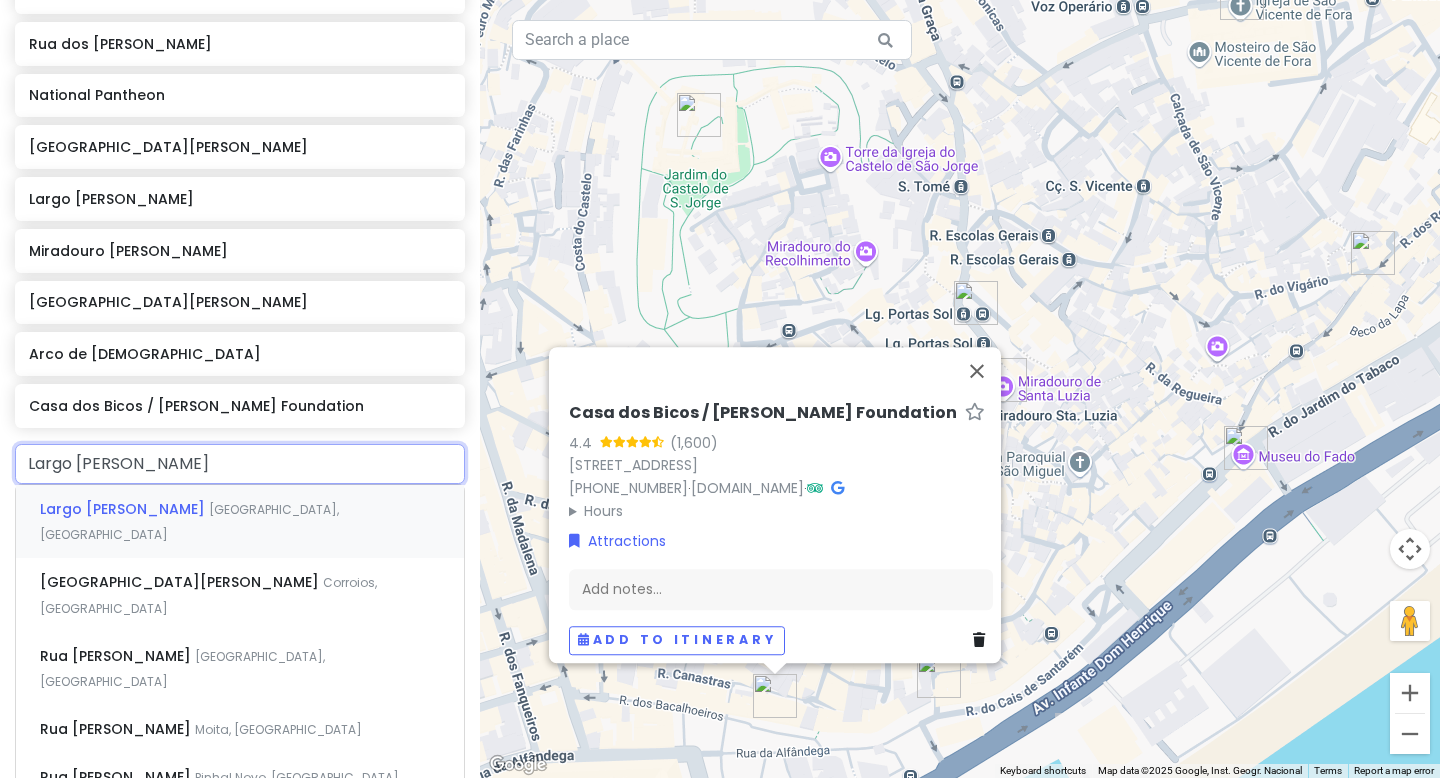 click on "[GEOGRAPHIC_DATA], [GEOGRAPHIC_DATA]" at bounding box center [189, 522] 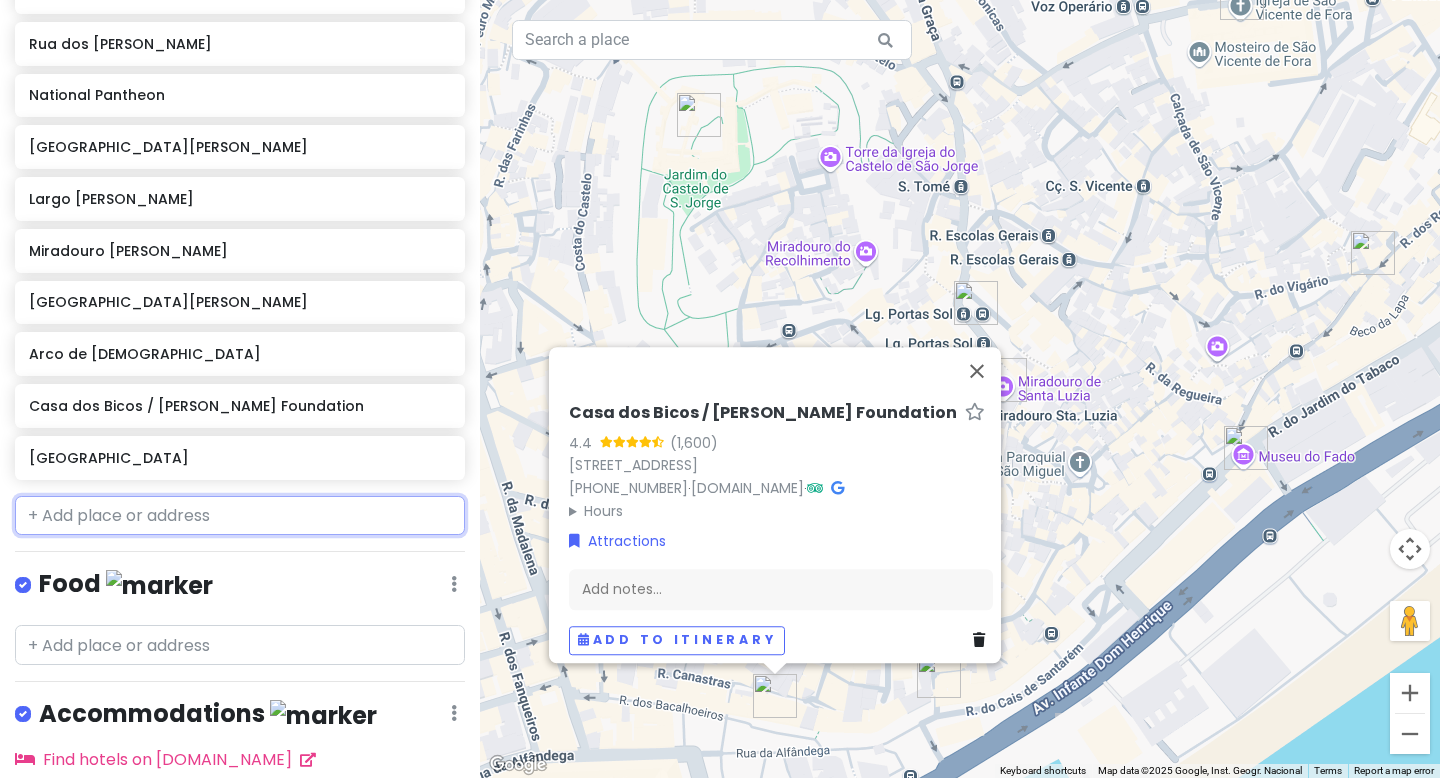 scroll, scrollTop: 742, scrollLeft: 0, axis: vertical 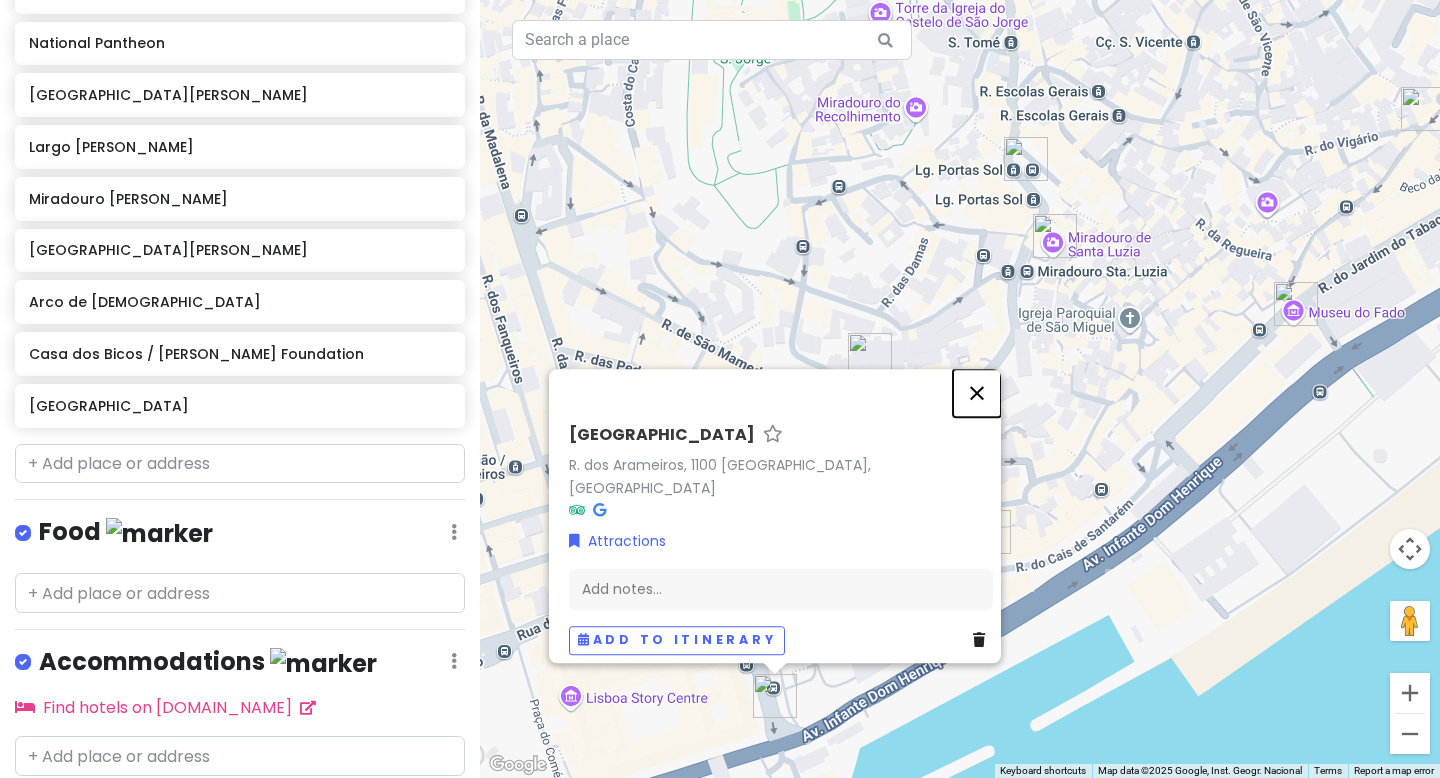 click at bounding box center (977, 393) 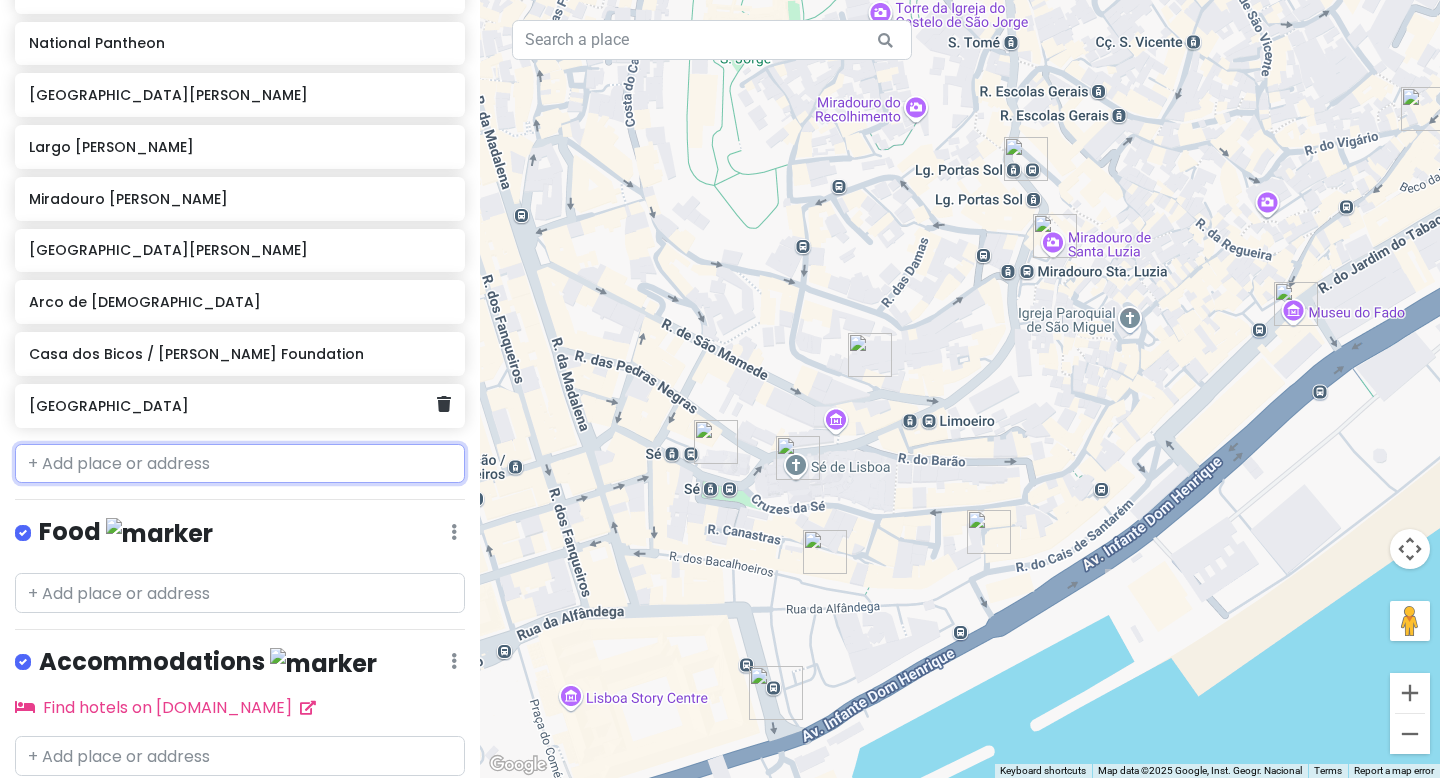 click on "[GEOGRAPHIC_DATA]" 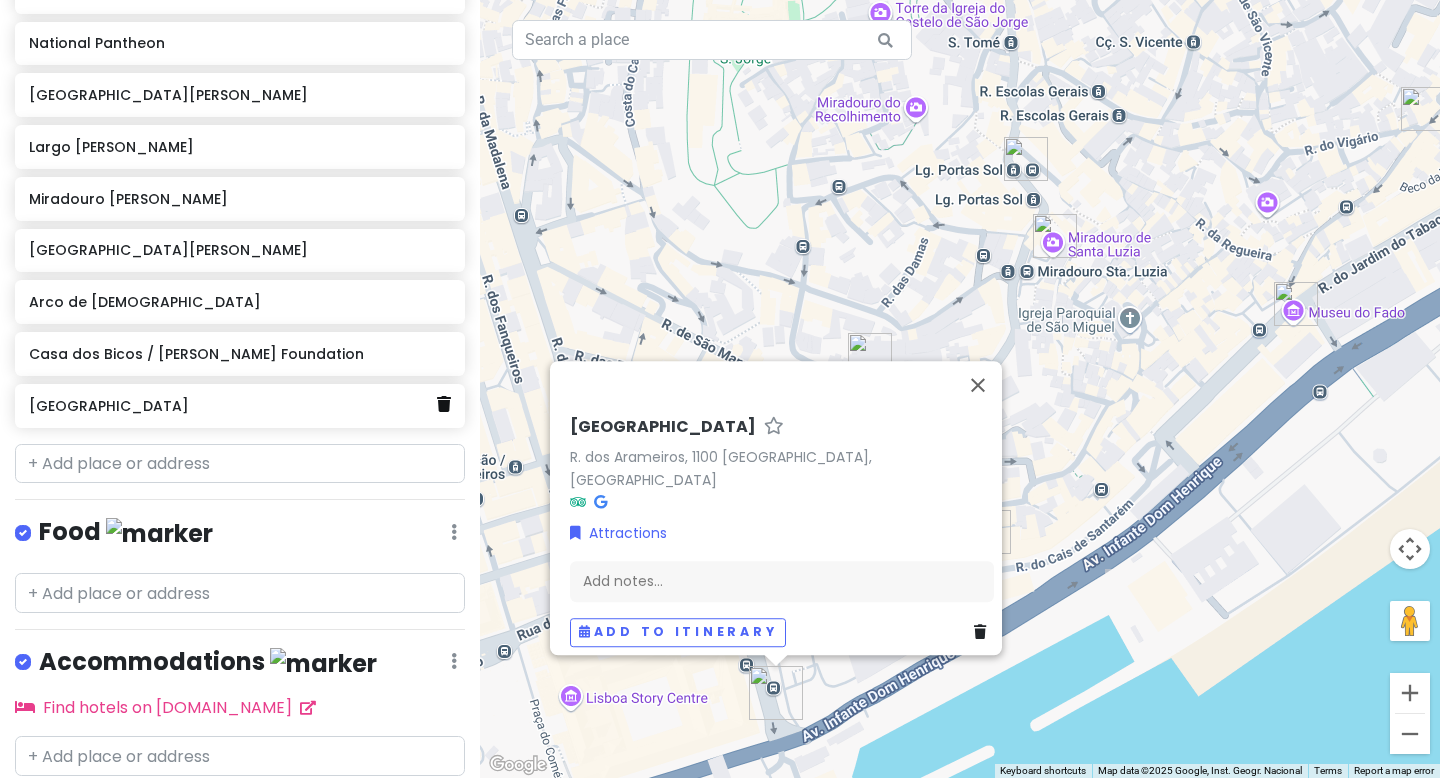 click at bounding box center [444, 404] 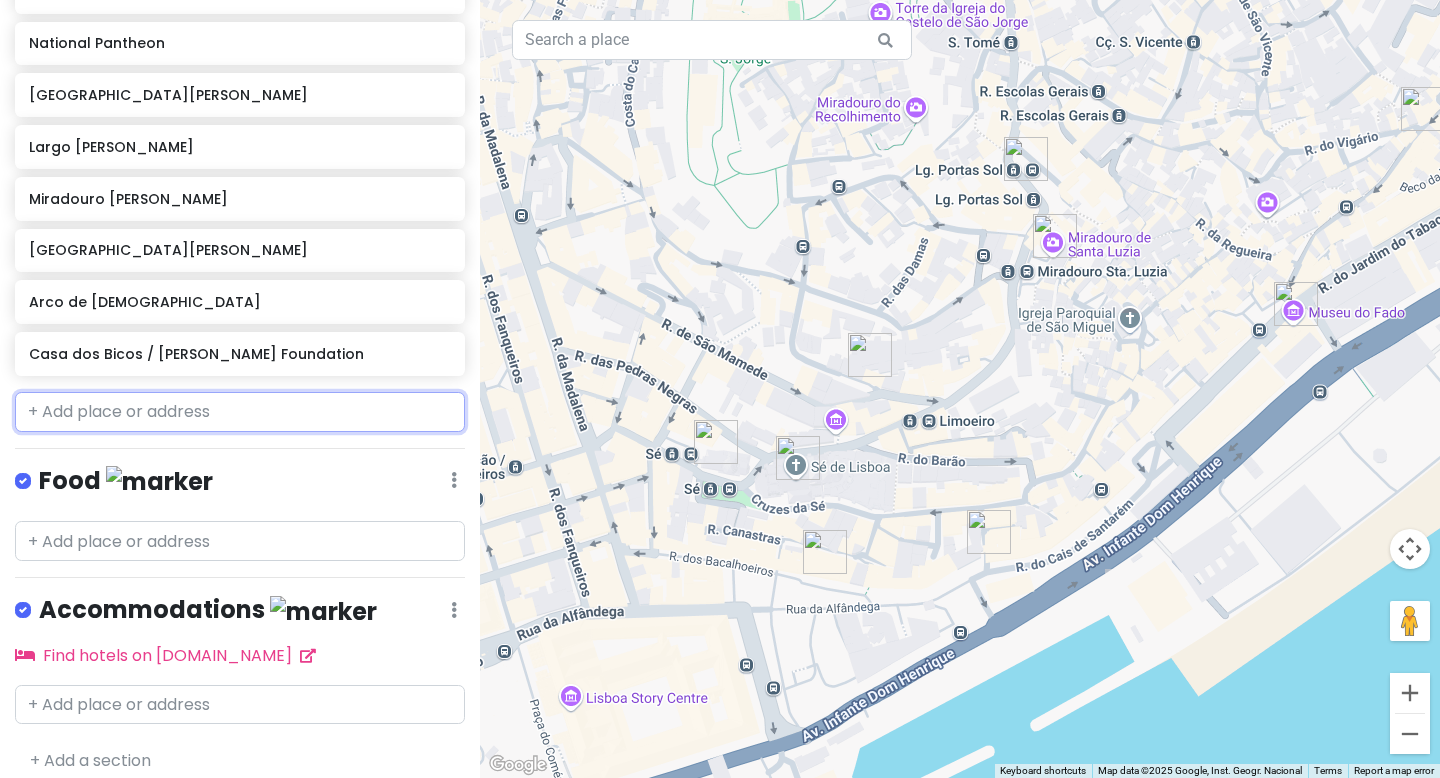 scroll, scrollTop: 690, scrollLeft: 0, axis: vertical 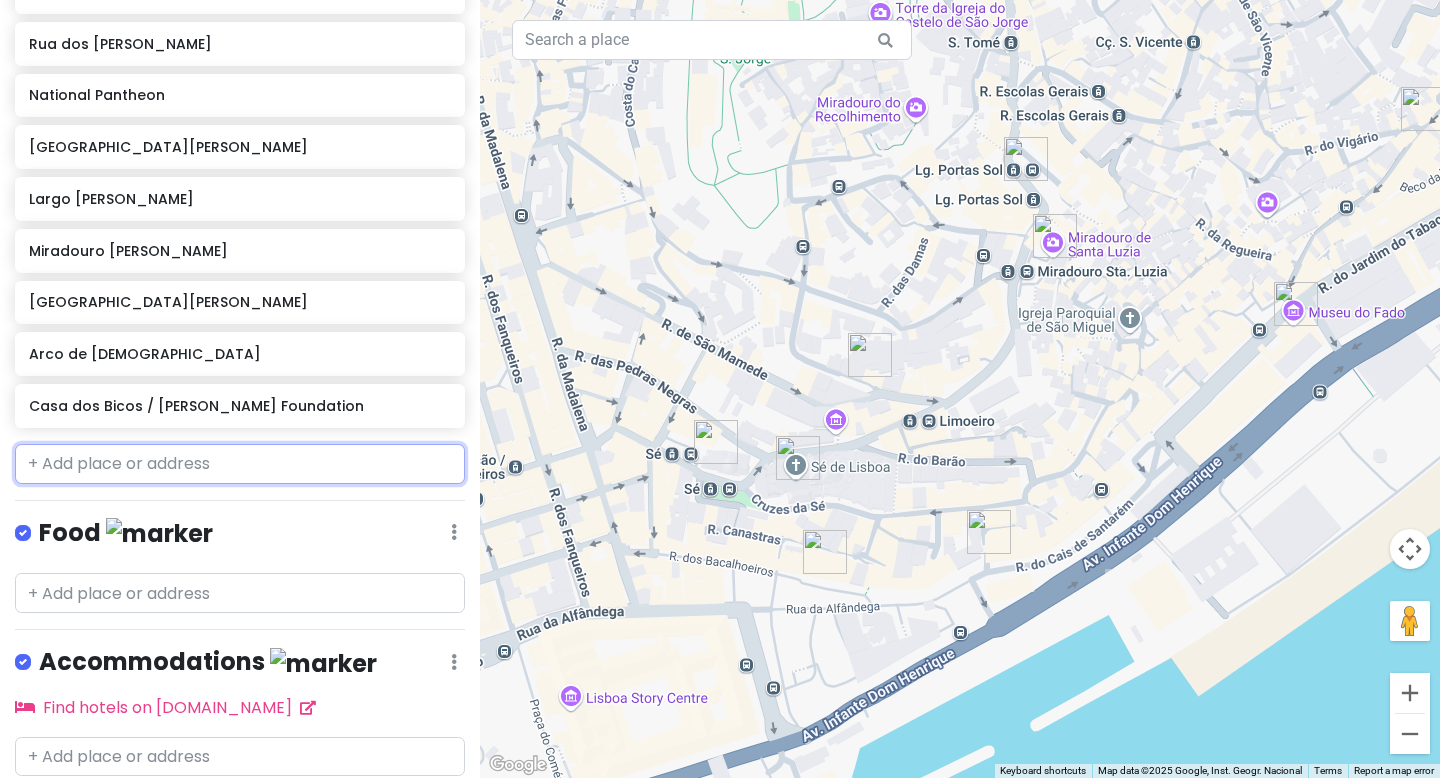 paste on "Largo [PERSON_NAME]" 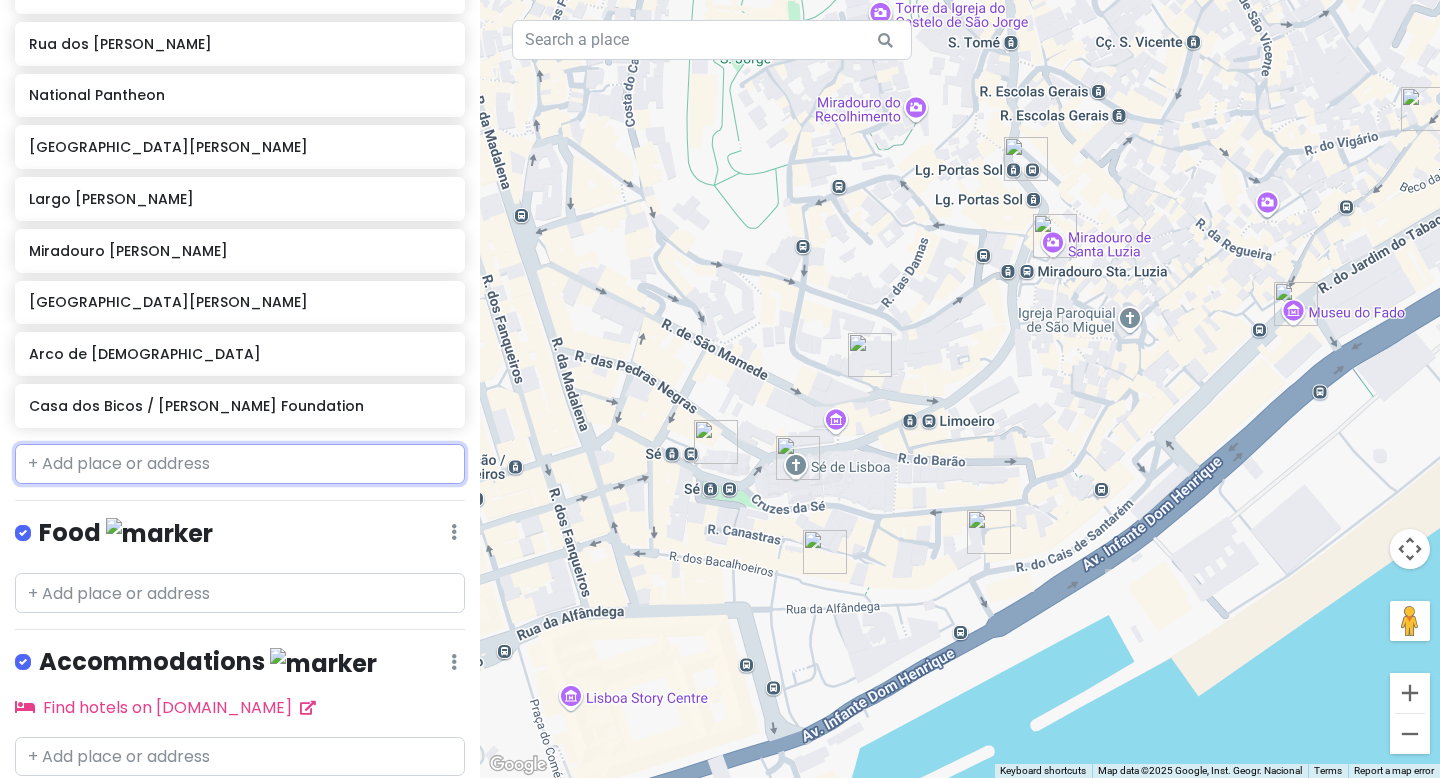 type on "Largo [PERSON_NAME]" 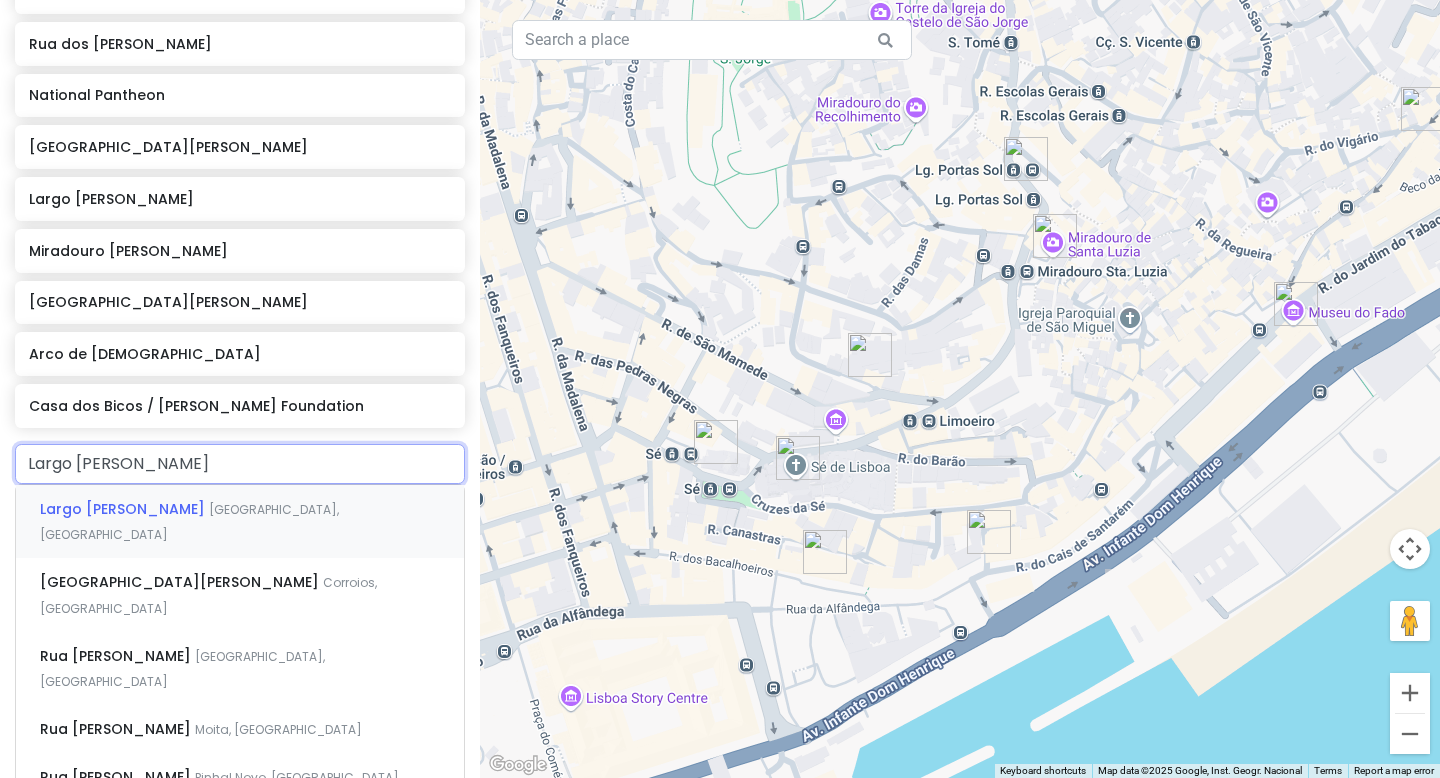 click on "Largo [PERSON_NAME]   [GEOGRAPHIC_DATA], [GEOGRAPHIC_DATA]" at bounding box center (240, 522) 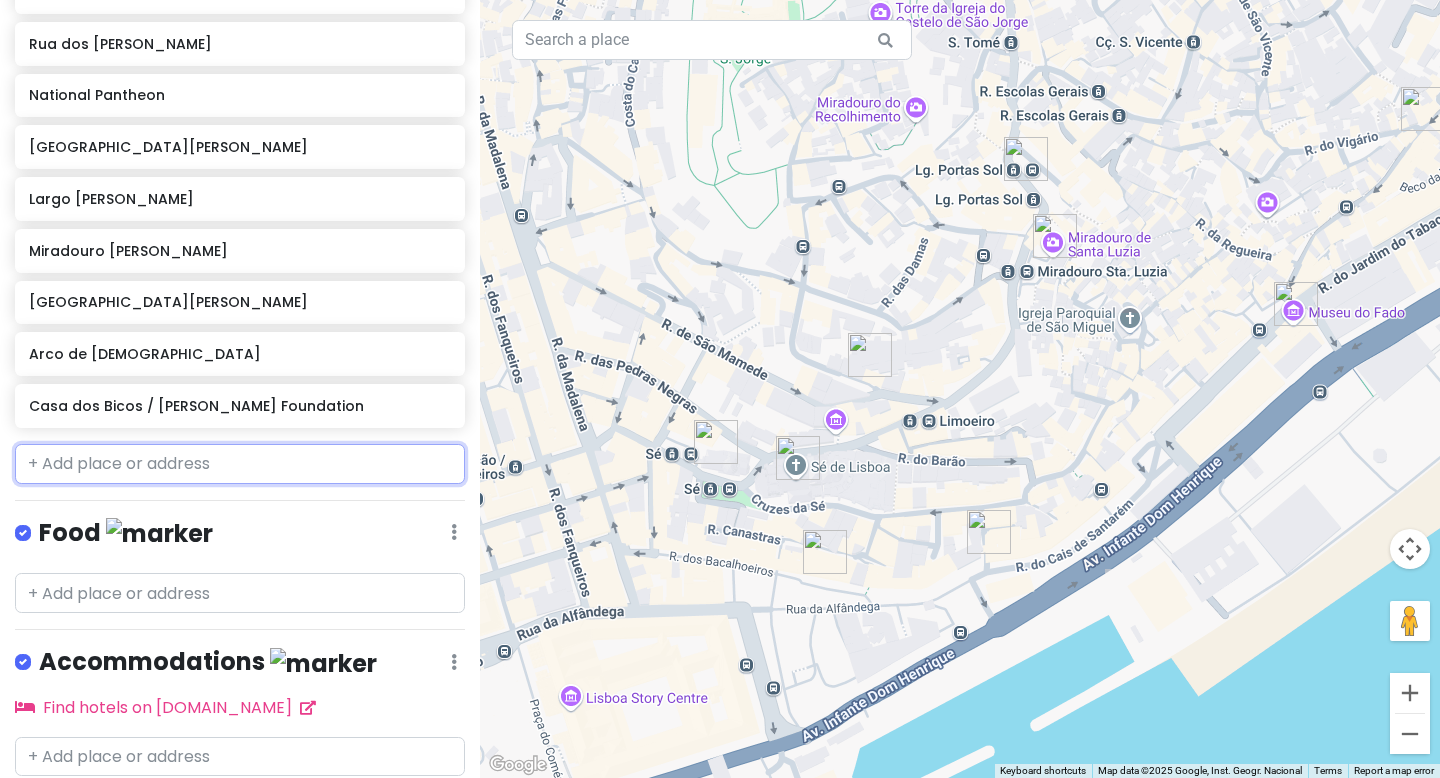scroll, scrollTop: 742, scrollLeft: 0, axis: vertical 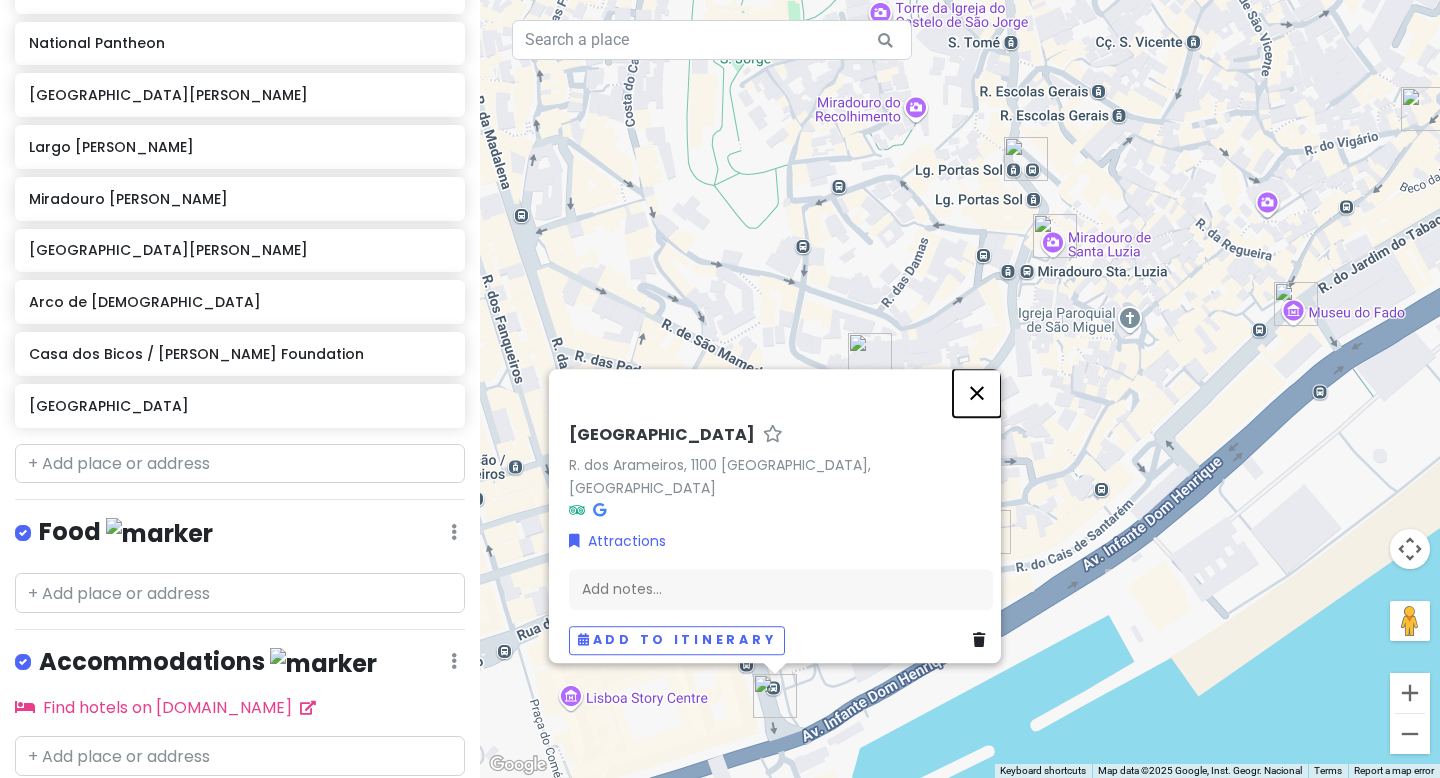 click at bounding box center (977, 393) 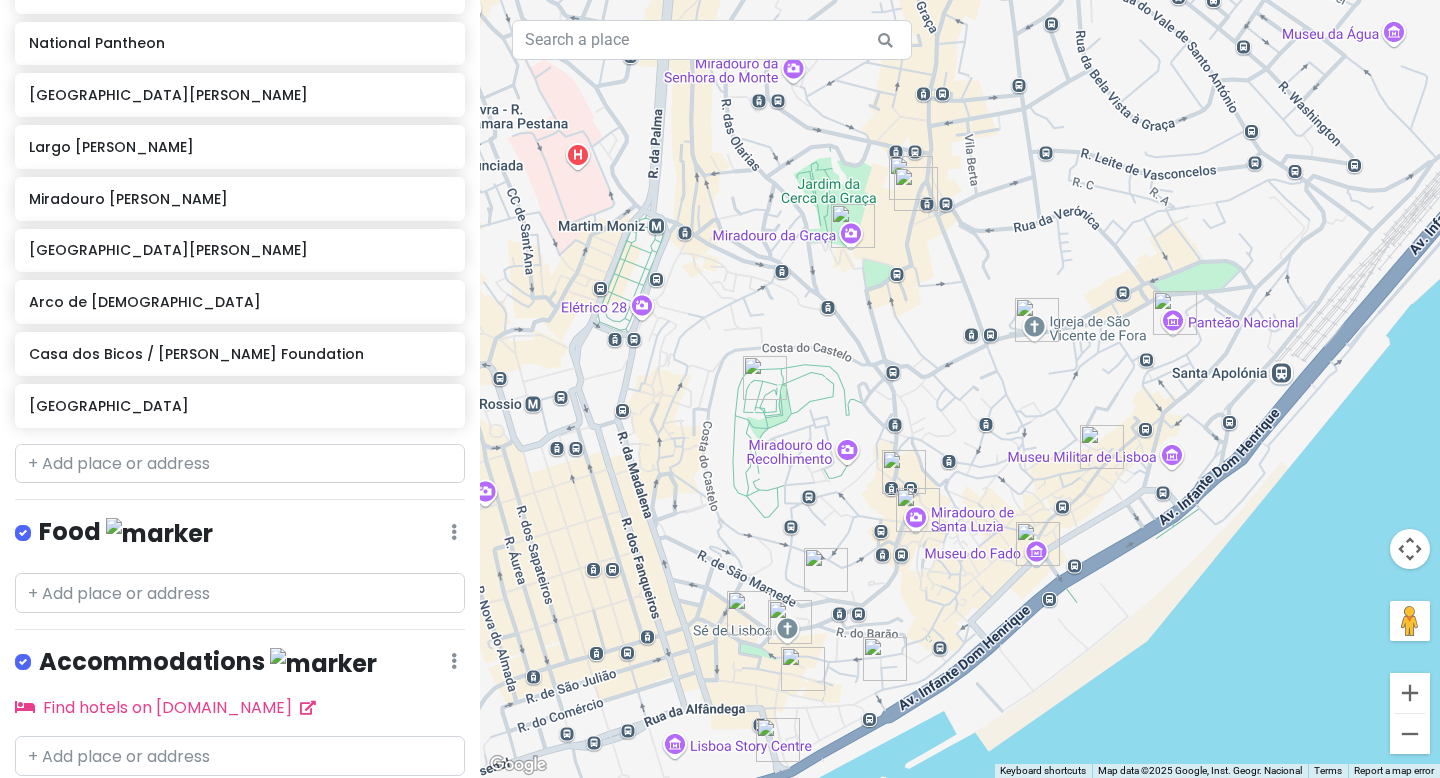 click at bounding box center (911, 178) 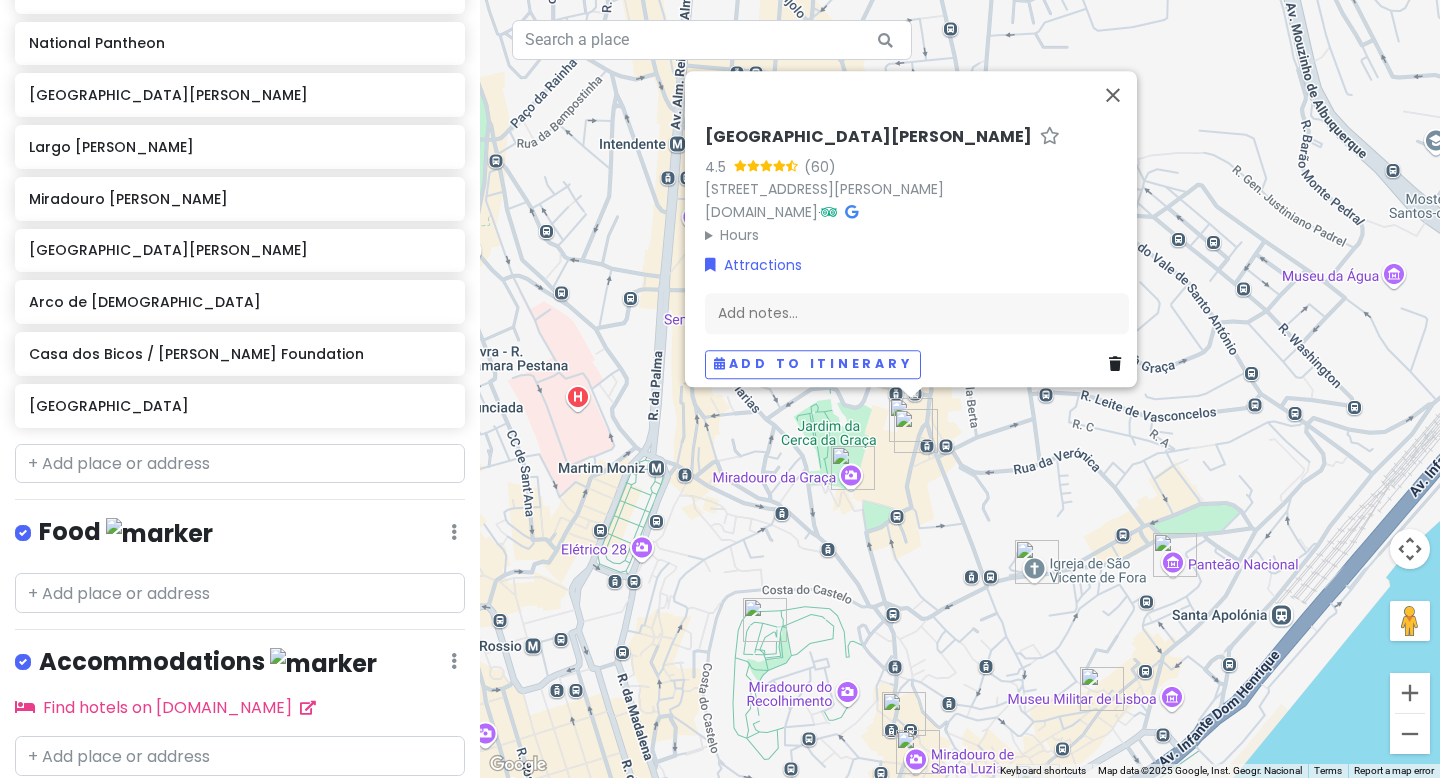 click at bounding box center (916, 431) 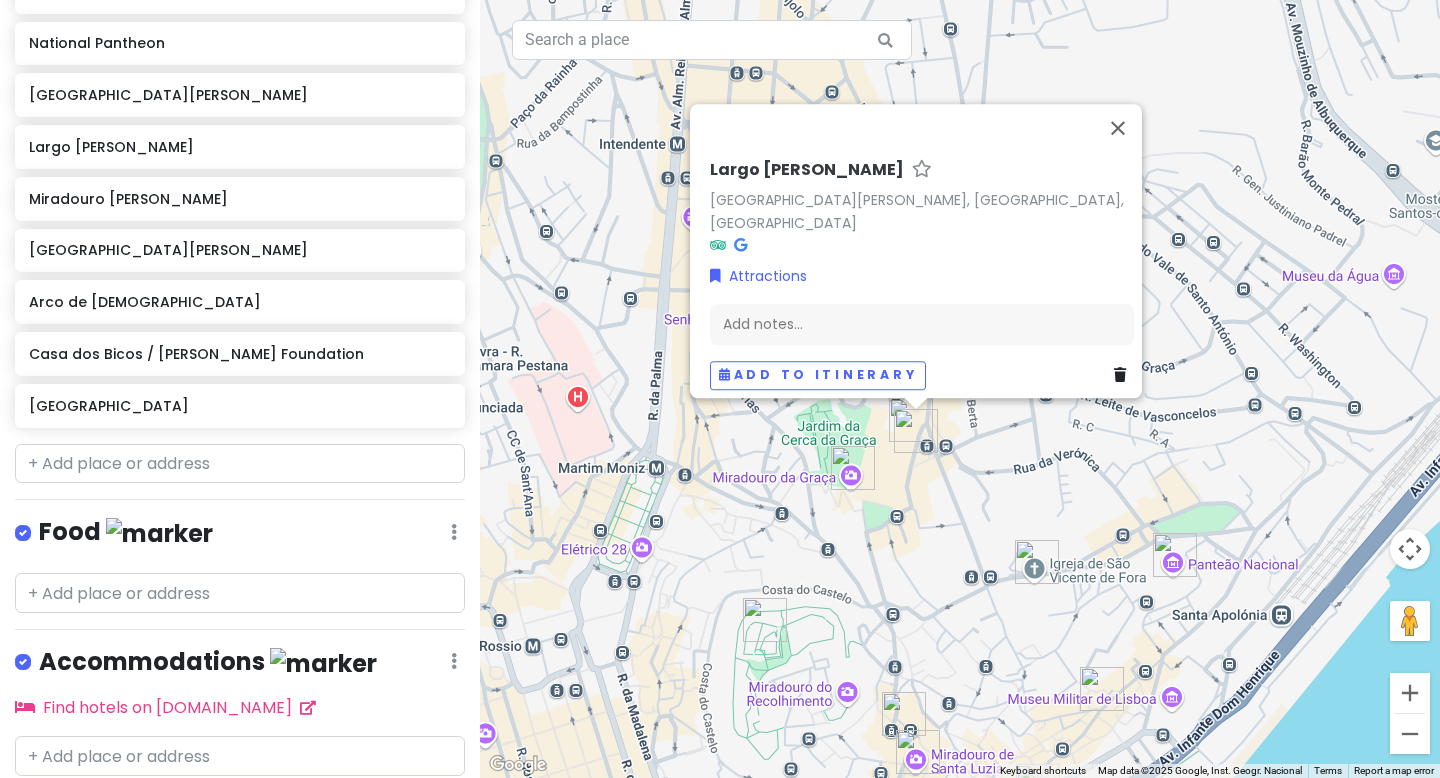 click at bounding box center [740, 246] 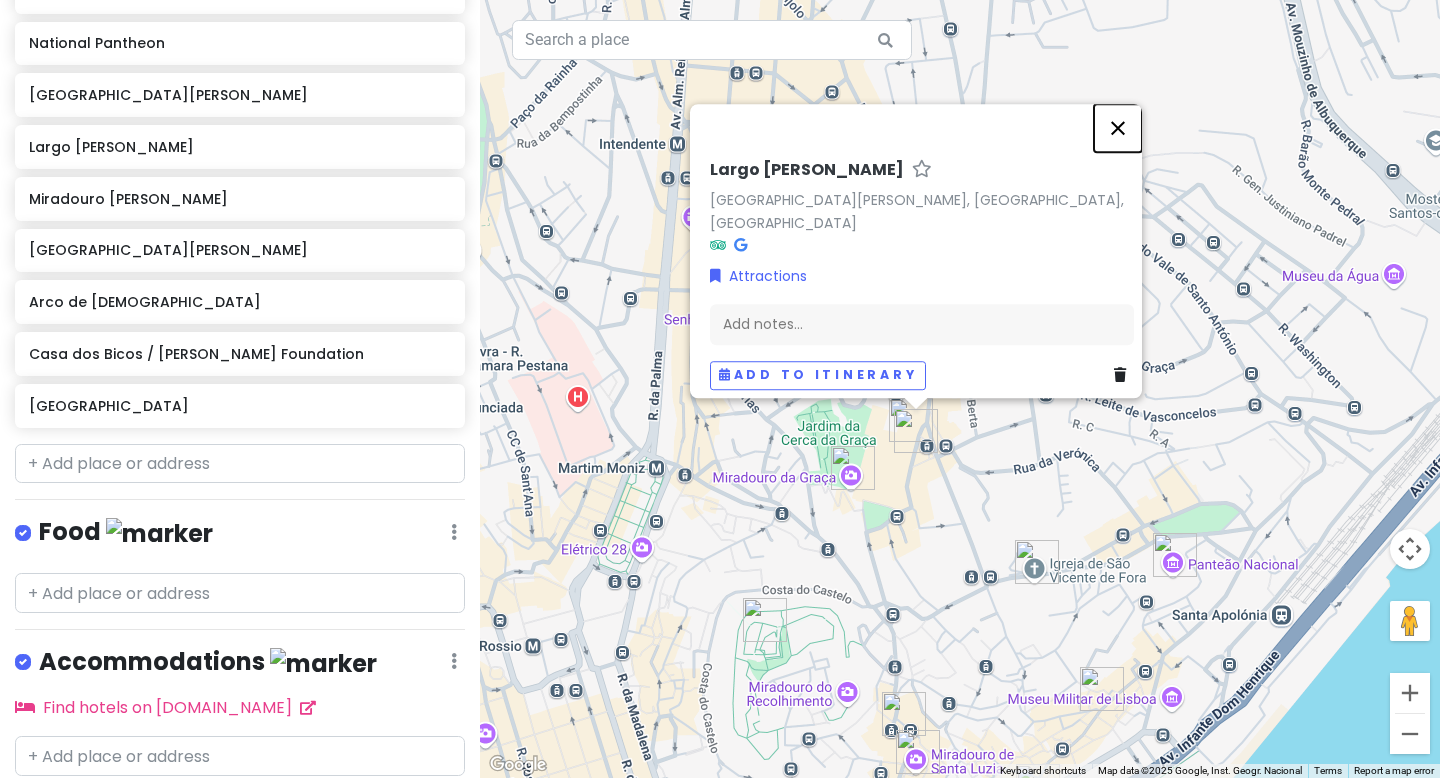 click at bounding box center (1118, 128) 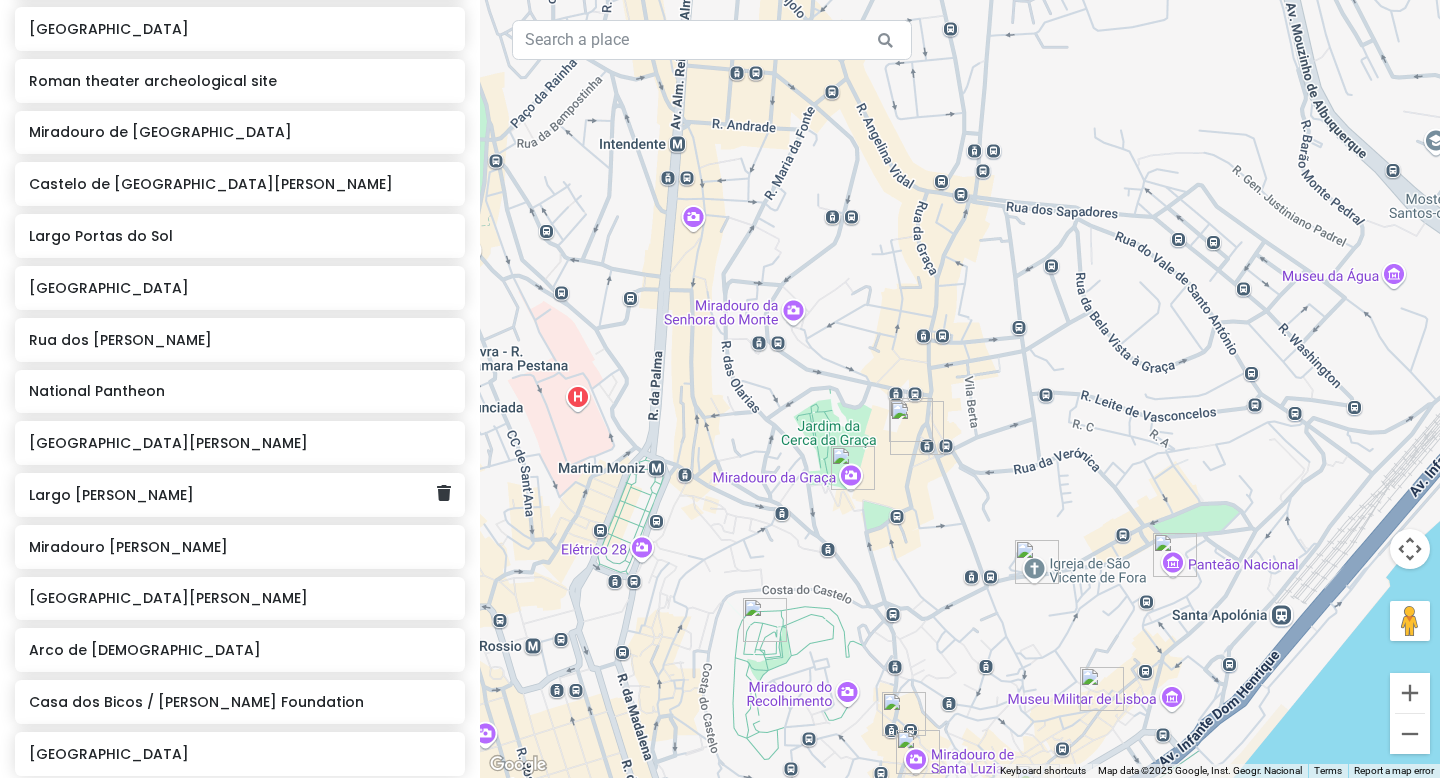 scroll, scrollTop: 250, scrollLeft: 0, axis: vertical 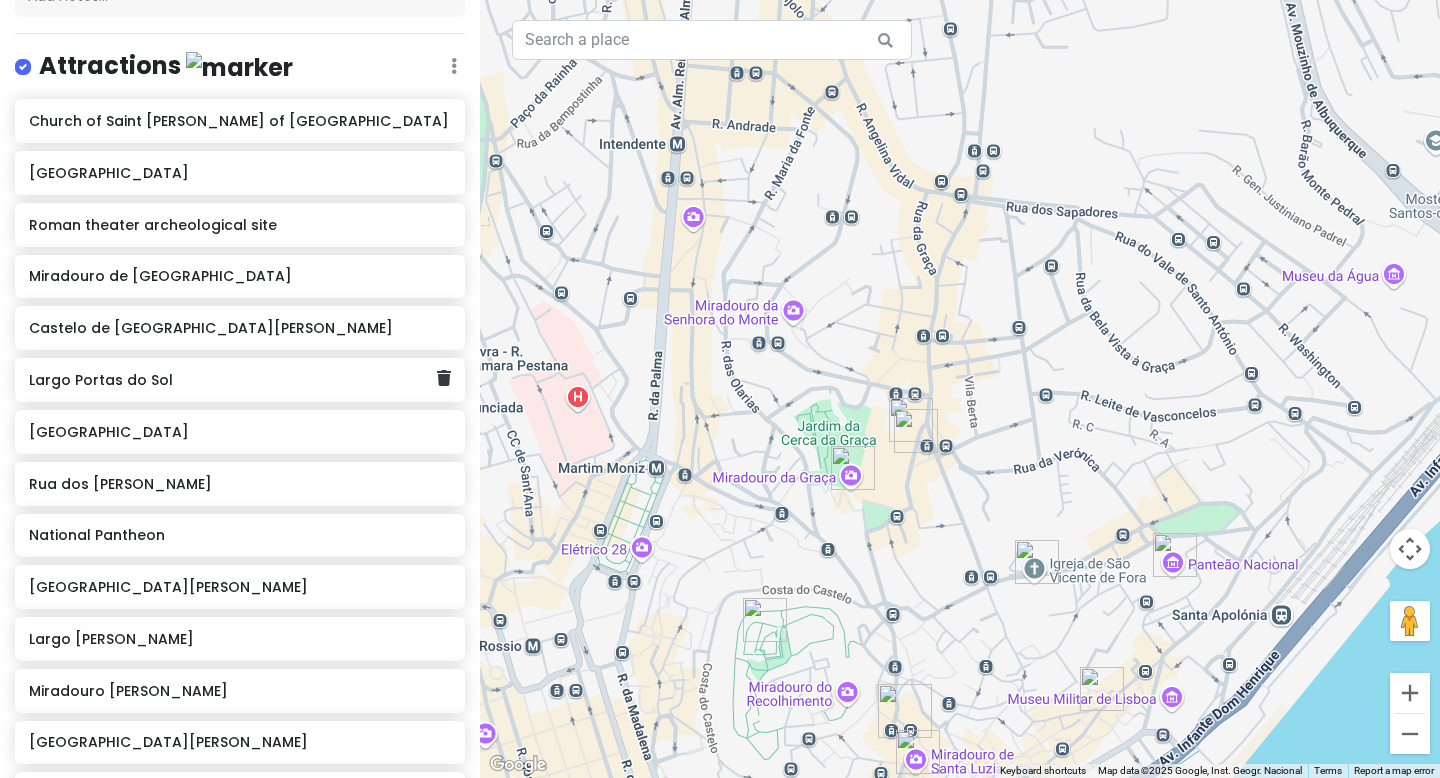 click on "Largo Portas do Sol" at bounding box center [232, 380] 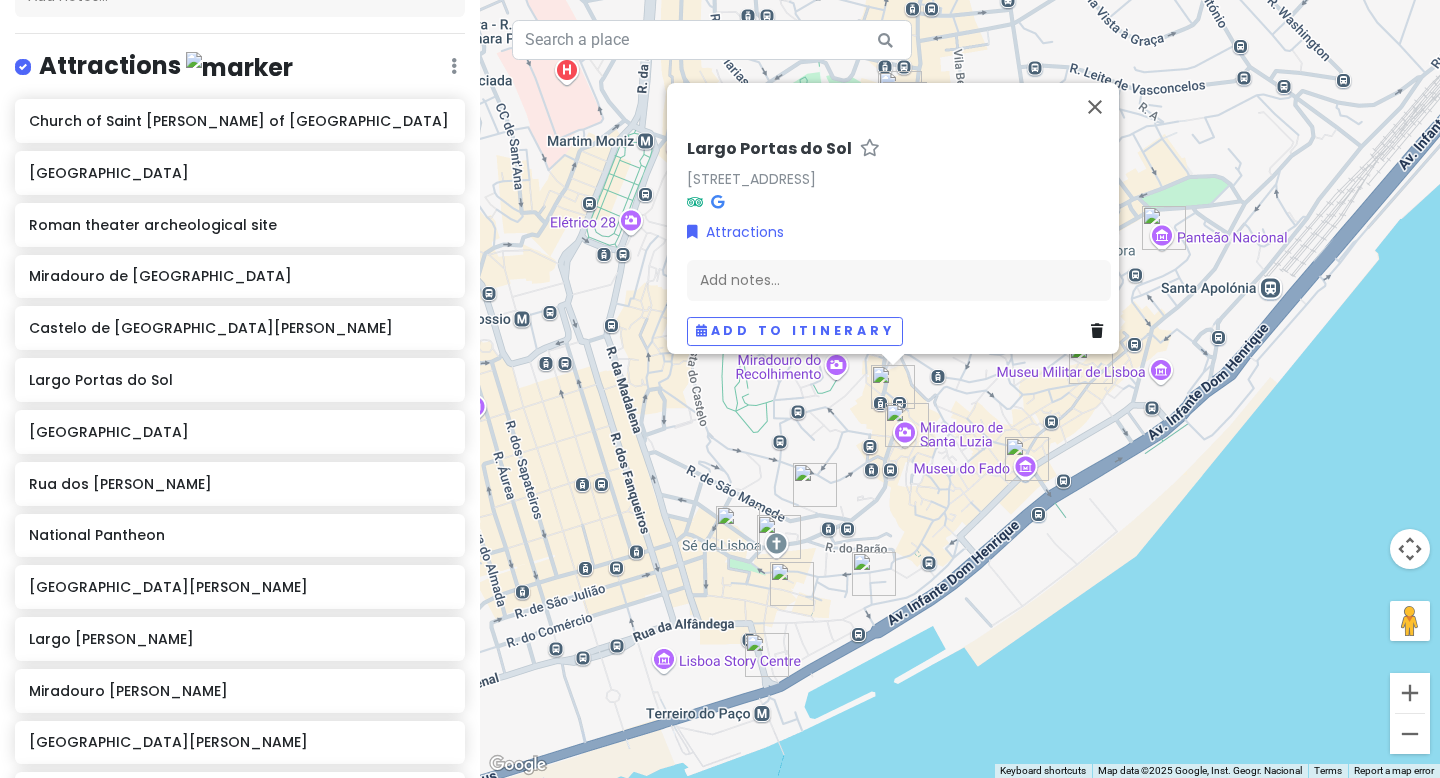 drag, startPoint x: 1162, startPoint y: 399, endPoint x: 1158, endPoint y: 121, distance: 278.02878 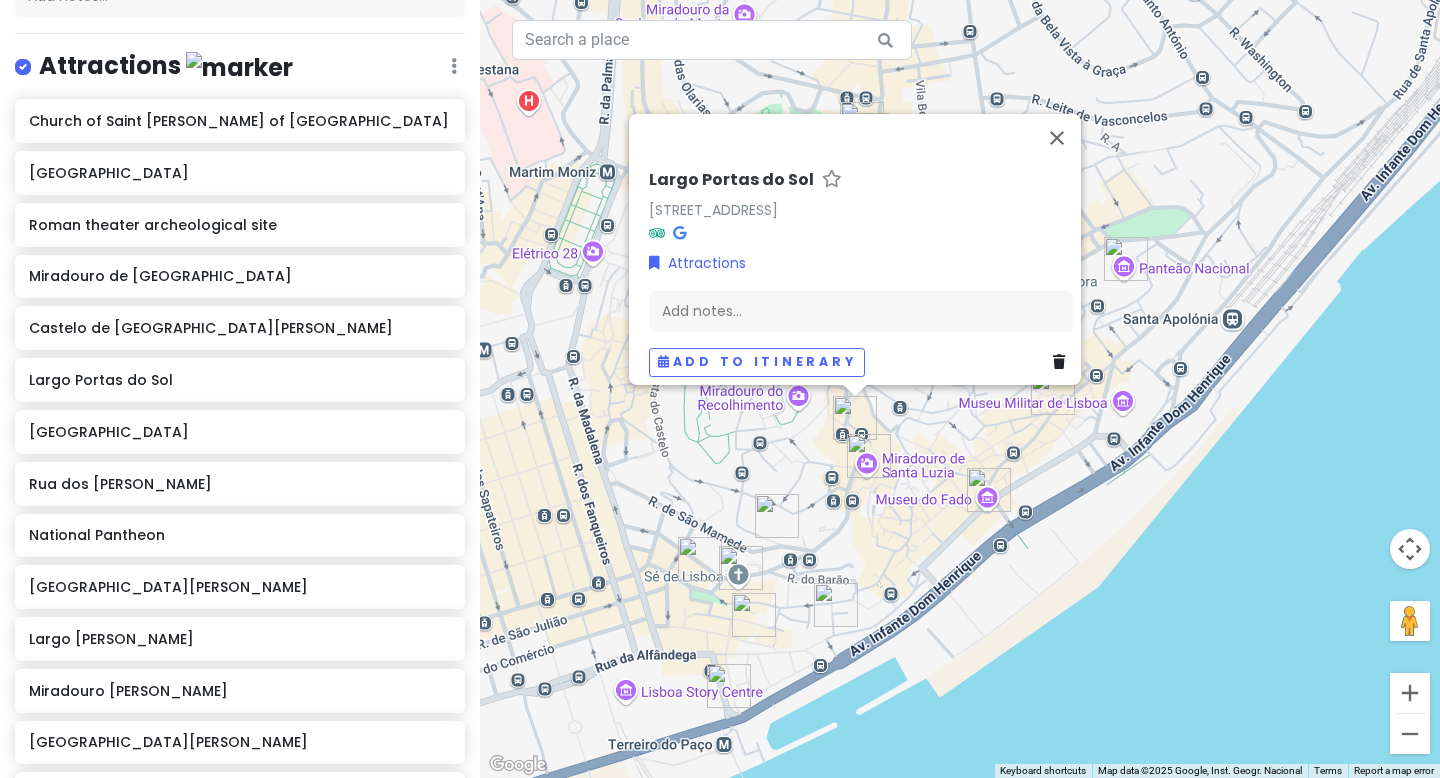 drag, startPoint x: 675, startPoint y: 574, endPoint x: 835, endPoint y: 511, distance: 171.95639 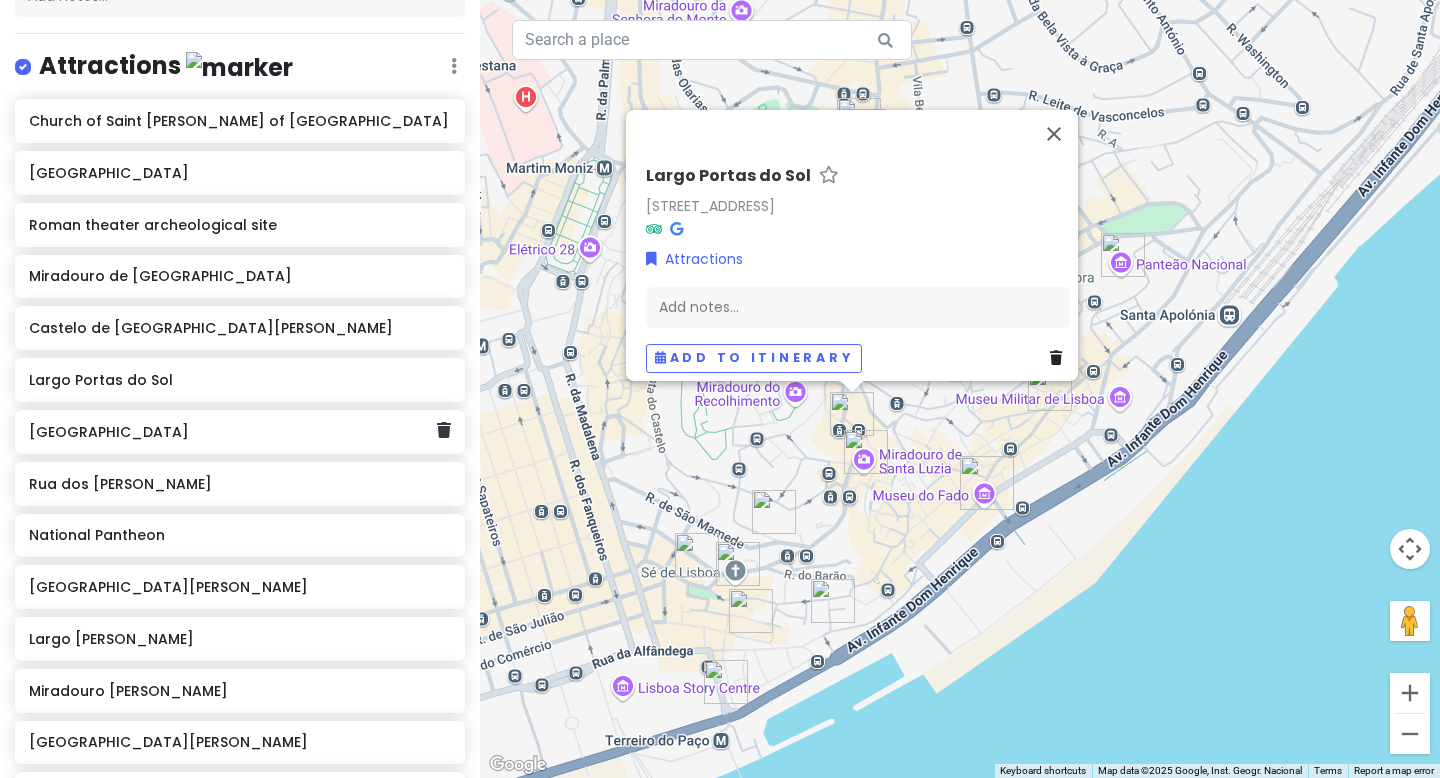 click on "[GEOGRAPHIC_DATA]" at bounding box center [232, 432] 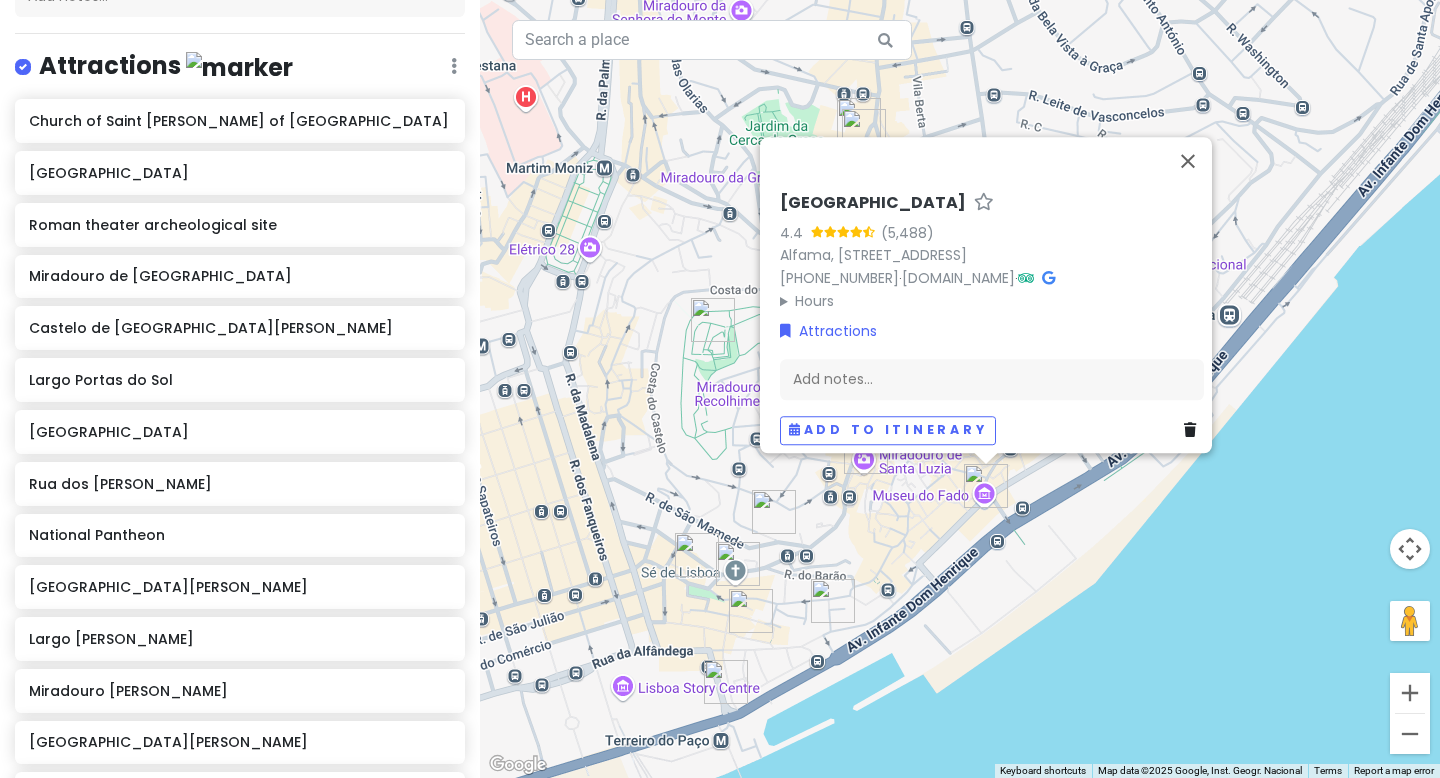 click at bounding box center (866, 452) 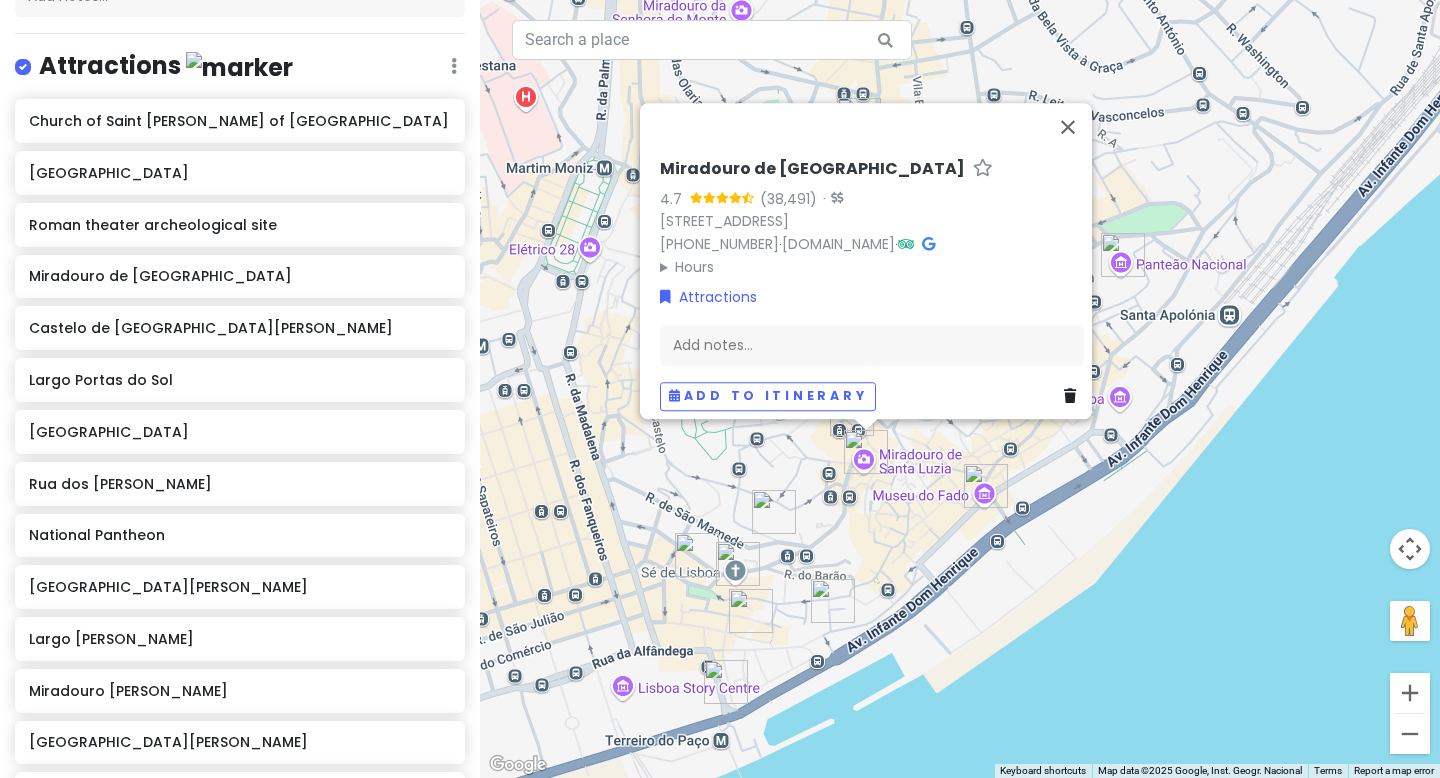 click on "Miradouro de Santa Luzia 4.7        (38,491)    ·    [STREET_ADDRESS] [PHONE_NUMBER]   ·   [DOMAIN_NAME]   ·   Hours [DATE]  Open 24 hours [DATE]  Open 24 hours [DATE]  Open 24 hours [DATE]  Open 24 hours [DATE]  Open 24 hours [DATE]  Open 24 hours [DATE]  Open 24 hours Attractions Add notes...  Add to itinerary" at bounding box center [872, 285] 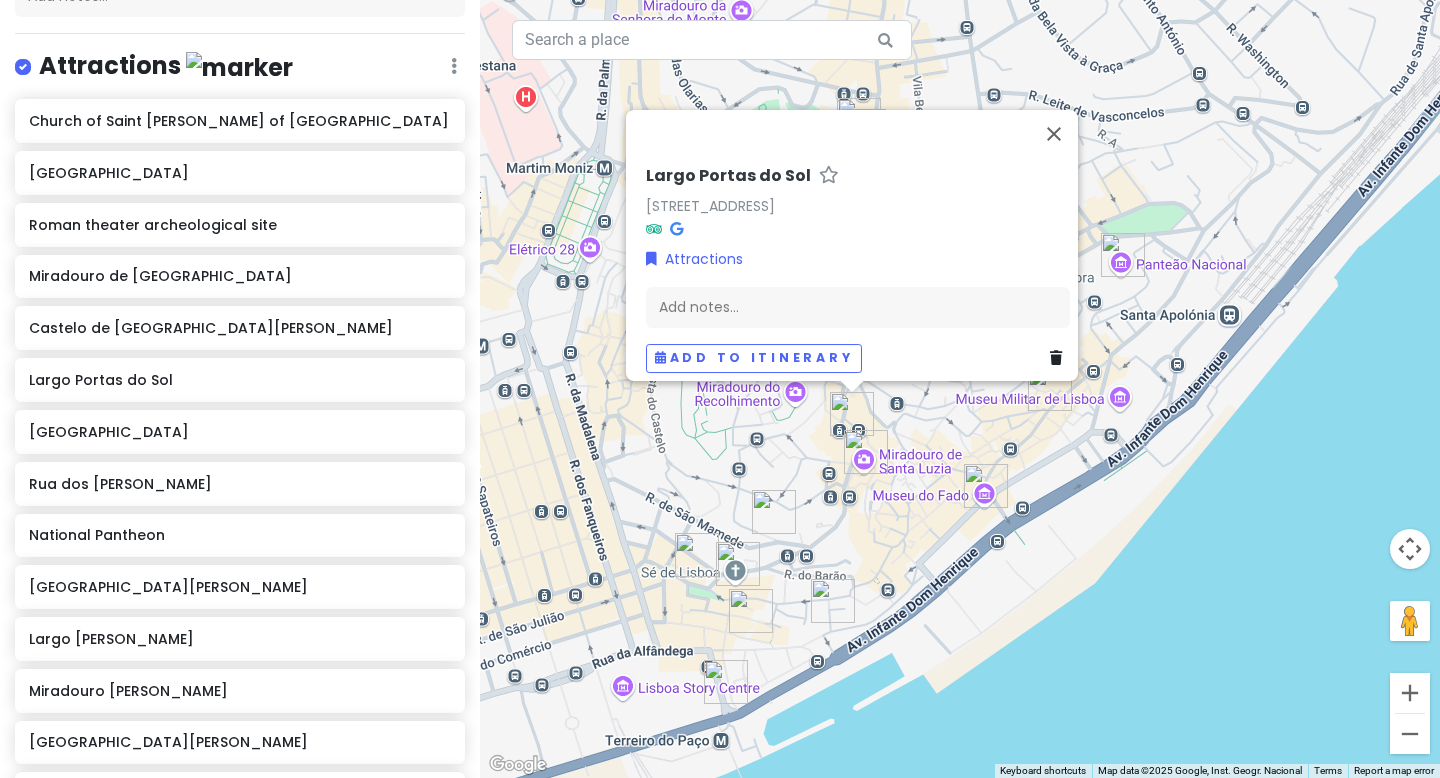 click at bounding box center (852, 414) 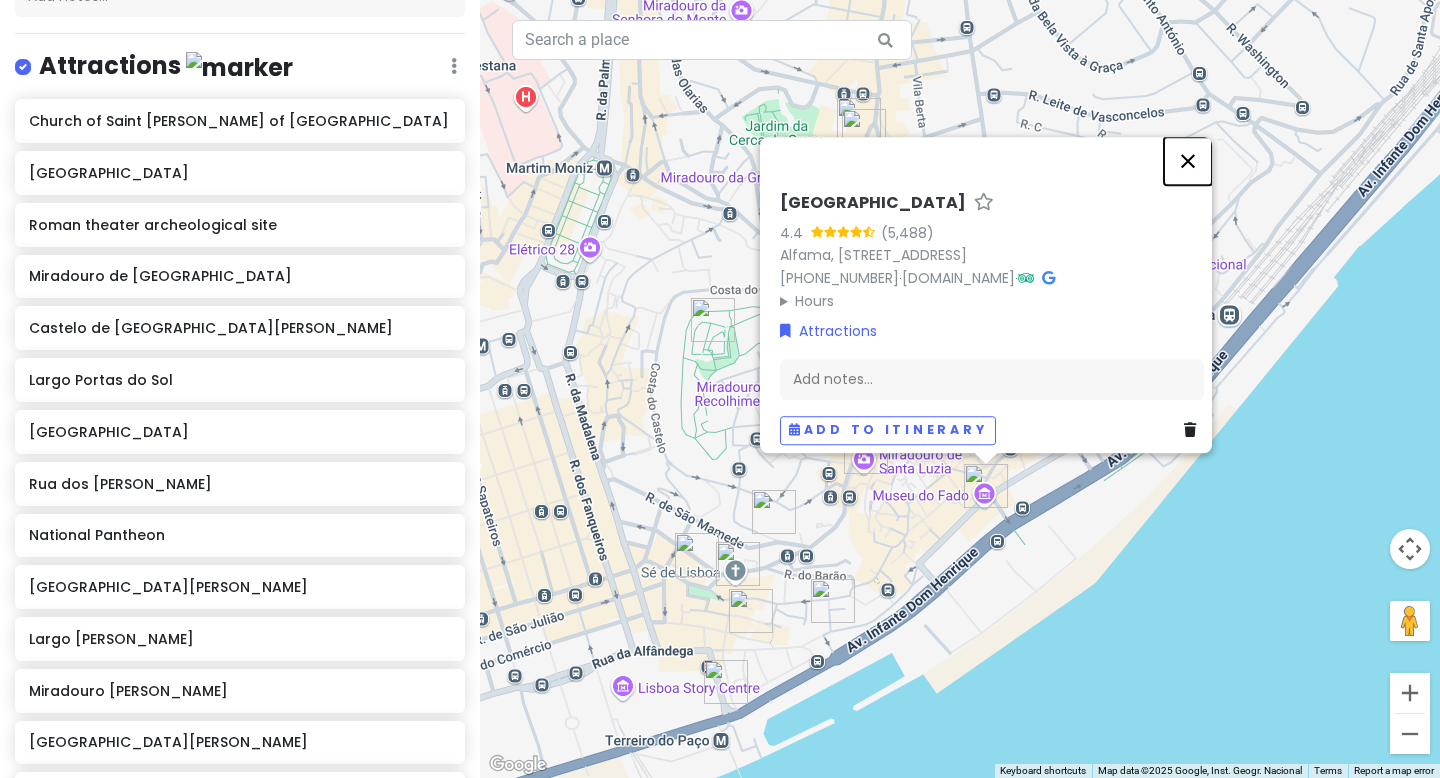 click at bounding box center (1188, 161) 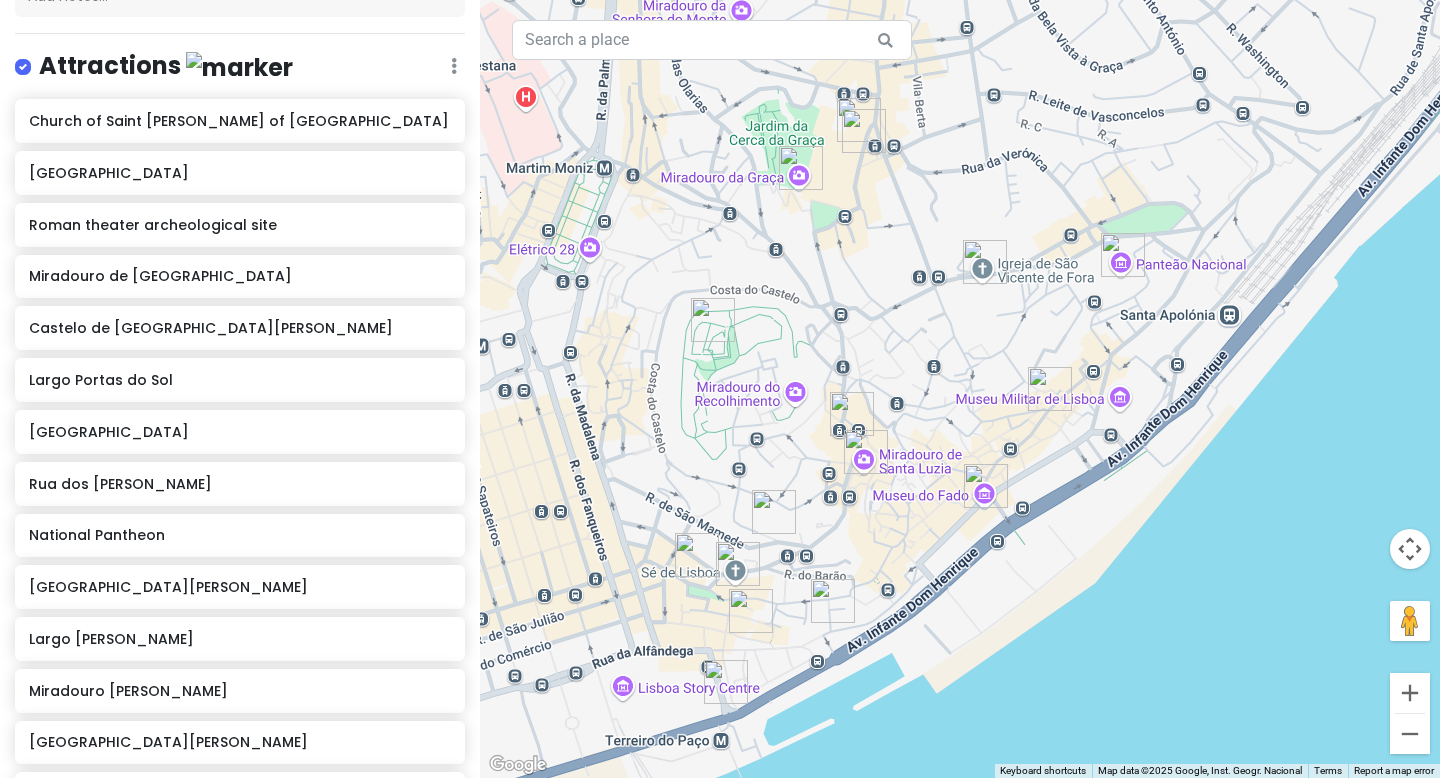 click at bounding box center [801, 168] 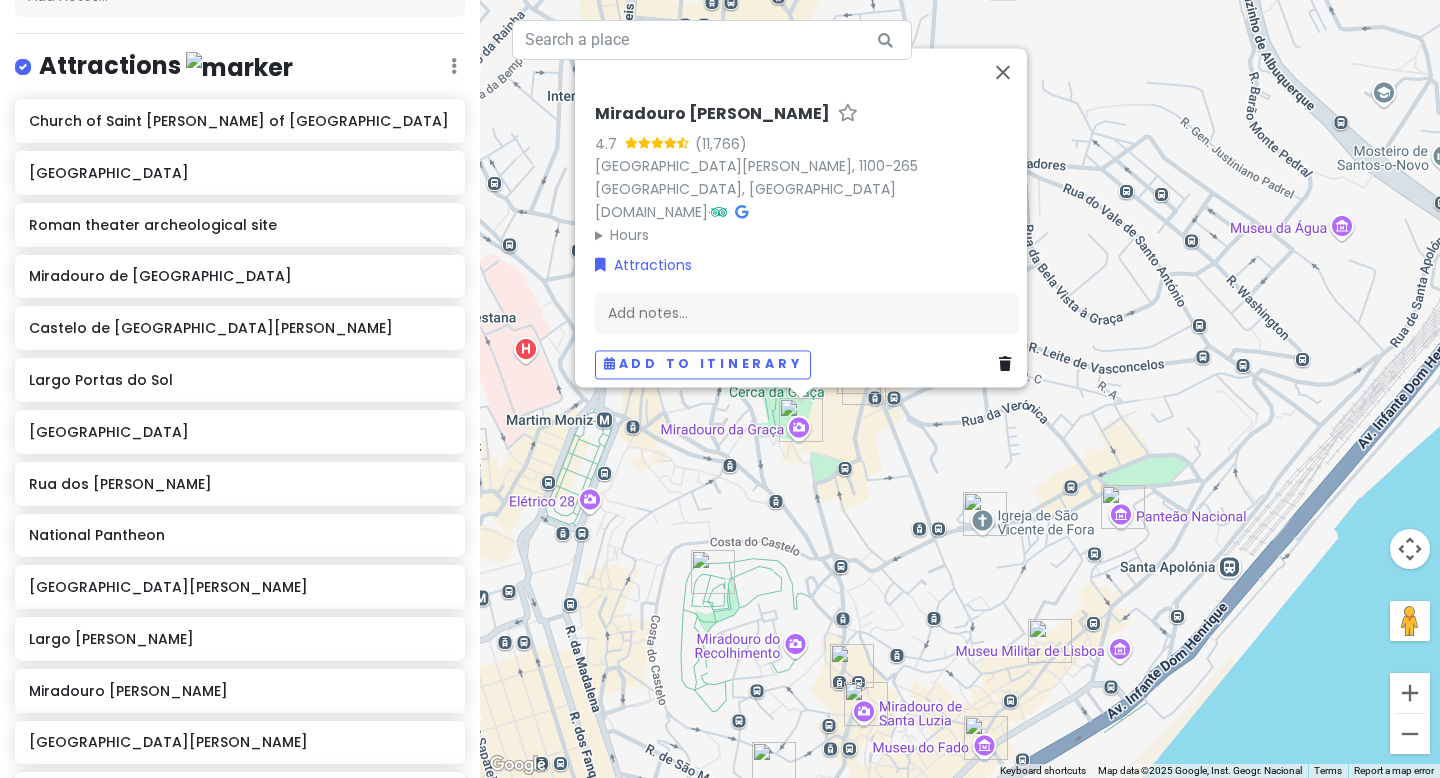 click on "Miradouro [PERSON_NAME] 4.7        (11,766) [GEOGRAPHIC_DATA][PERSON_NAME], 1100-265 [GEOGRAPHIC_DATA], [GEOGRAPHIC_DATA] [DOMAIN_NAME]   ·   Hours [DATE]  6:00 am – 10:00 pm [DATE]  6:00 am – 10:00 pm [DATE]  6:00 am – 10:00 pm [DATE]  6:00 am – 10:00 pm [DATE]  6:00 am – 10:00 pm [DATE]  6:00 am – 10:00 pm [DATE]  6:00 am – 10:00 pm Attractions Add notes...  Add to itinerary" at bounding box center [960, 389] 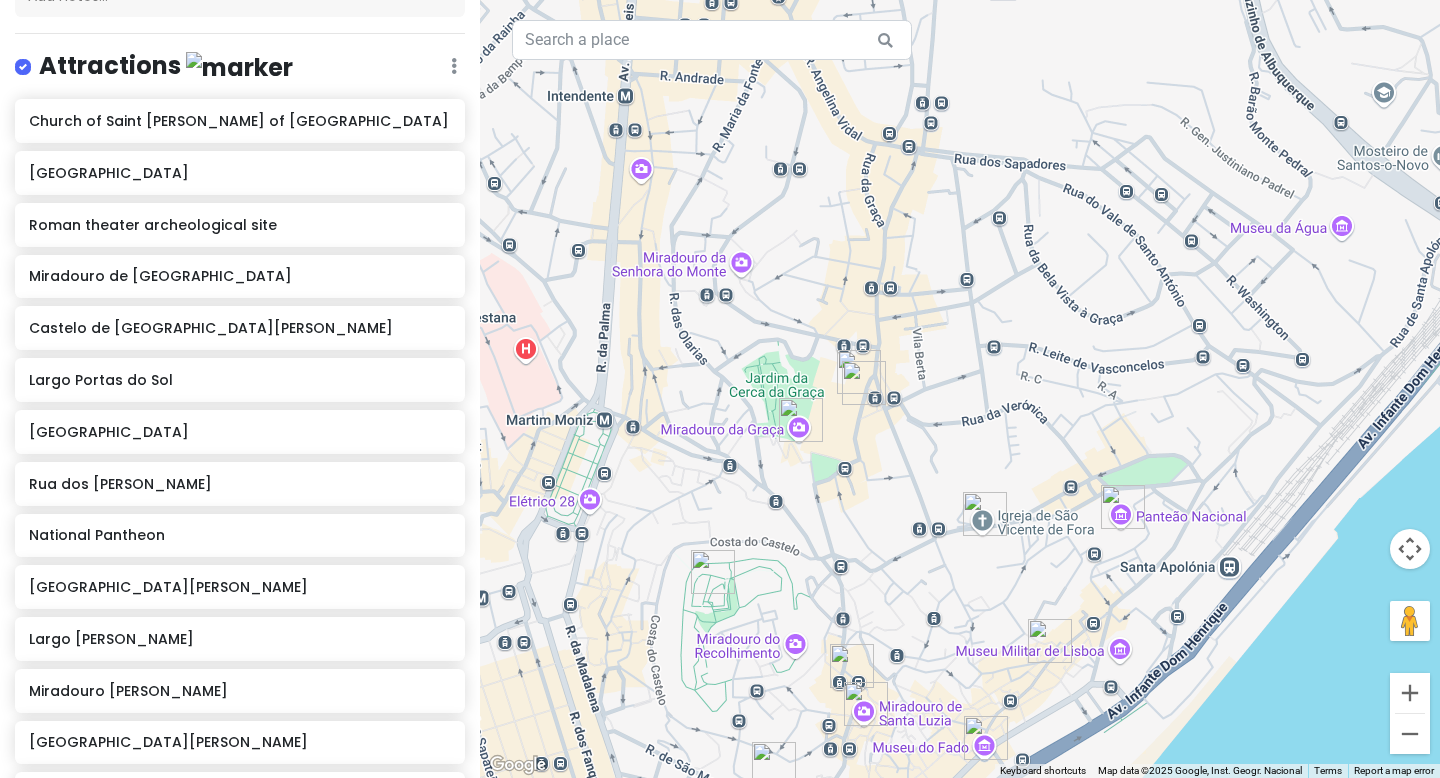 click at bounding box center [859, 372] 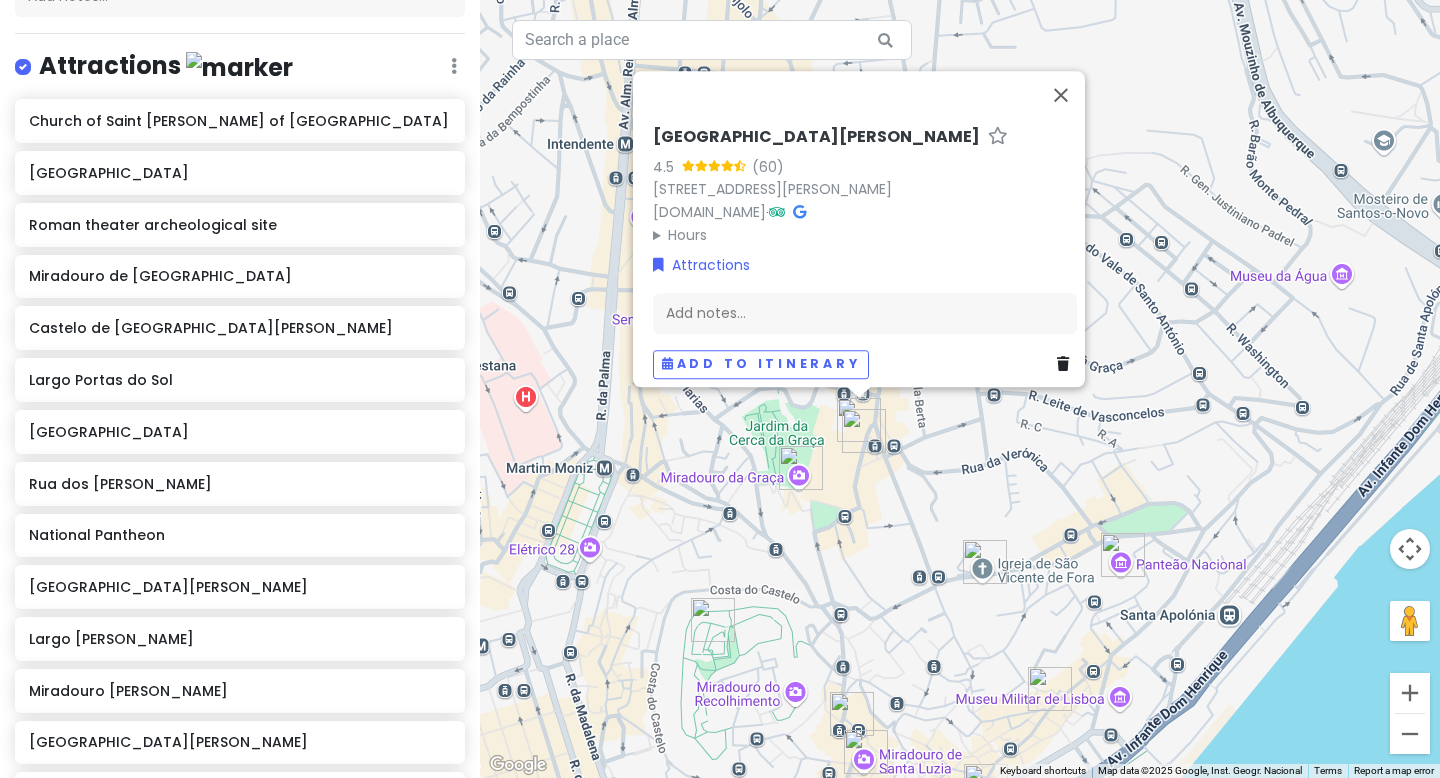 click at bounding box center [864, 431] 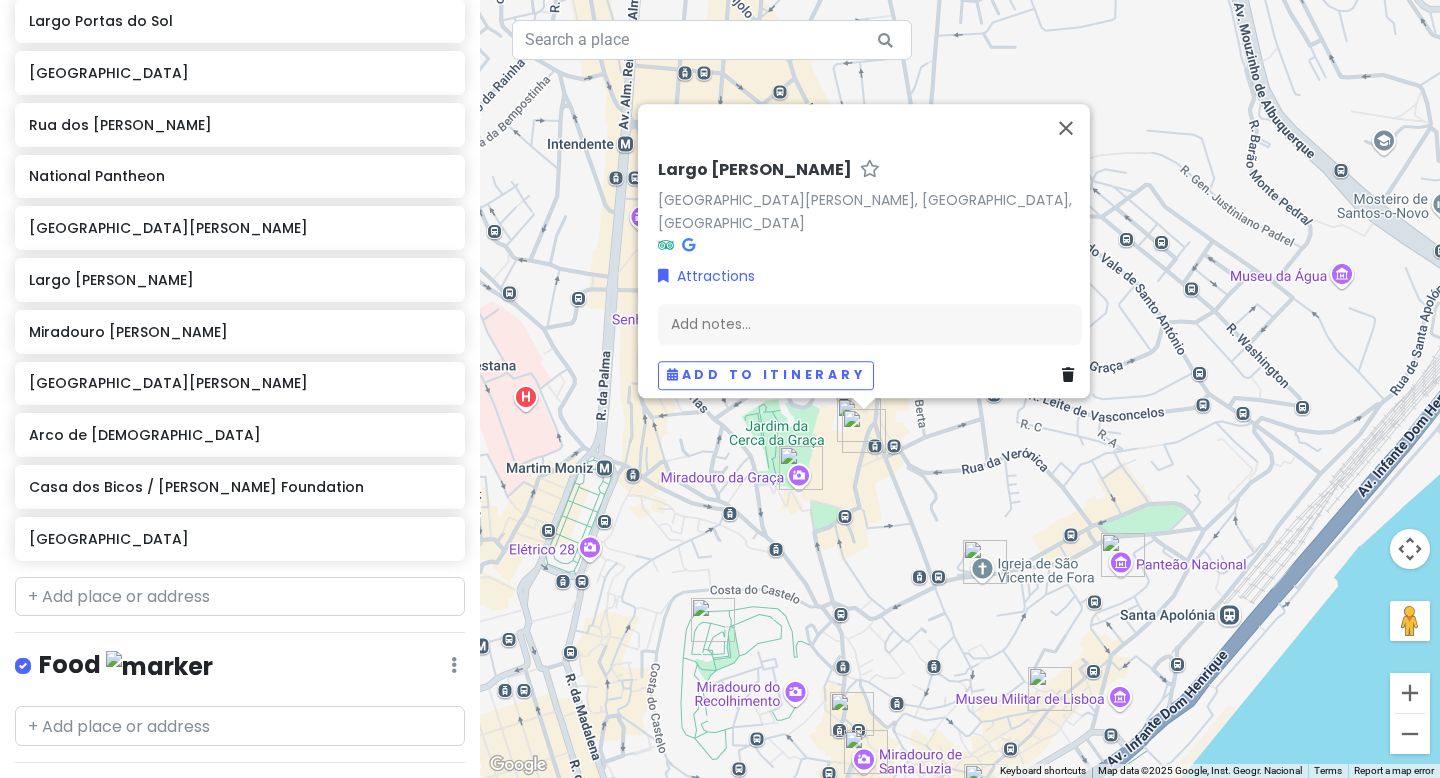 scroll, scrollTop: 618, scrollLeft: 0, axis: vertical 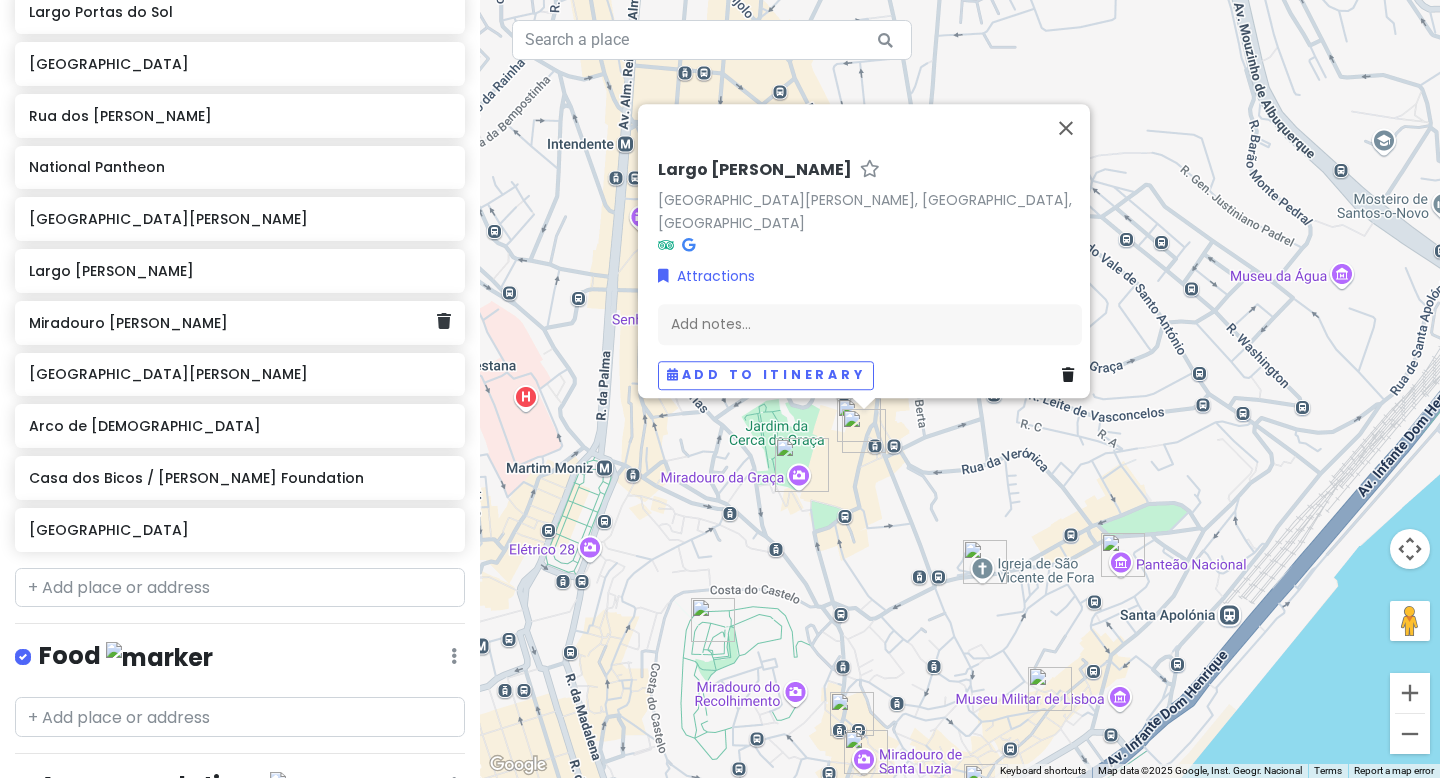 click on "Miradouro [PERSON_NAME]" at bounding box center [232, 323] 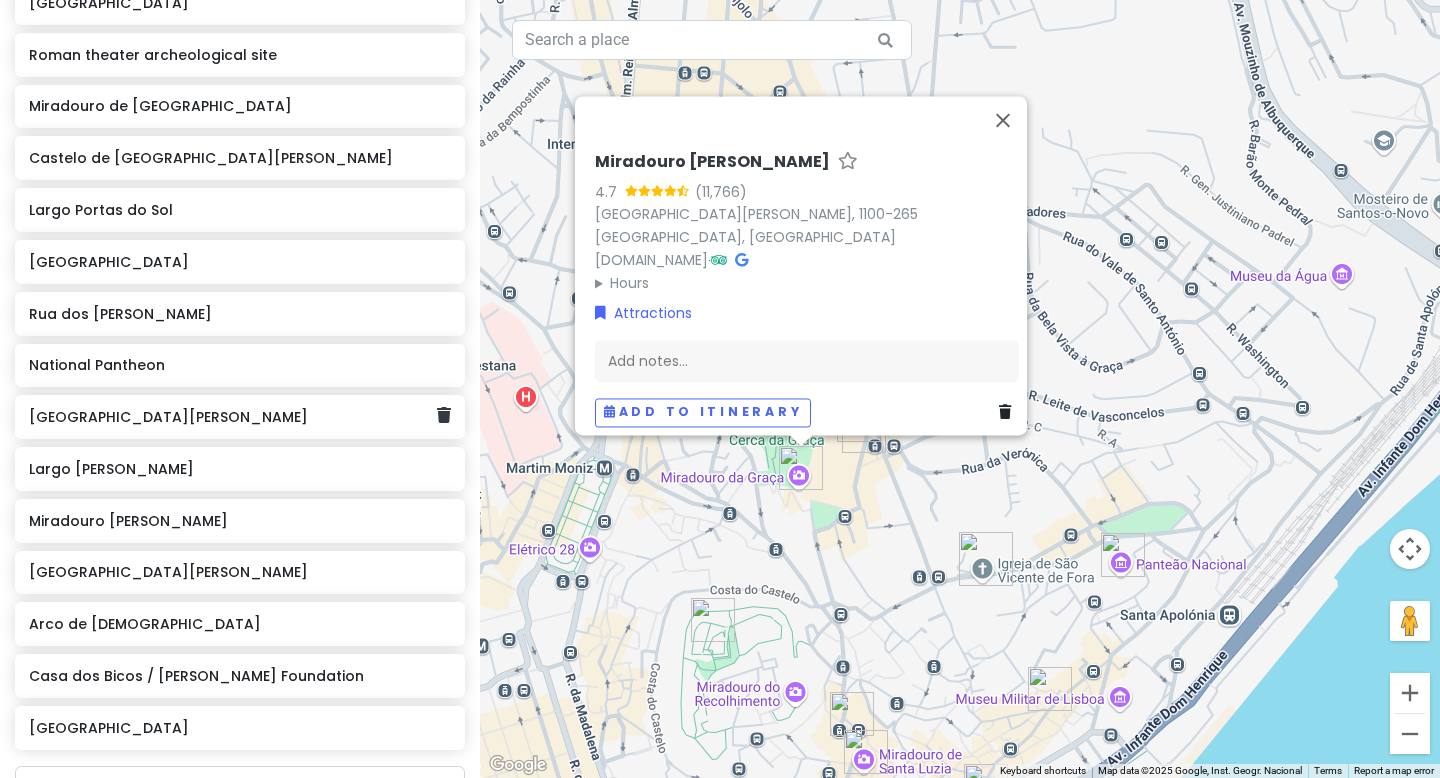 scroll, scrollTop: 416, scrollLeft: 0, axis: vertical 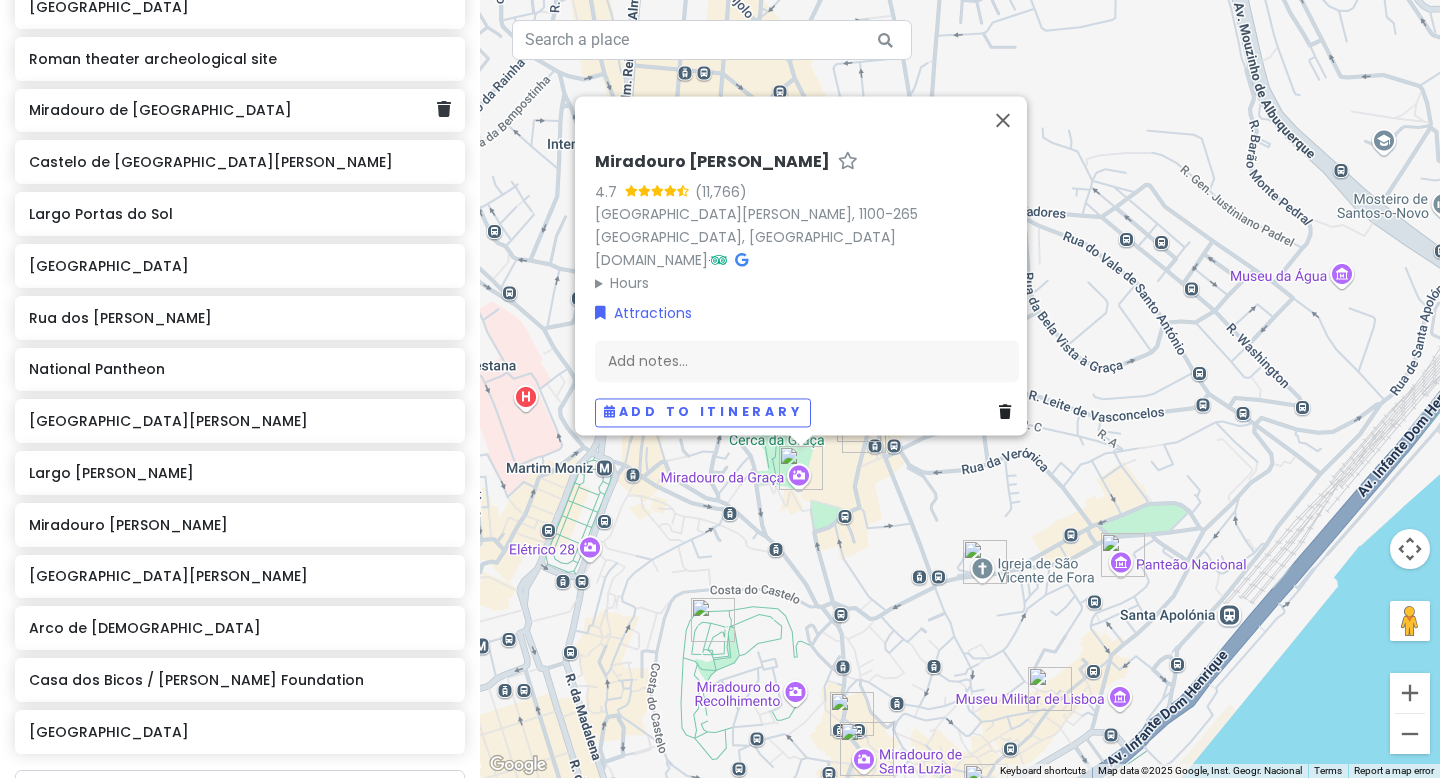 click on "Miradouro de [GEOGRAPHIC_DATA]" at bounding box center (232, 110) 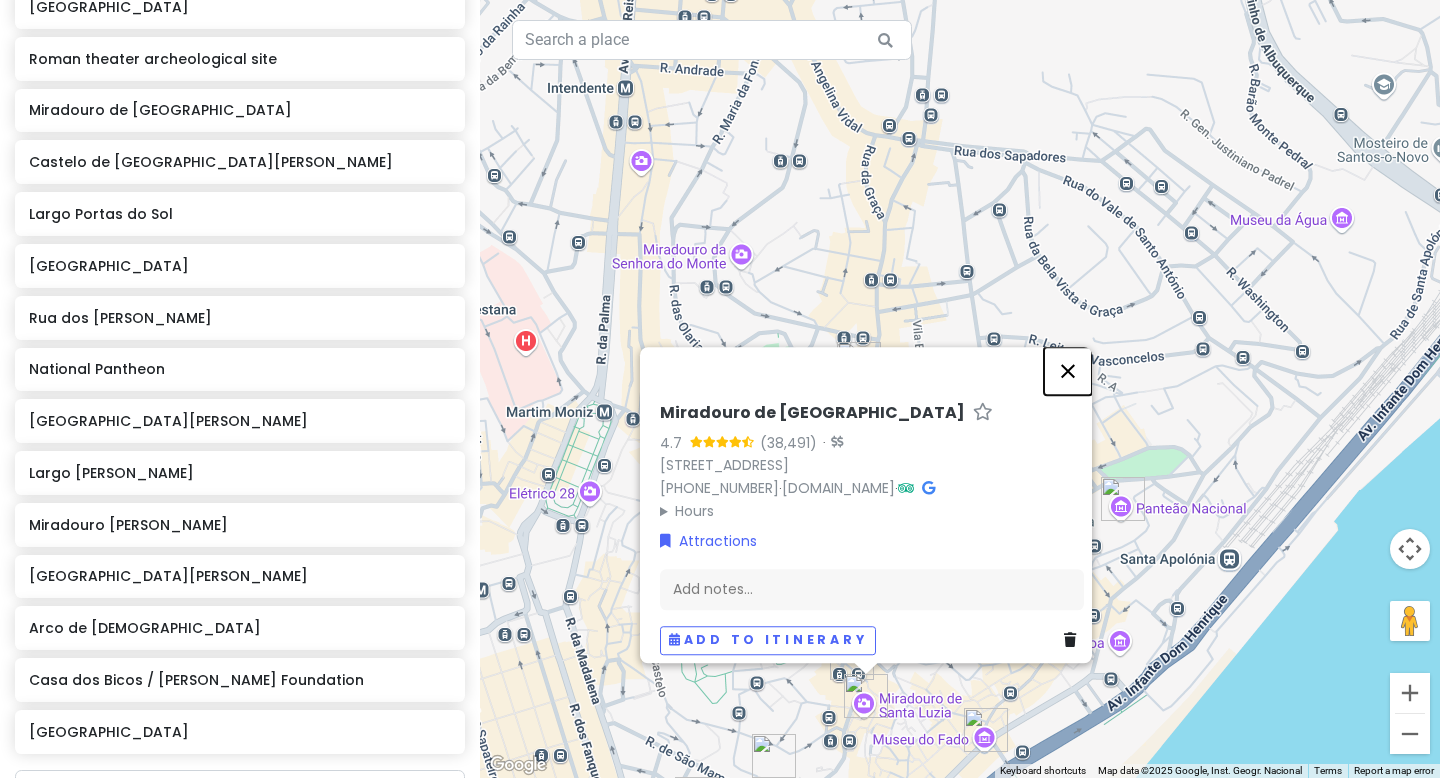 click at bounding box center (1068, 371) 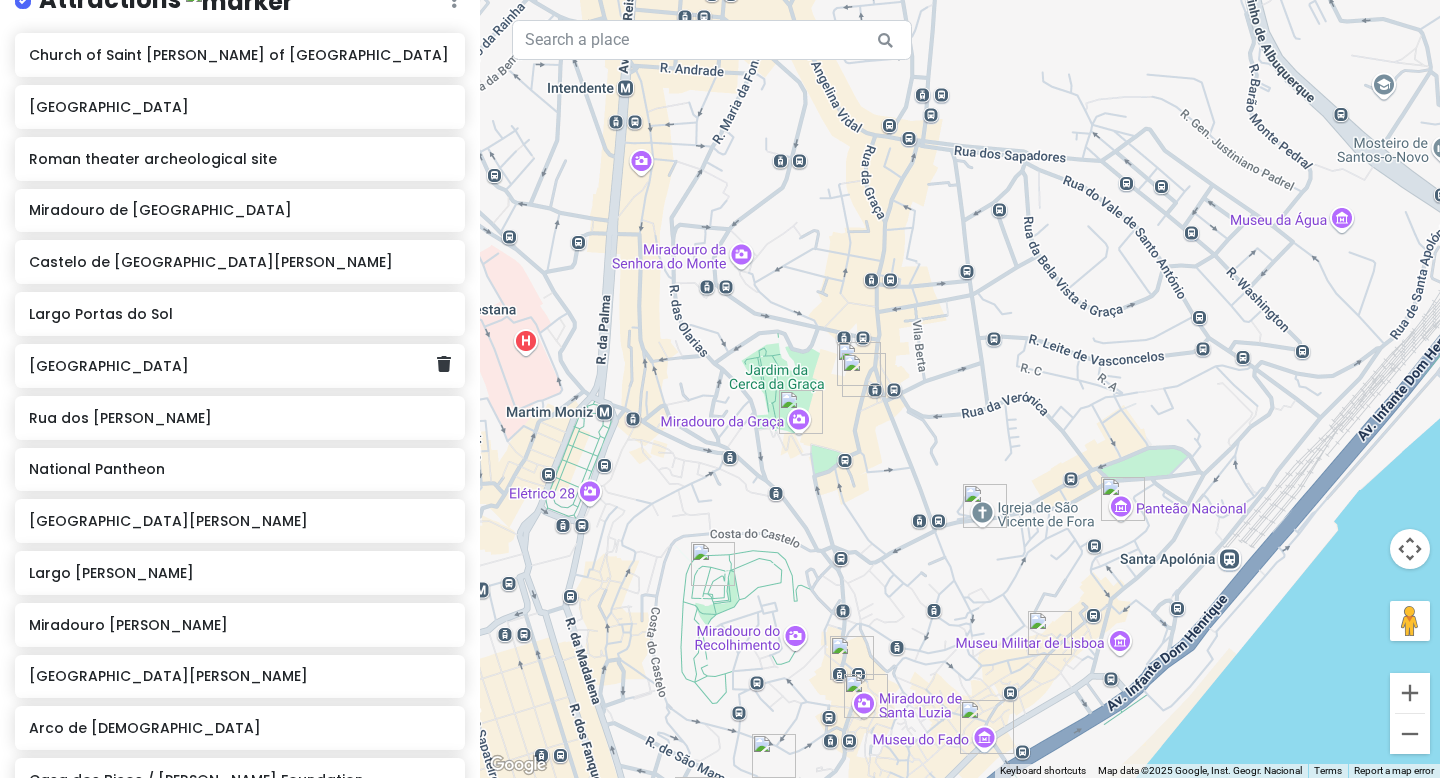 scroll, scrollTop: 313, scrollLeft: 0, axis: vertical 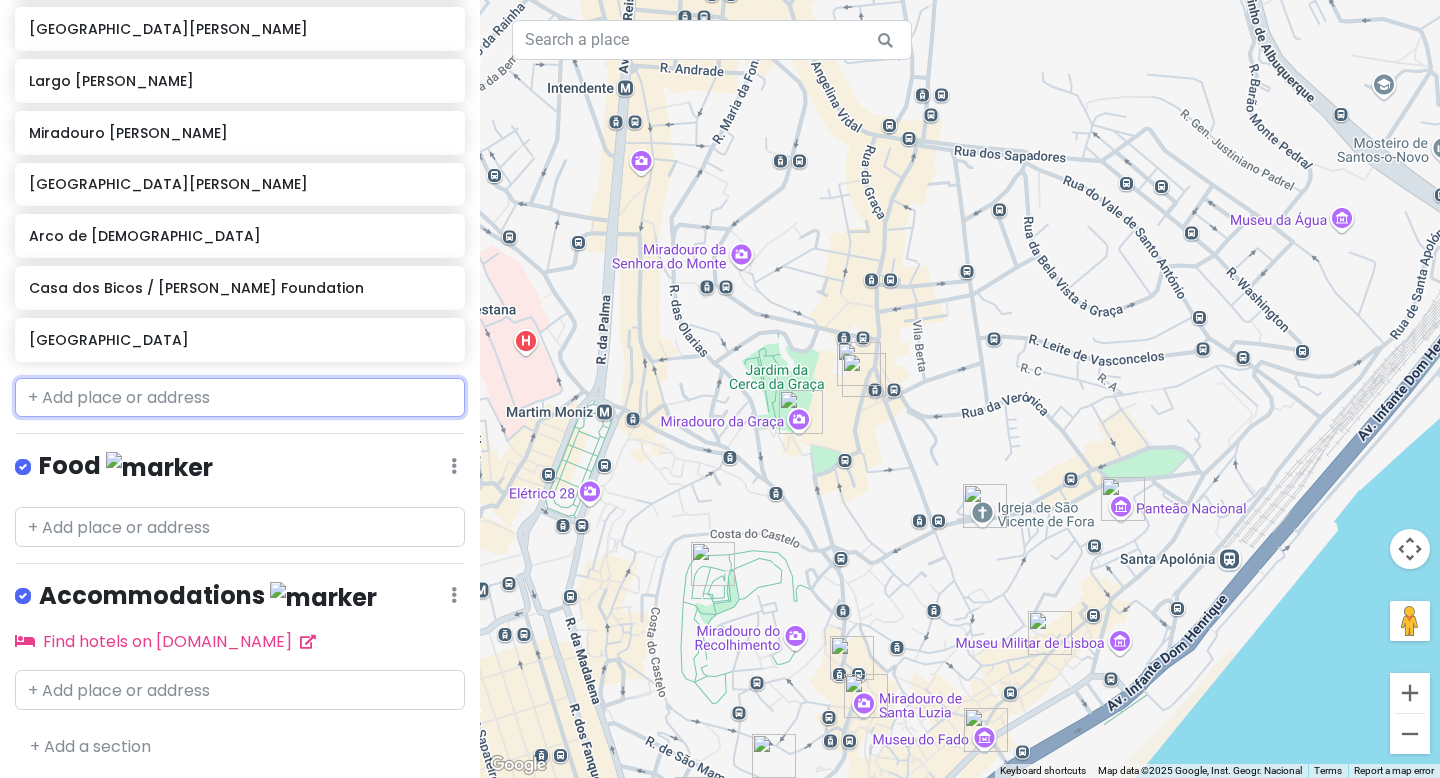 click at bounding box center [240, 398] 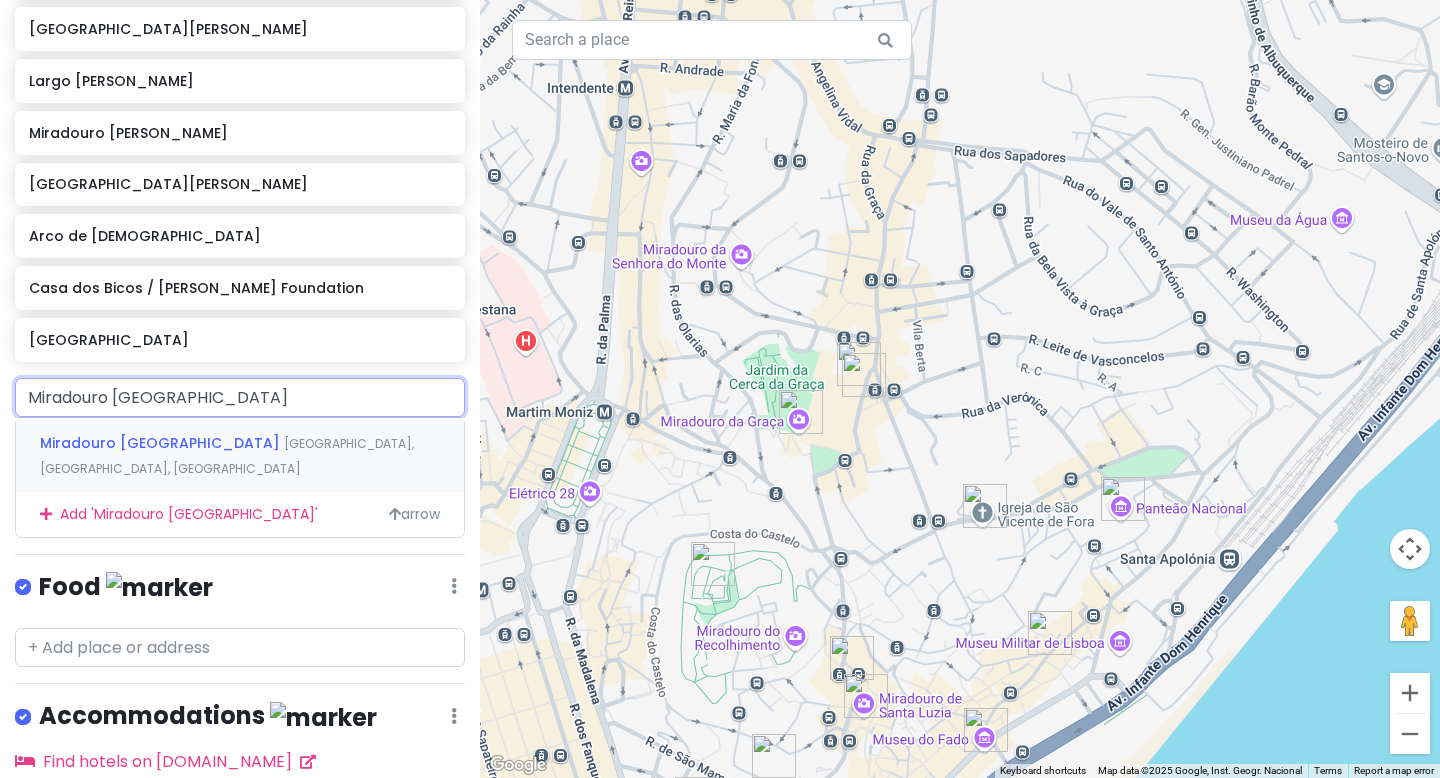 click on "Miradouro [GEOGRAPHIC_DATA]" at bounding box center [162, 443] 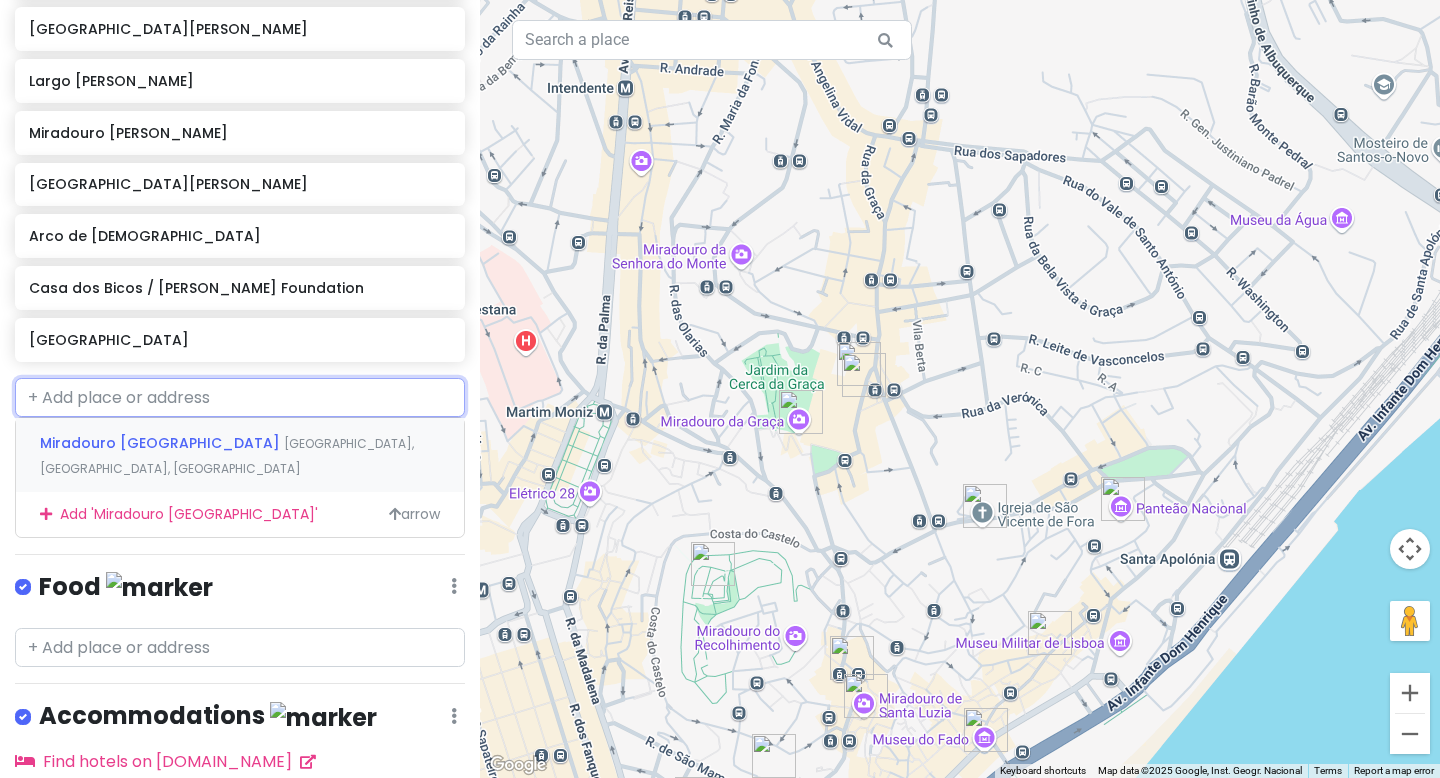 scroll, scrollTop: 860, scrollLeft: 0, axis: vertical 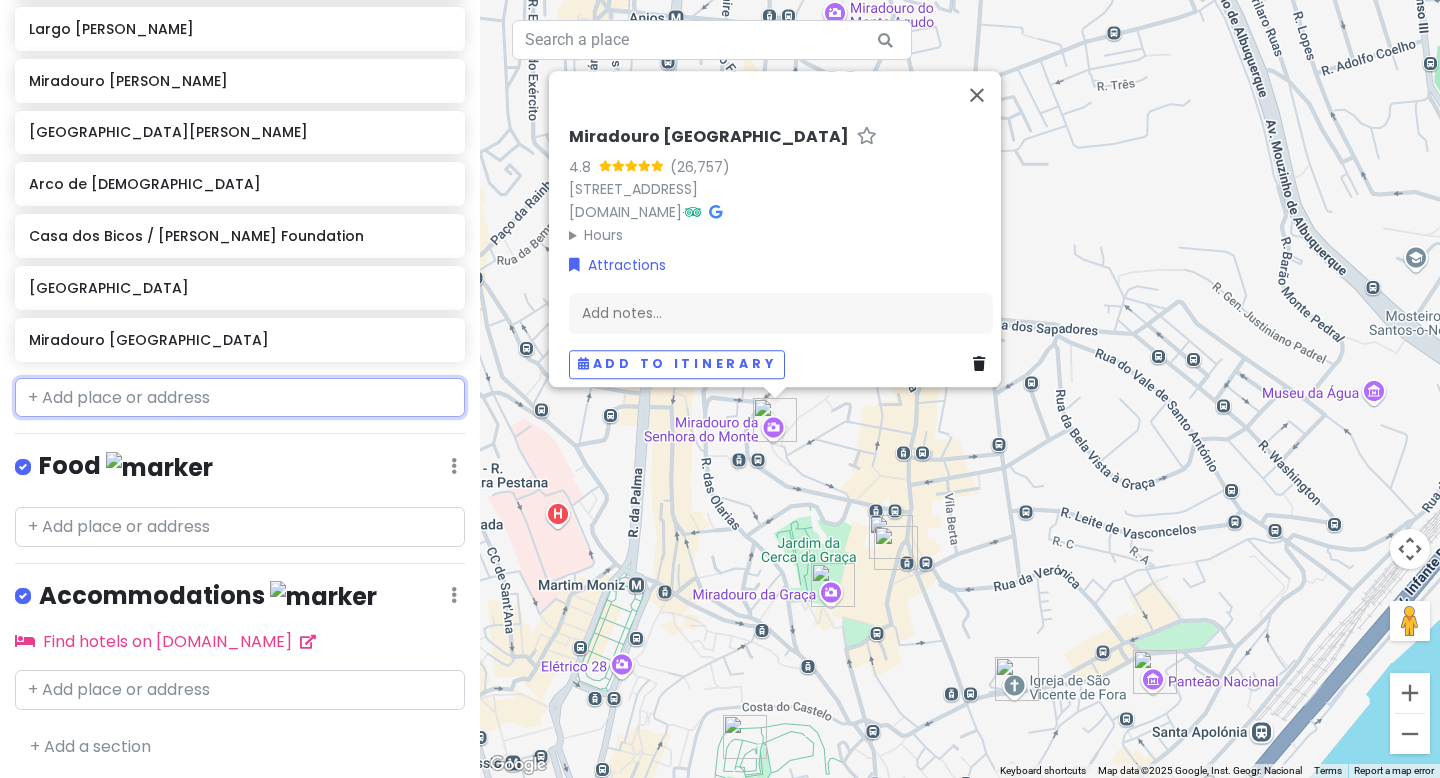 click at bounding box center (240, 398) 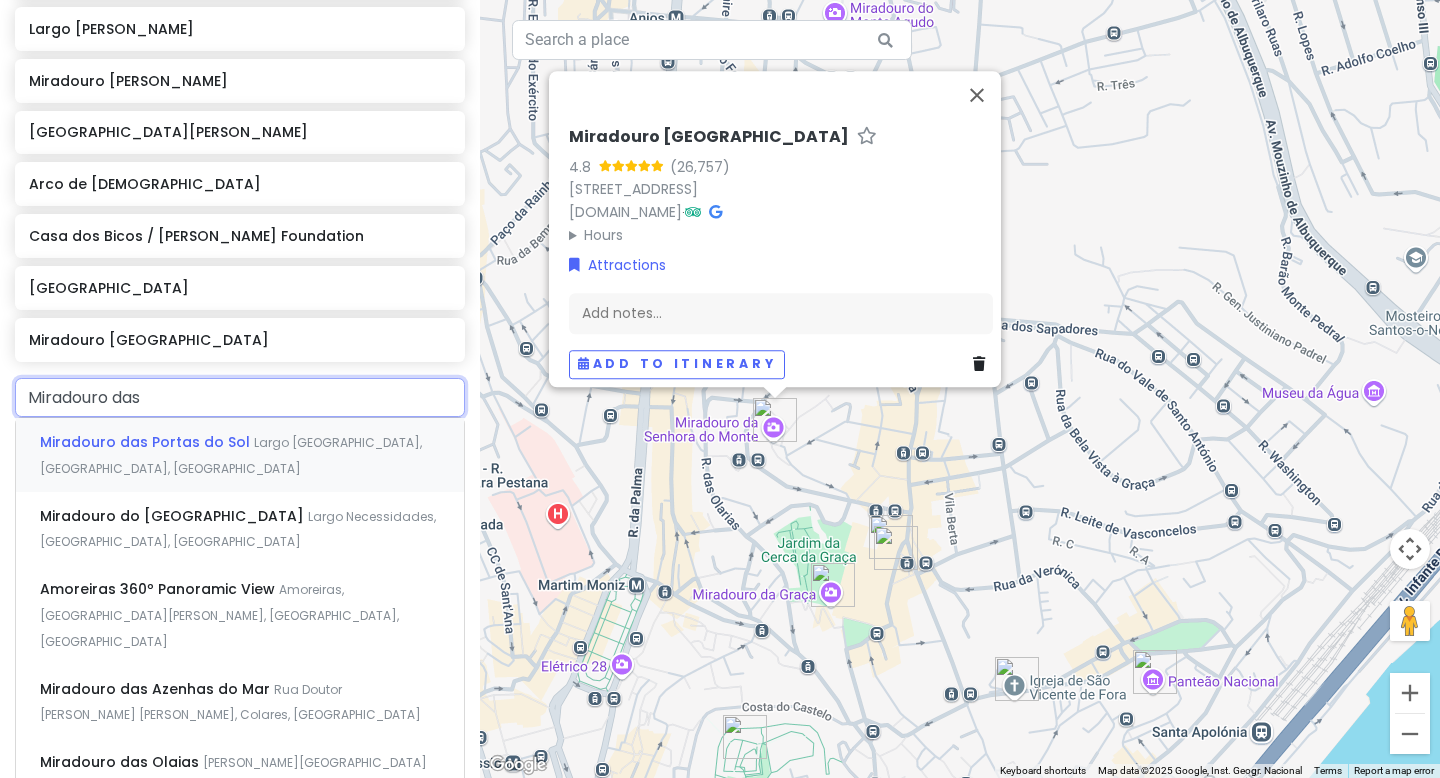 type on "Miradouro das" 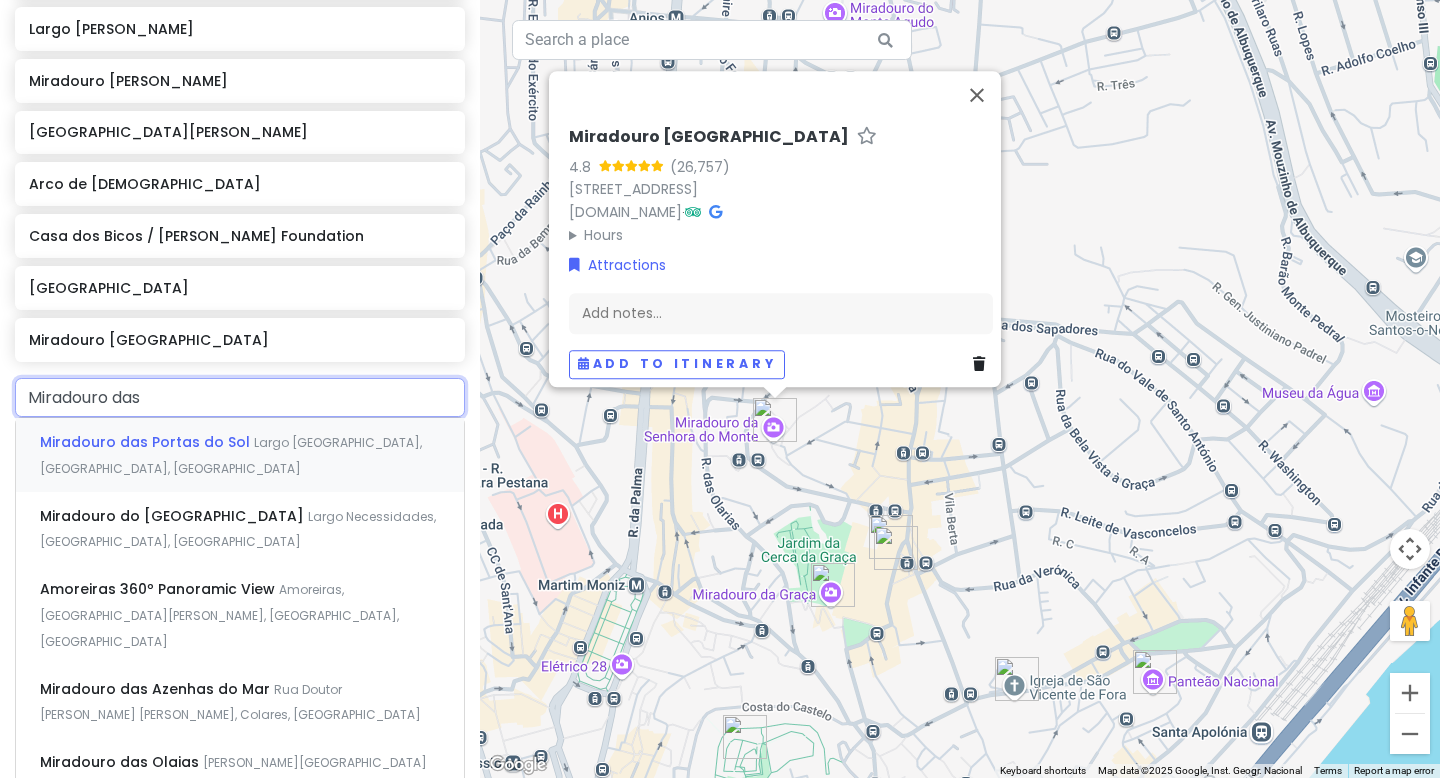 click on "Miradouro das Portas do Sol   Largo [GEOGRAPHIC_DATA], [GEOGRAPHIC_DATA], [GEOGRAPHIC_DATA]" at bounding box center (240, 455) 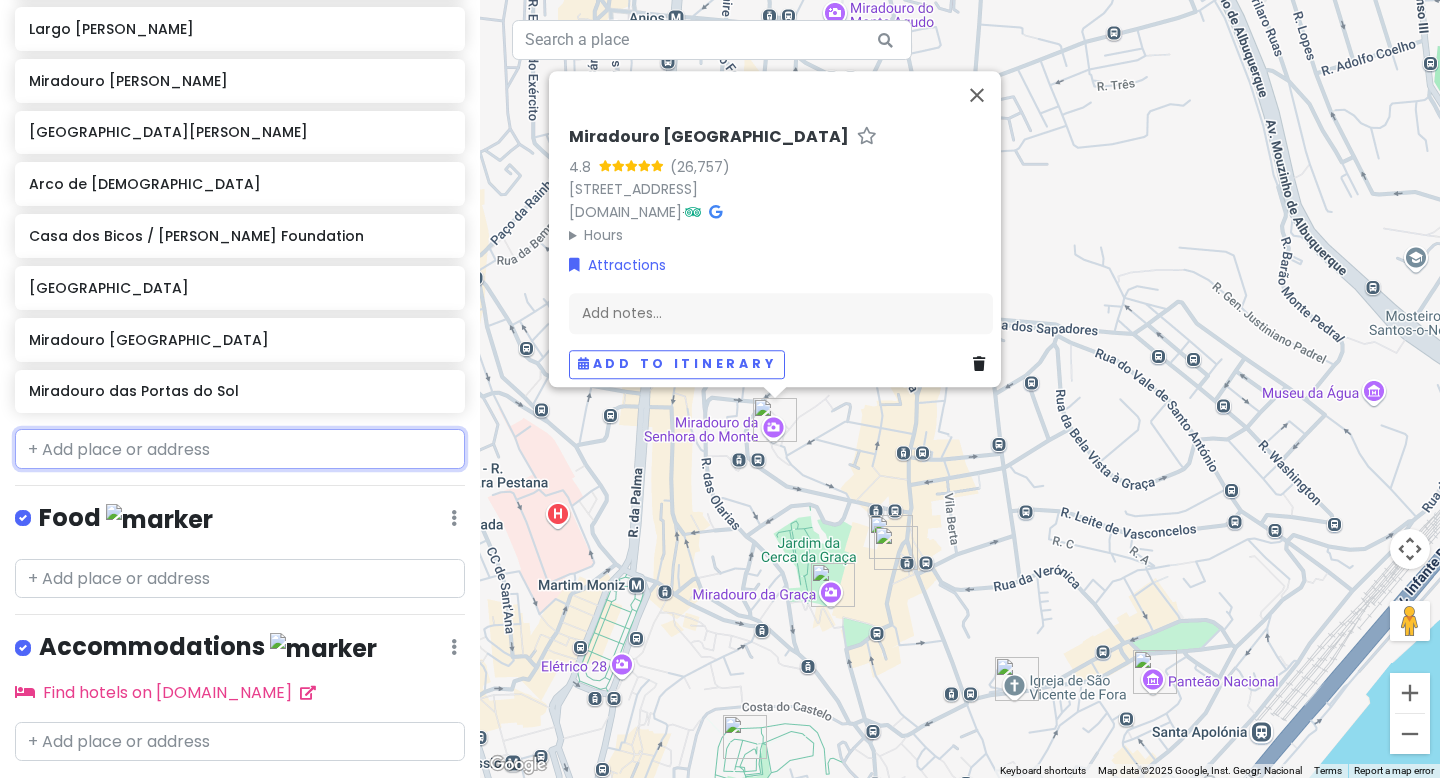scroll, scrollTop: 912, scrollLeft: 0, axis: vertical 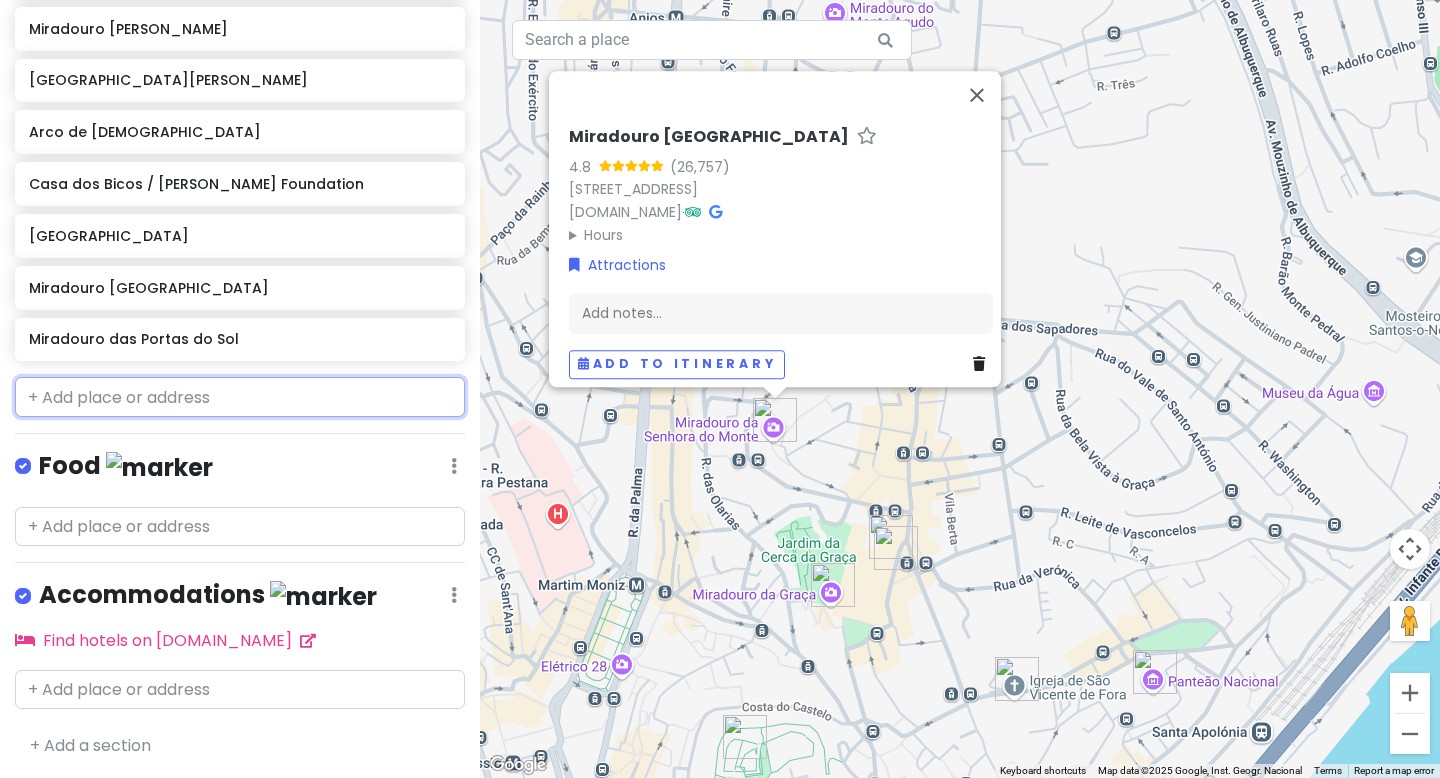 type 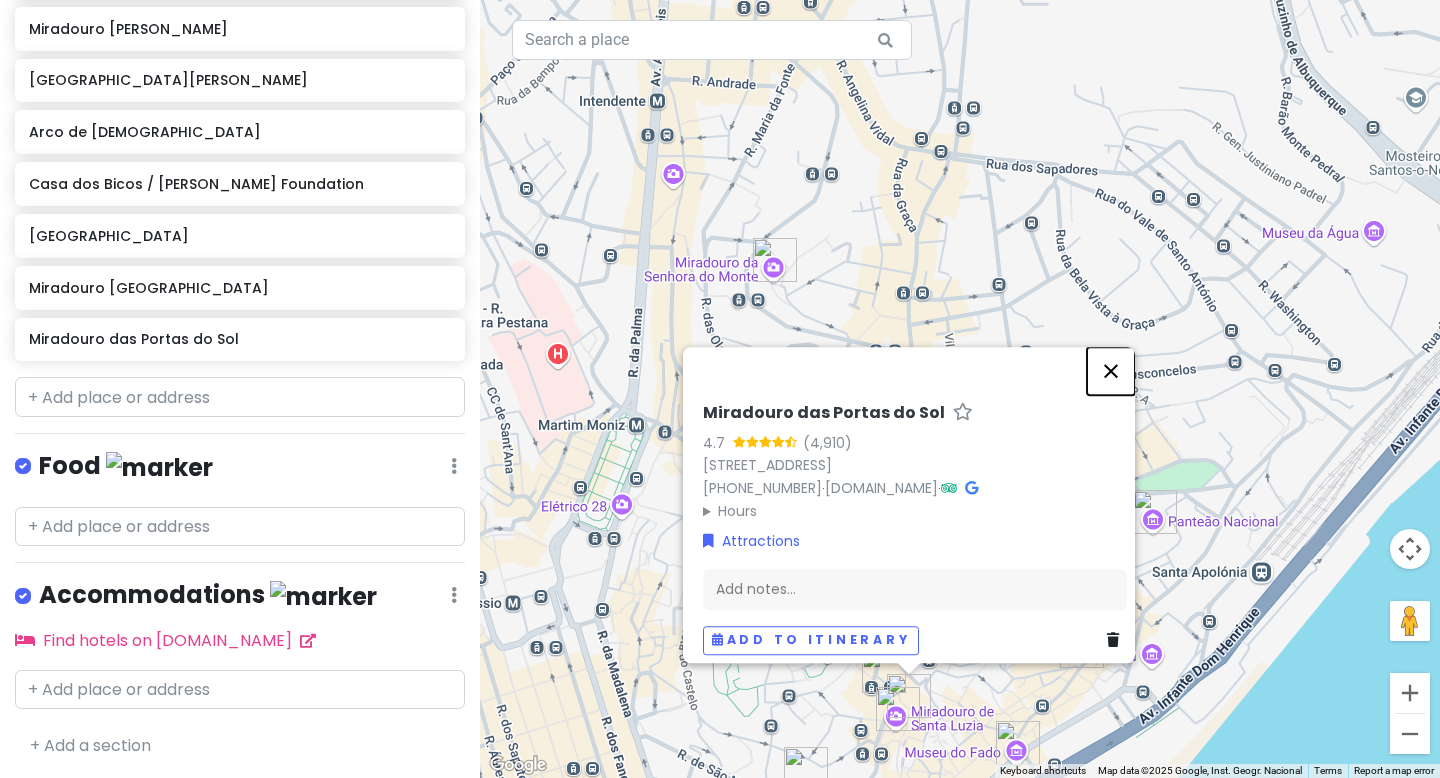 click at bounding box center [1111, 371] 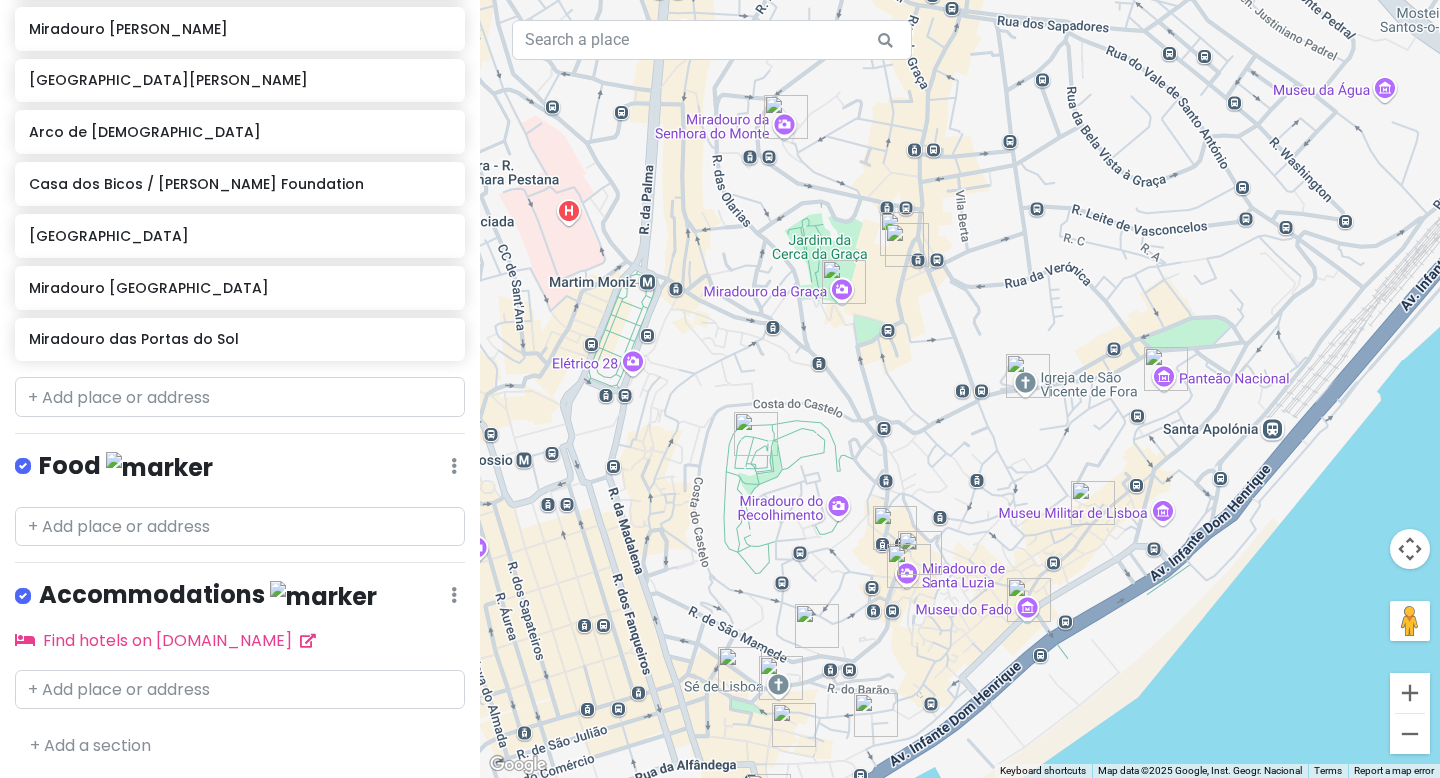 drag, startPoint x: 986, startPoint y: 633, endPoint x: 1018, endPoint y: 442, distance: 193.66208 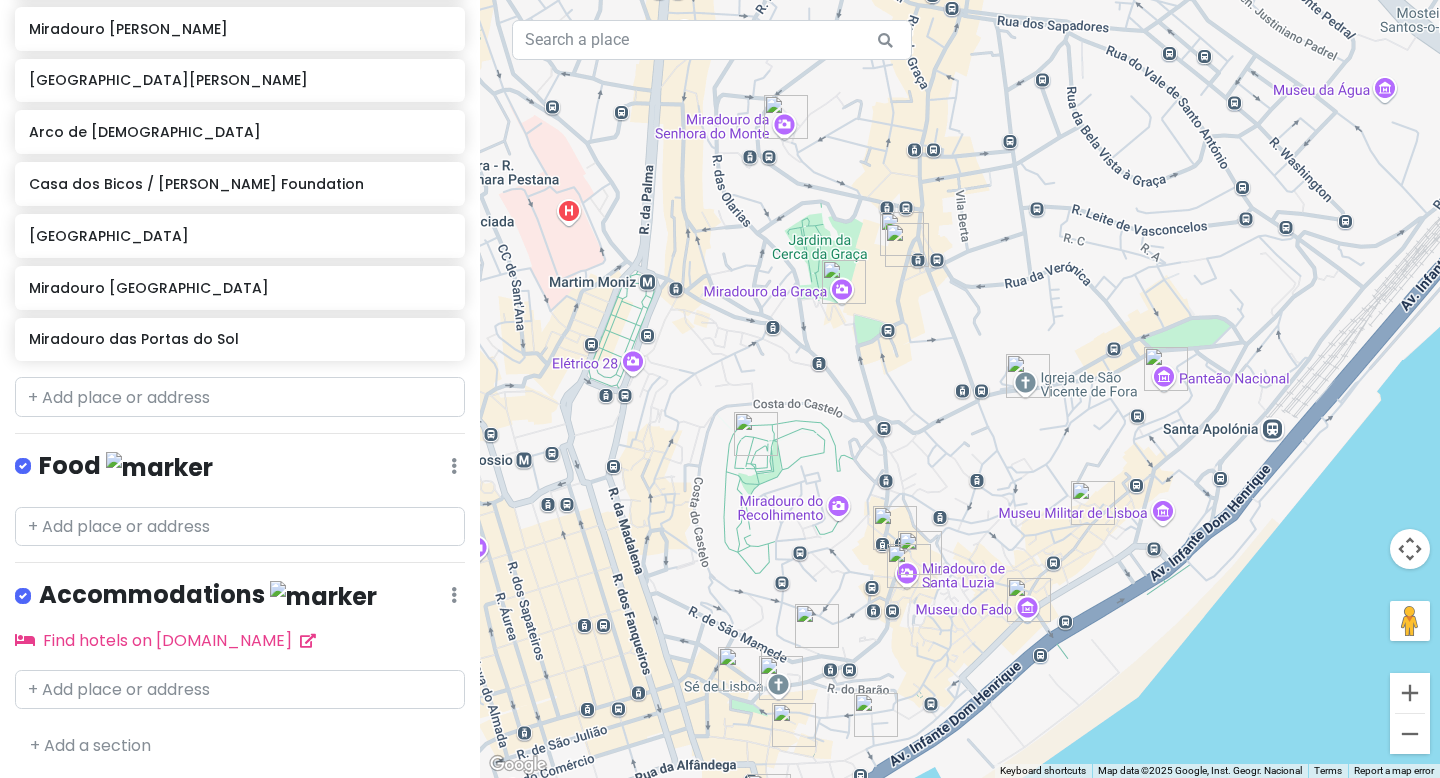 click at bounding box center (960, 389) 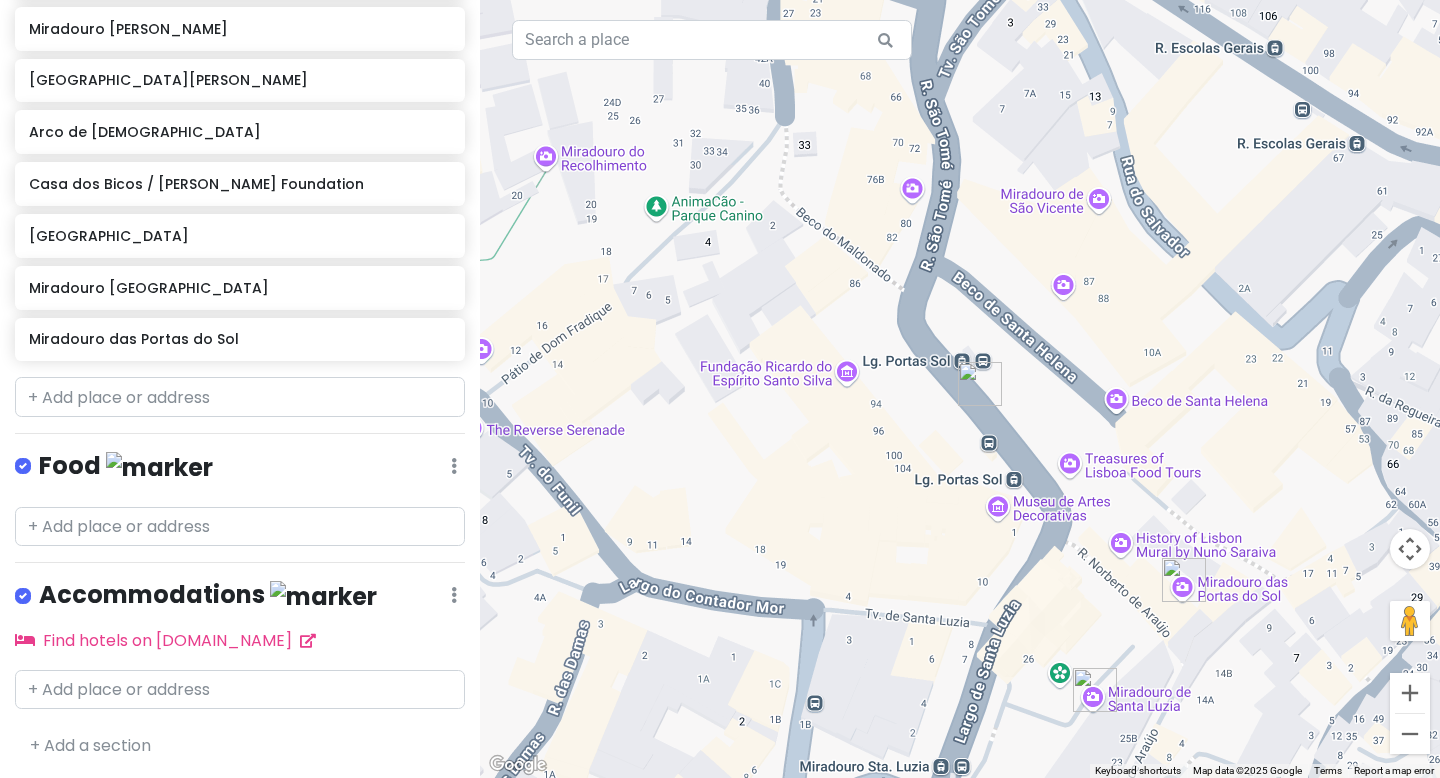 click at bounding box center [1184, 580] 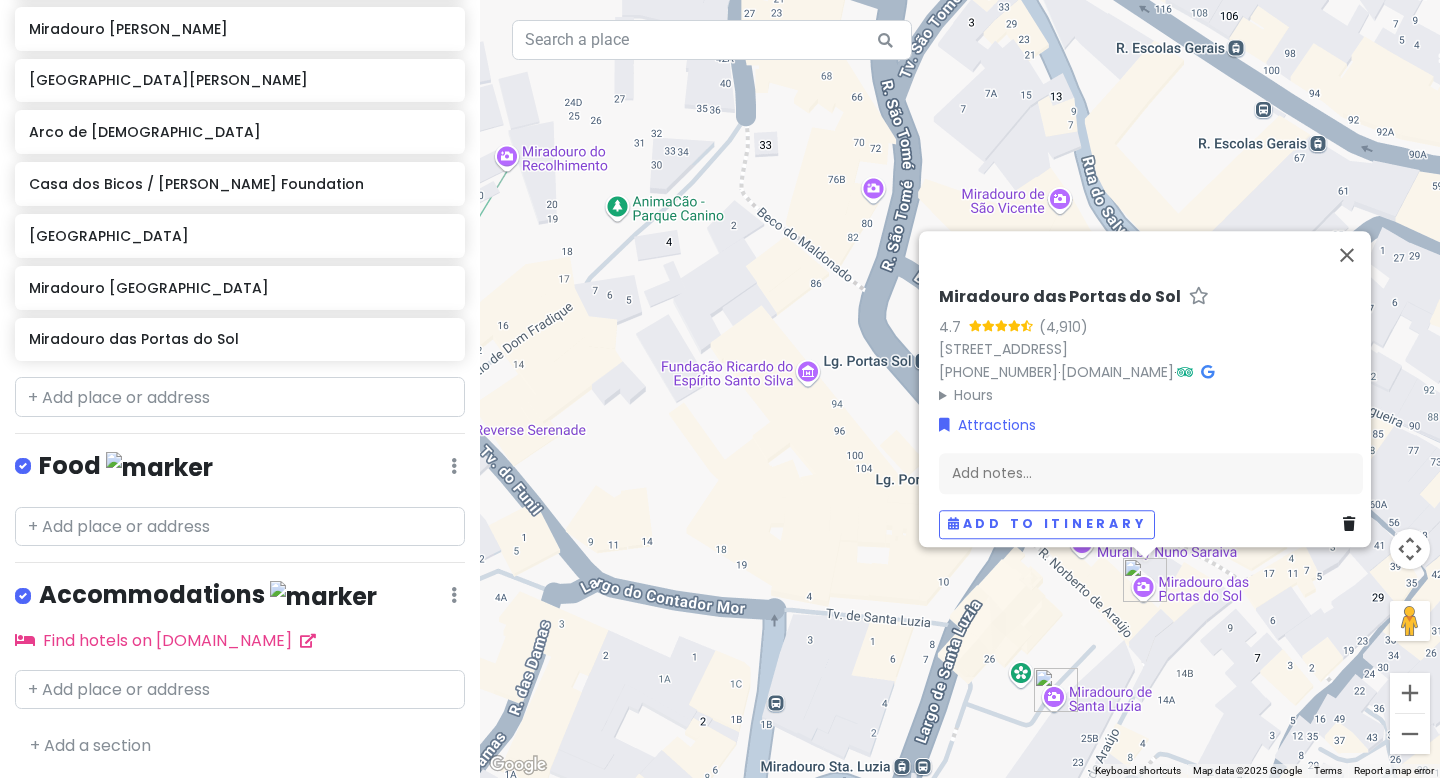 click at bounding box center [1056, 690] 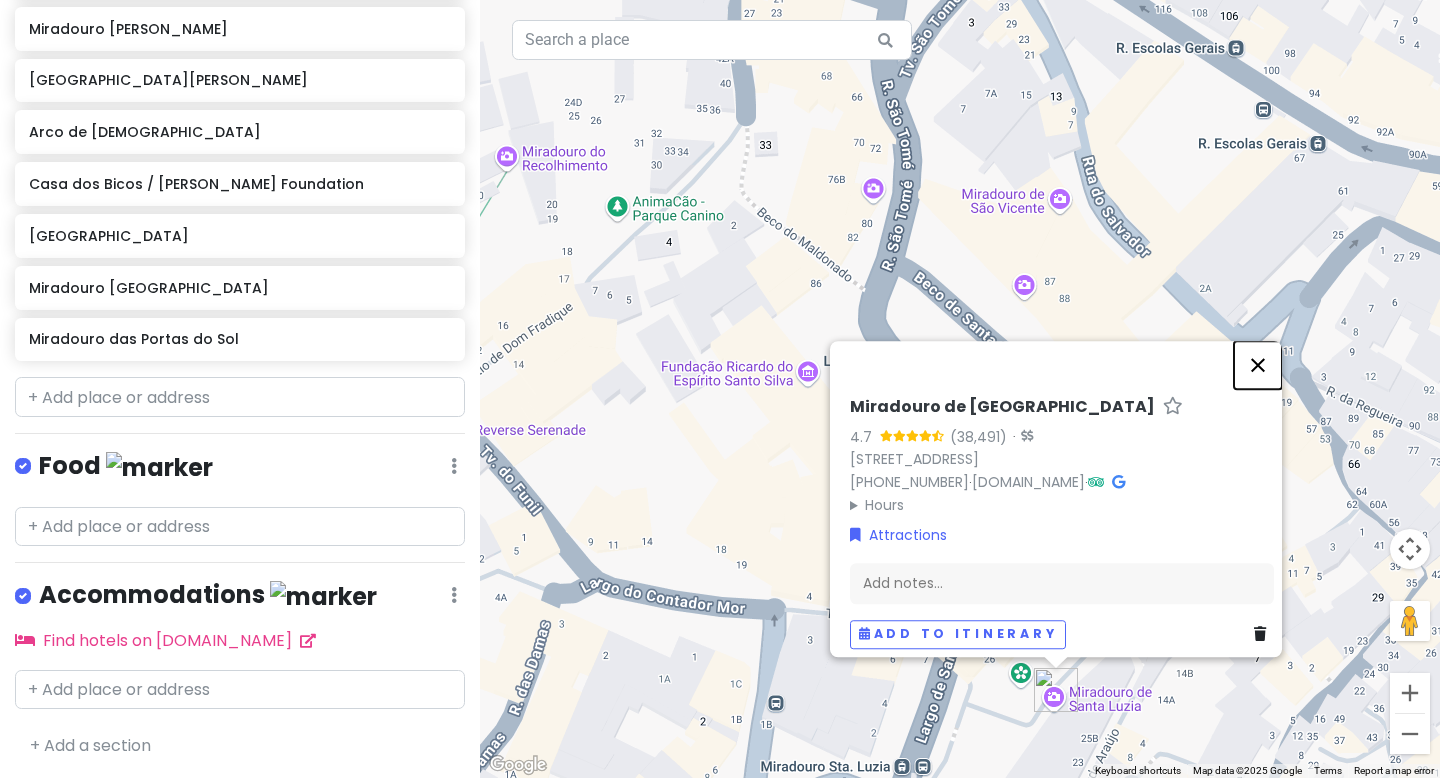 click at bounding box center [1258, 365] 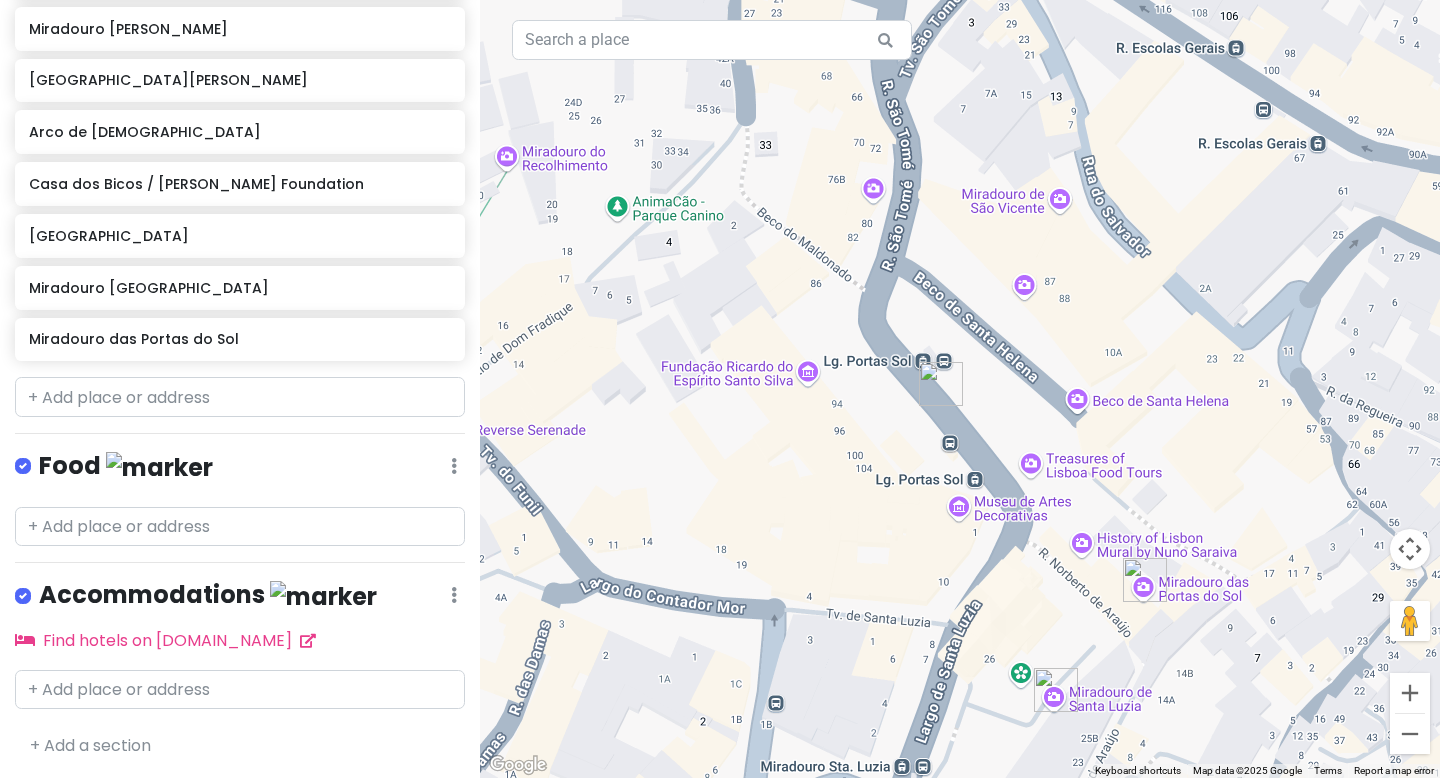 click at bounding box center (1145, 580) 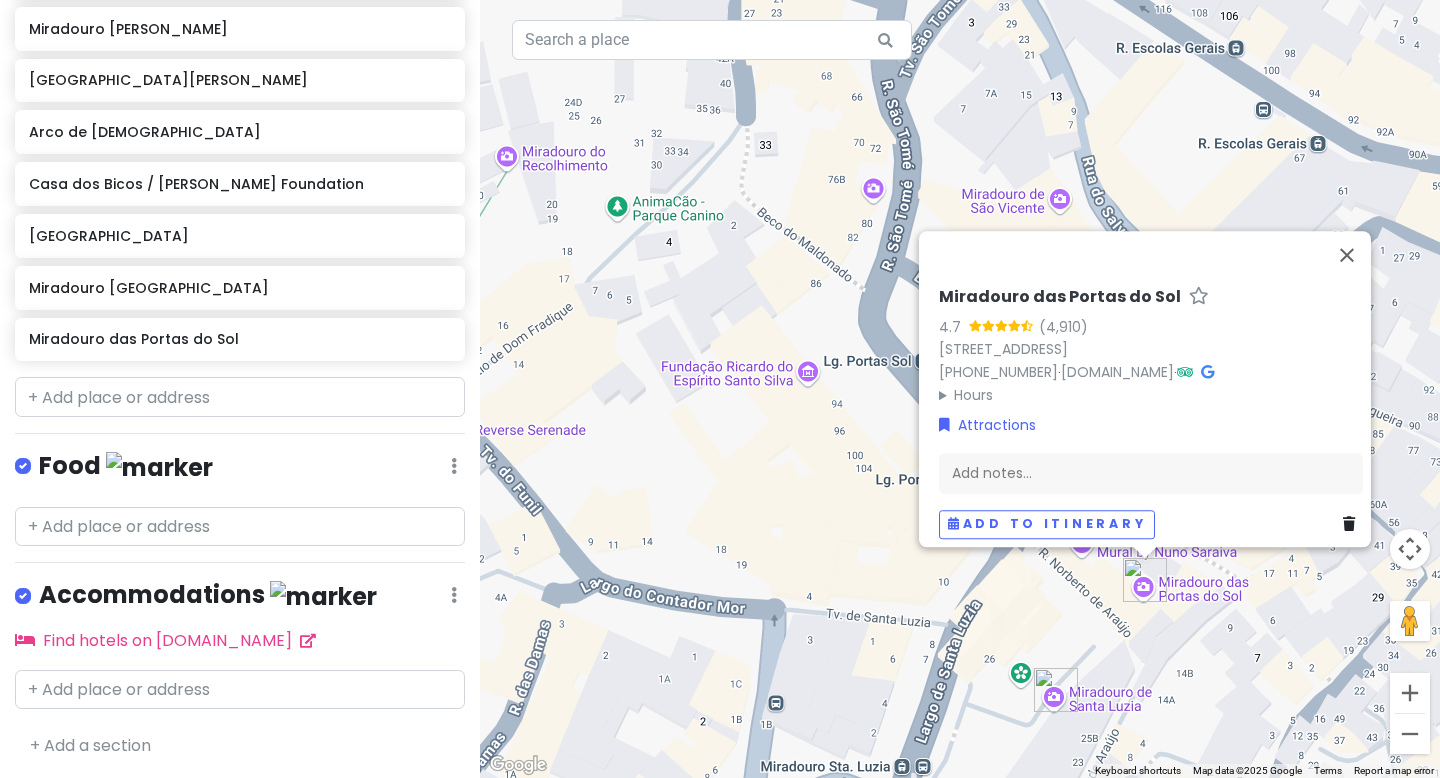 click at bounding box center (1207, 372) 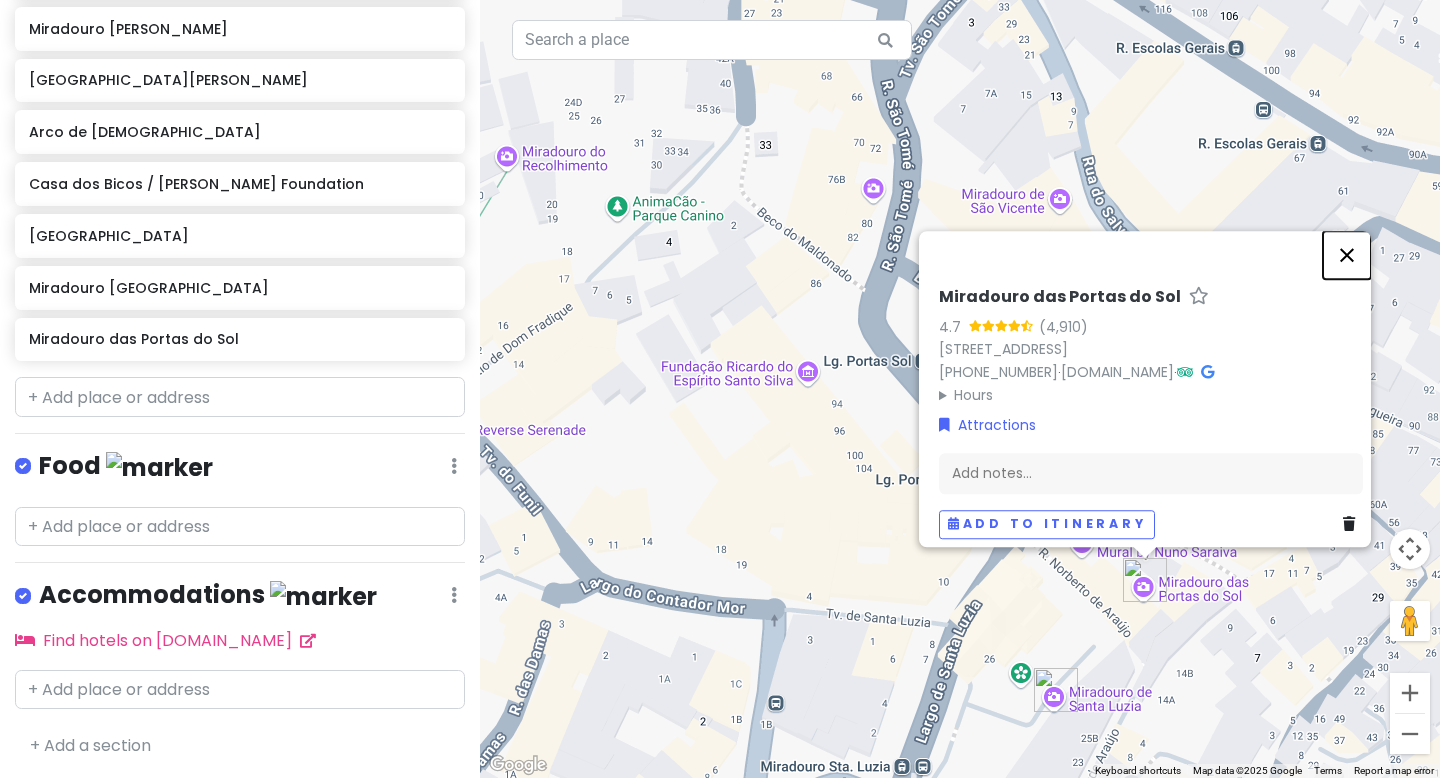 click at bounding box center [1347, 255] 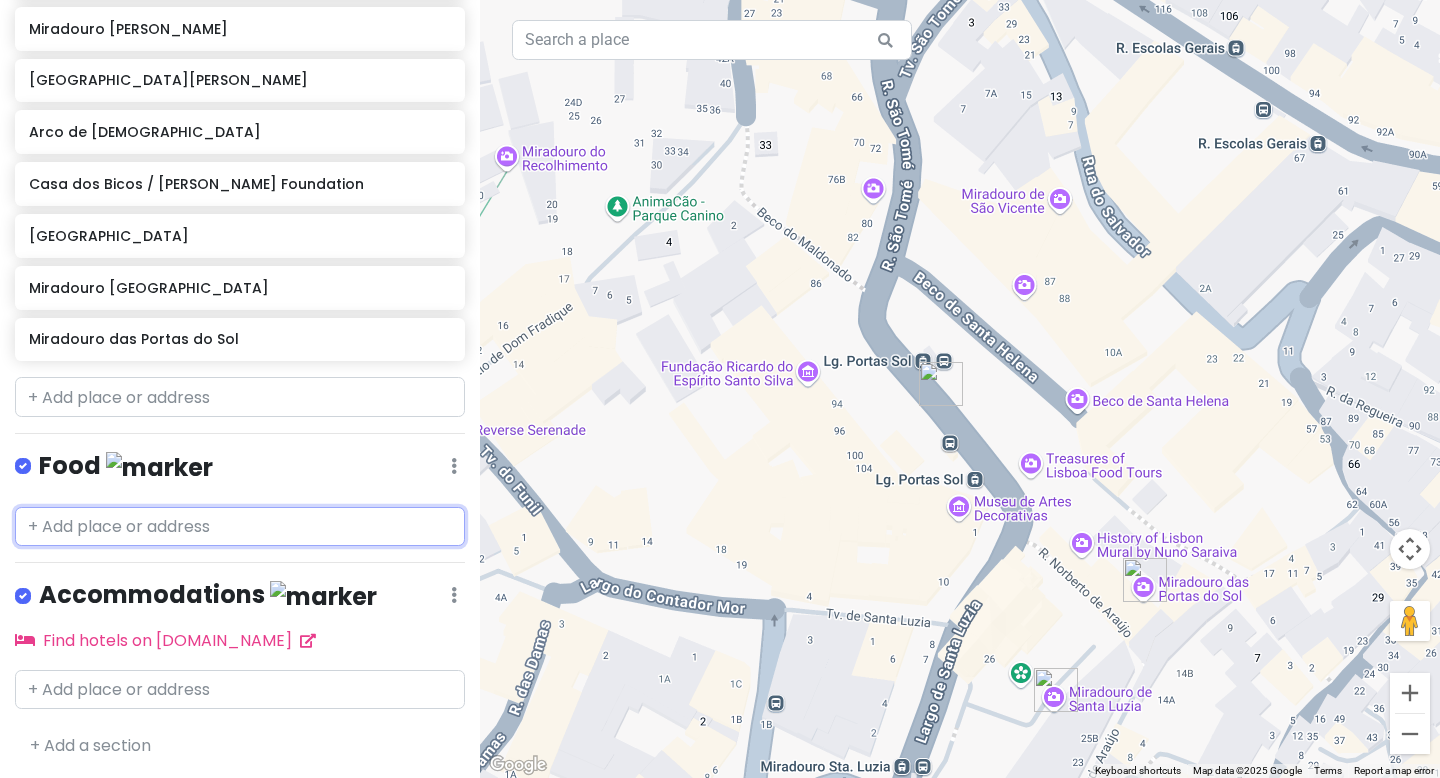 click at bounding box center (240, 527) 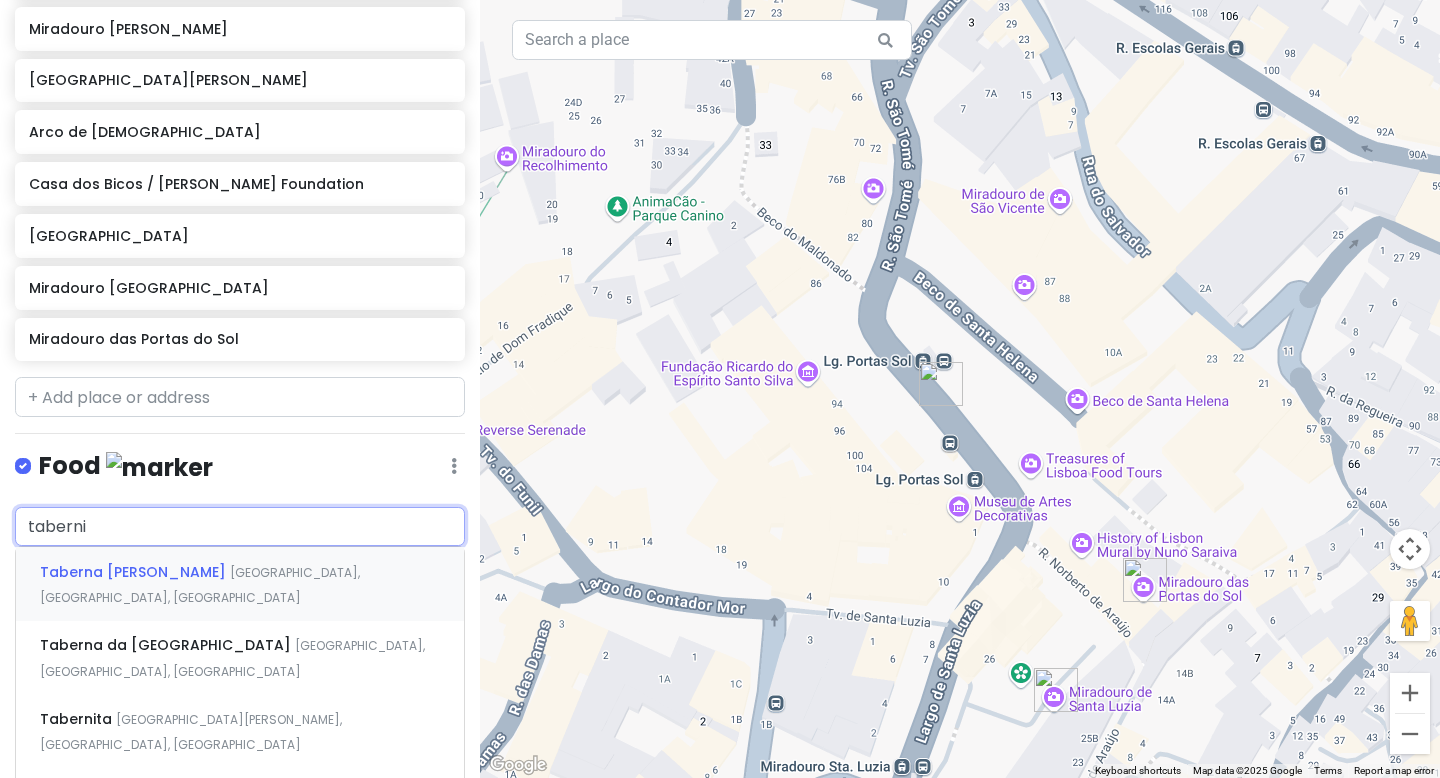 type on "tabernit" 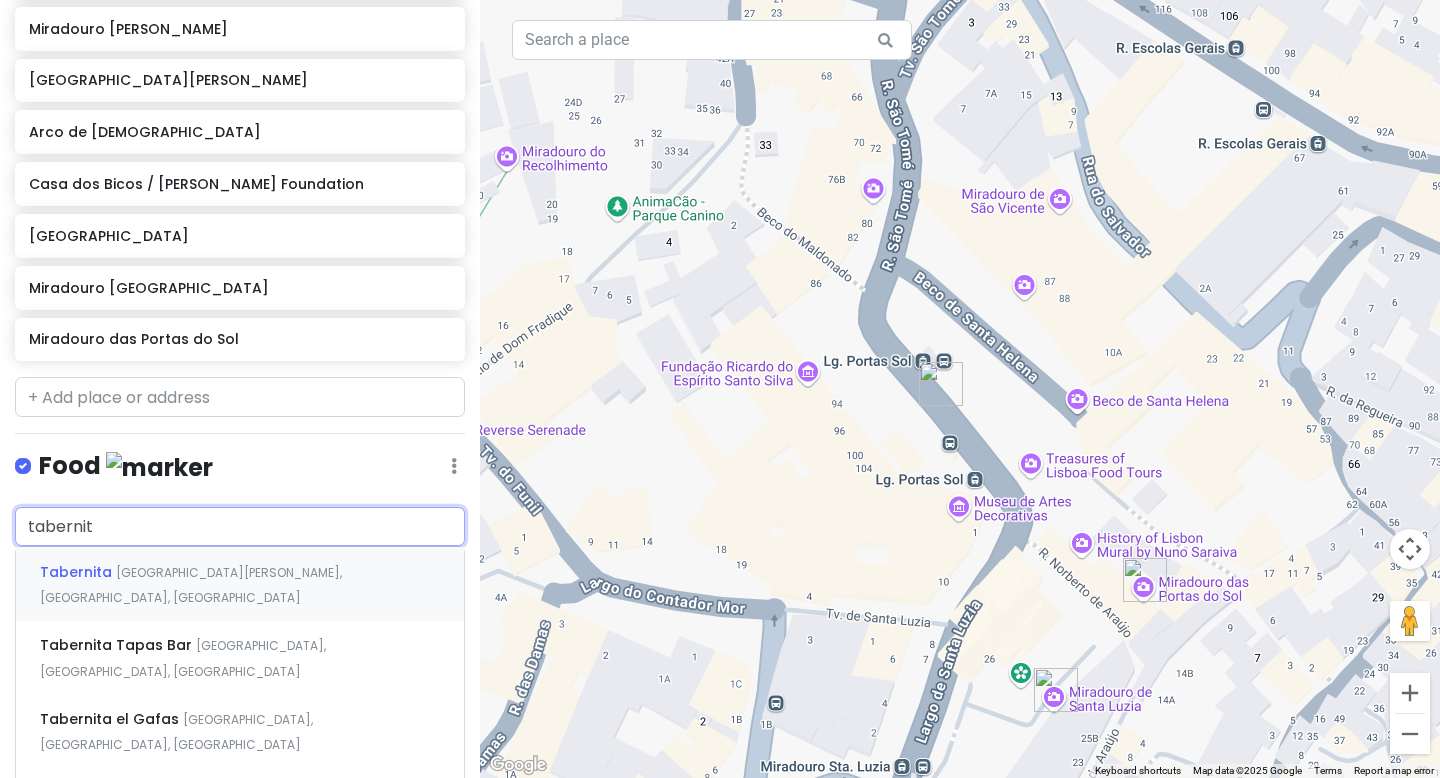 click on "[GEOGRAPHIC_DATA][PERSON_NAME], [GEOGRAPHIC_DATA], [GEOGRAPHIC_DATA]" at bounding box center [191, 585] 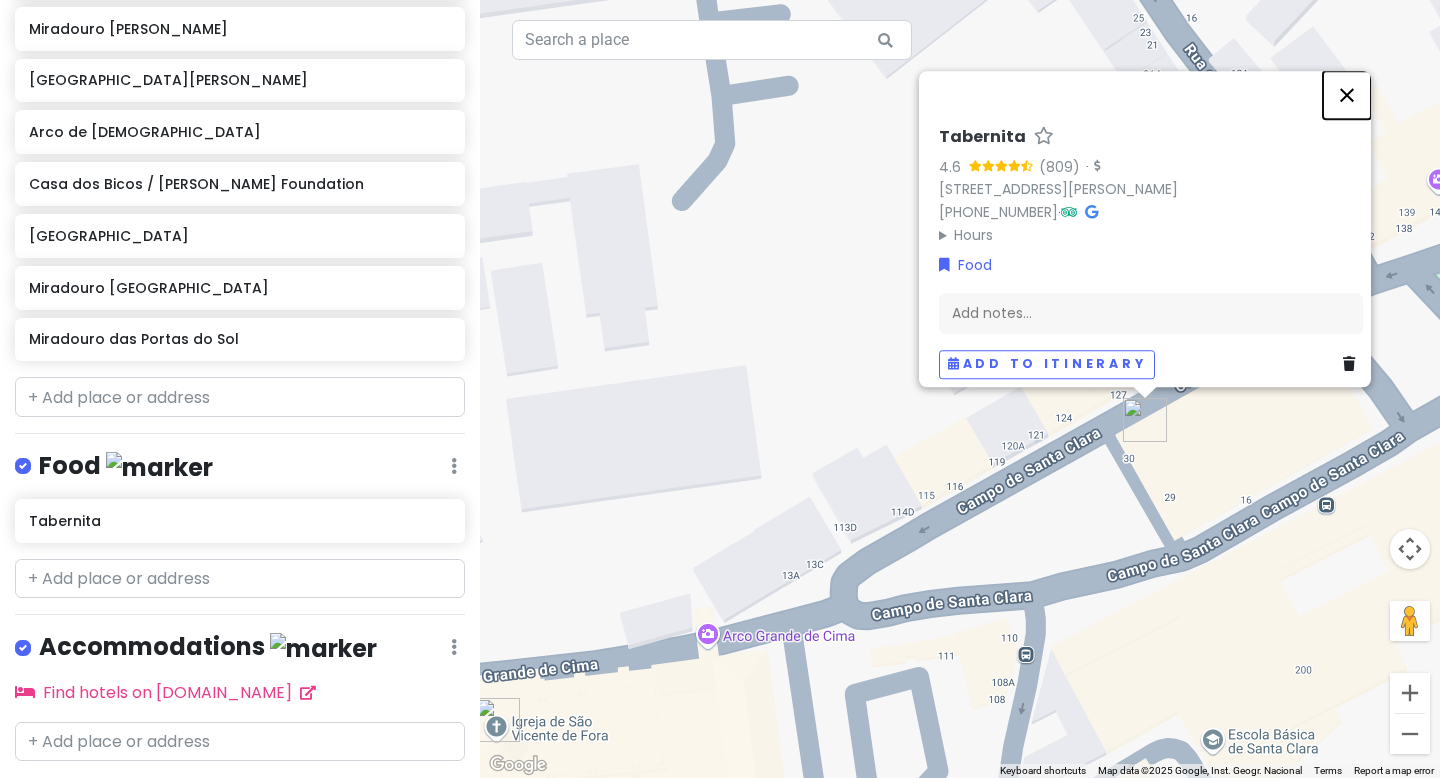 click at bounding box center (1347, 95) 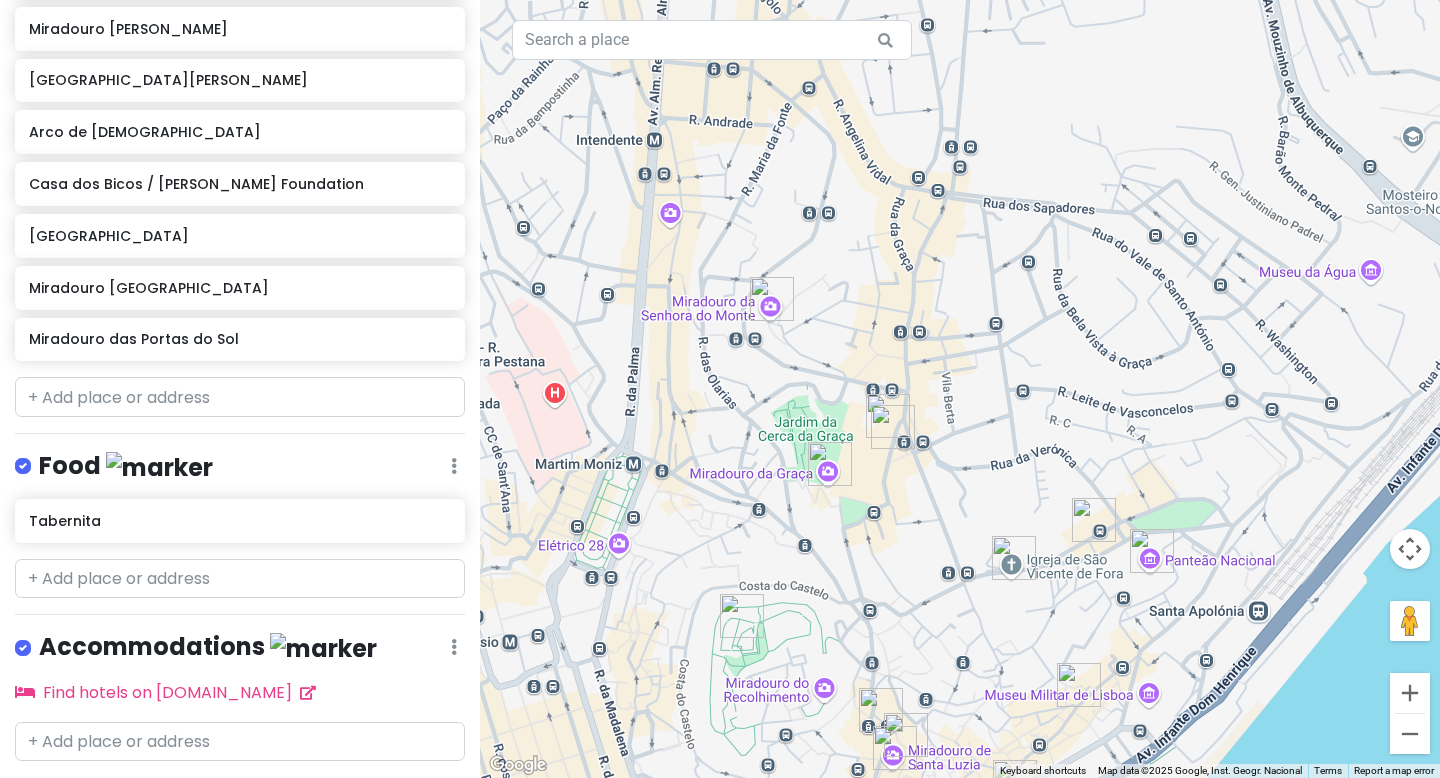 click at bounding box center (1152, 551) 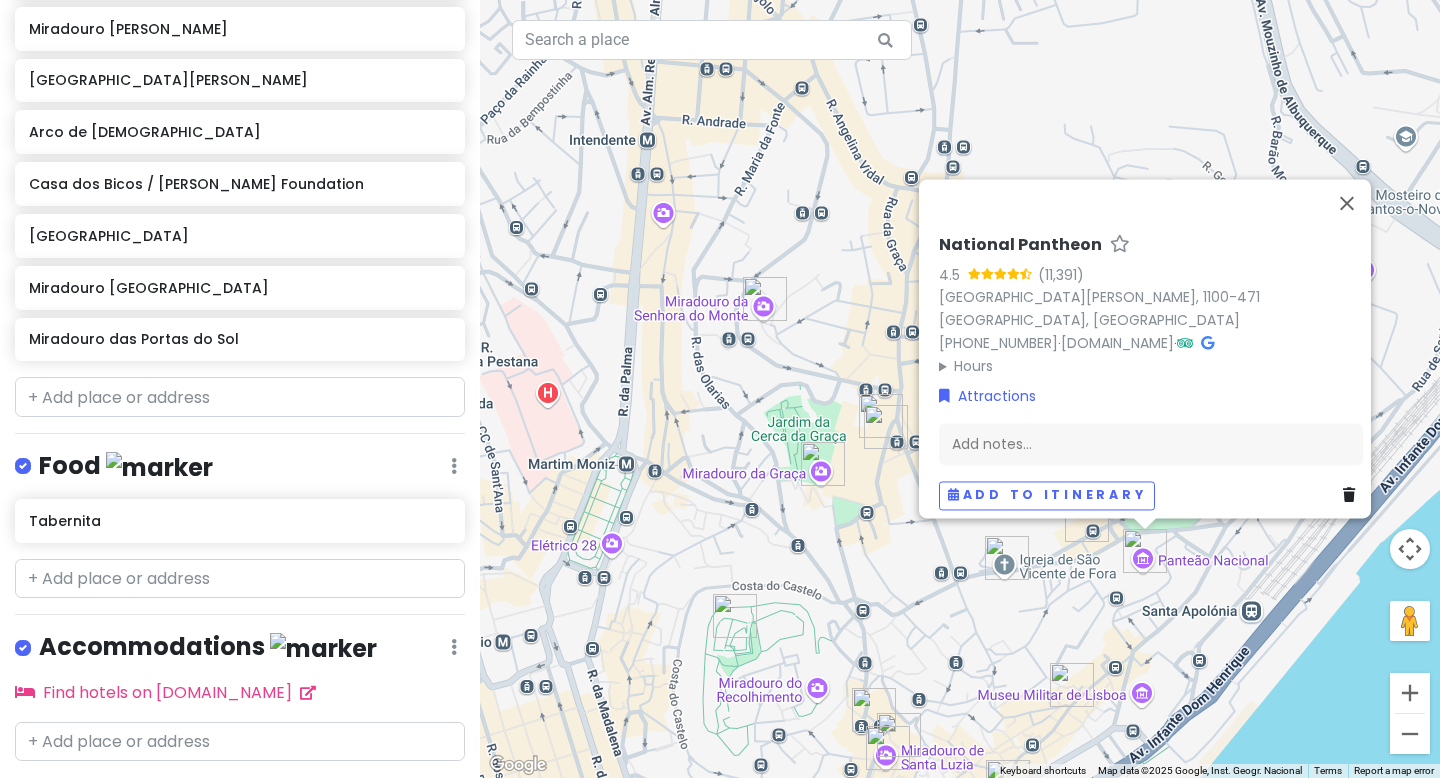 click at bounding box center [1007, 558] 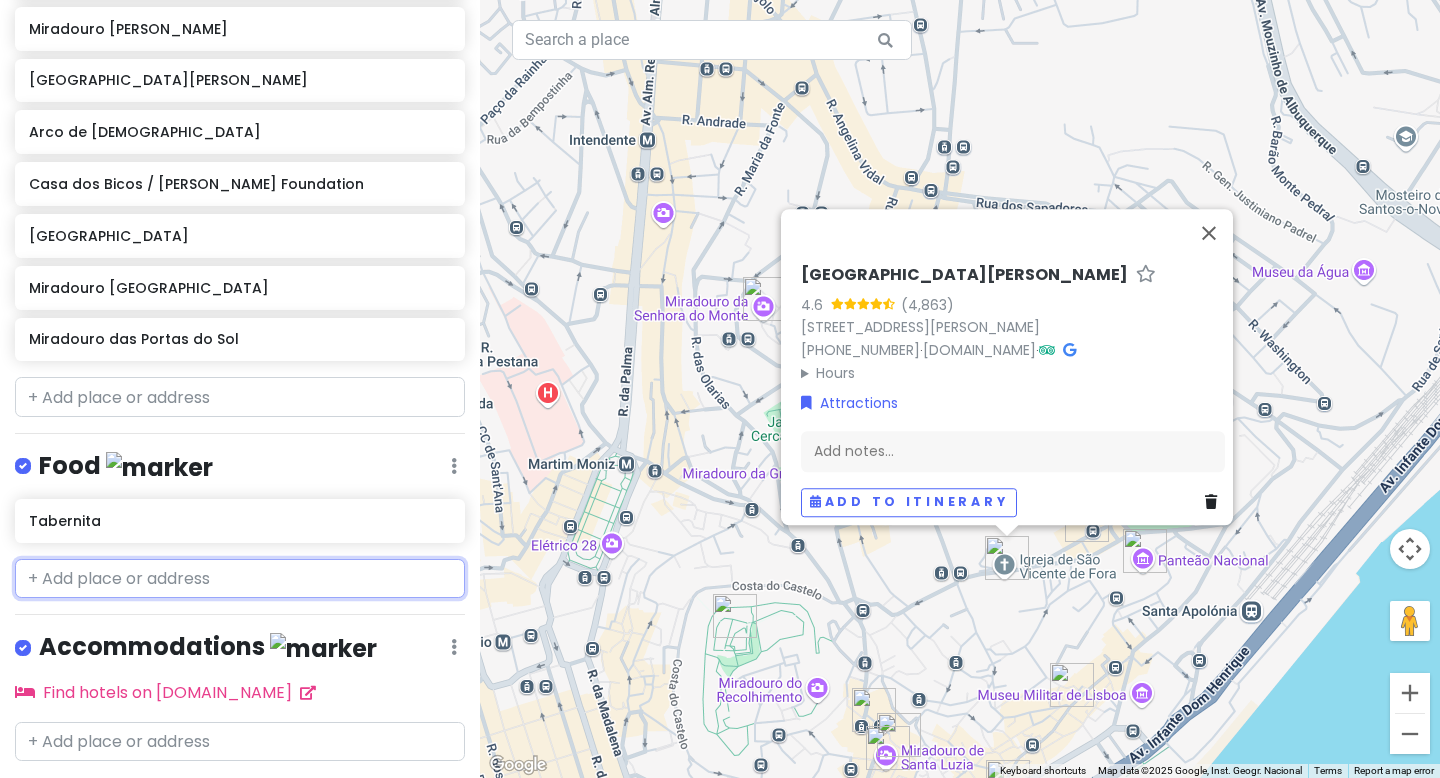 click at bounding box center [240, 579] 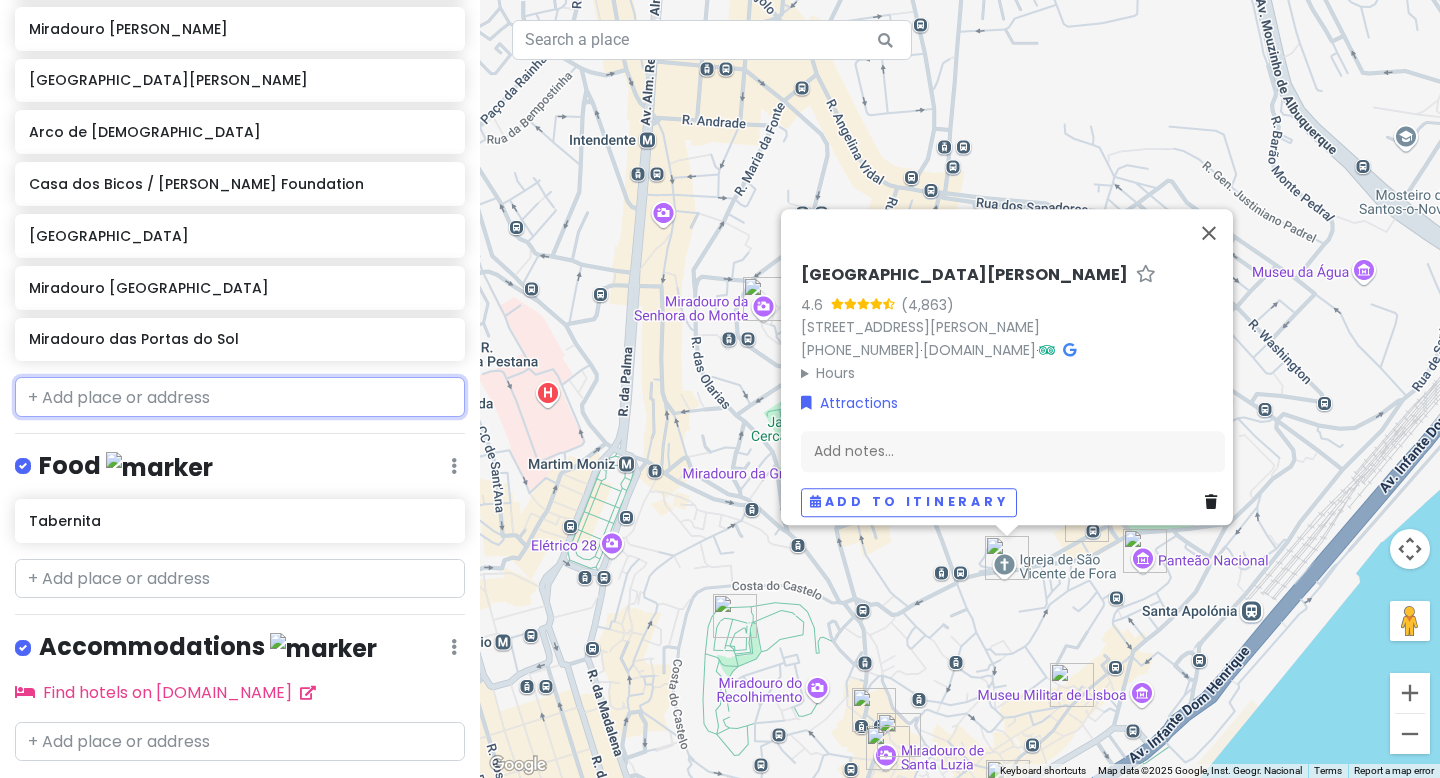 click at bounding box center [240, 397] 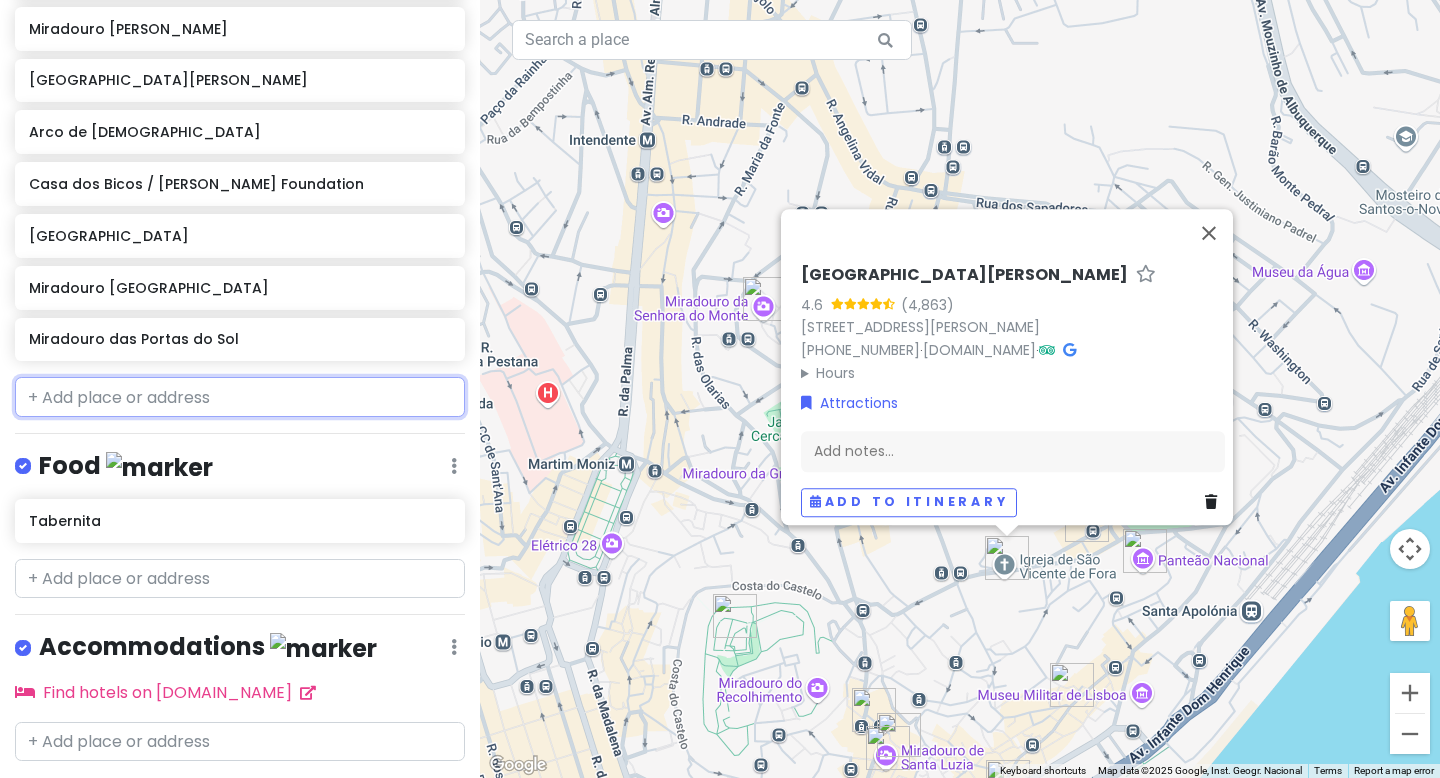 paste on "[URL][DOMAIN_NAME]" 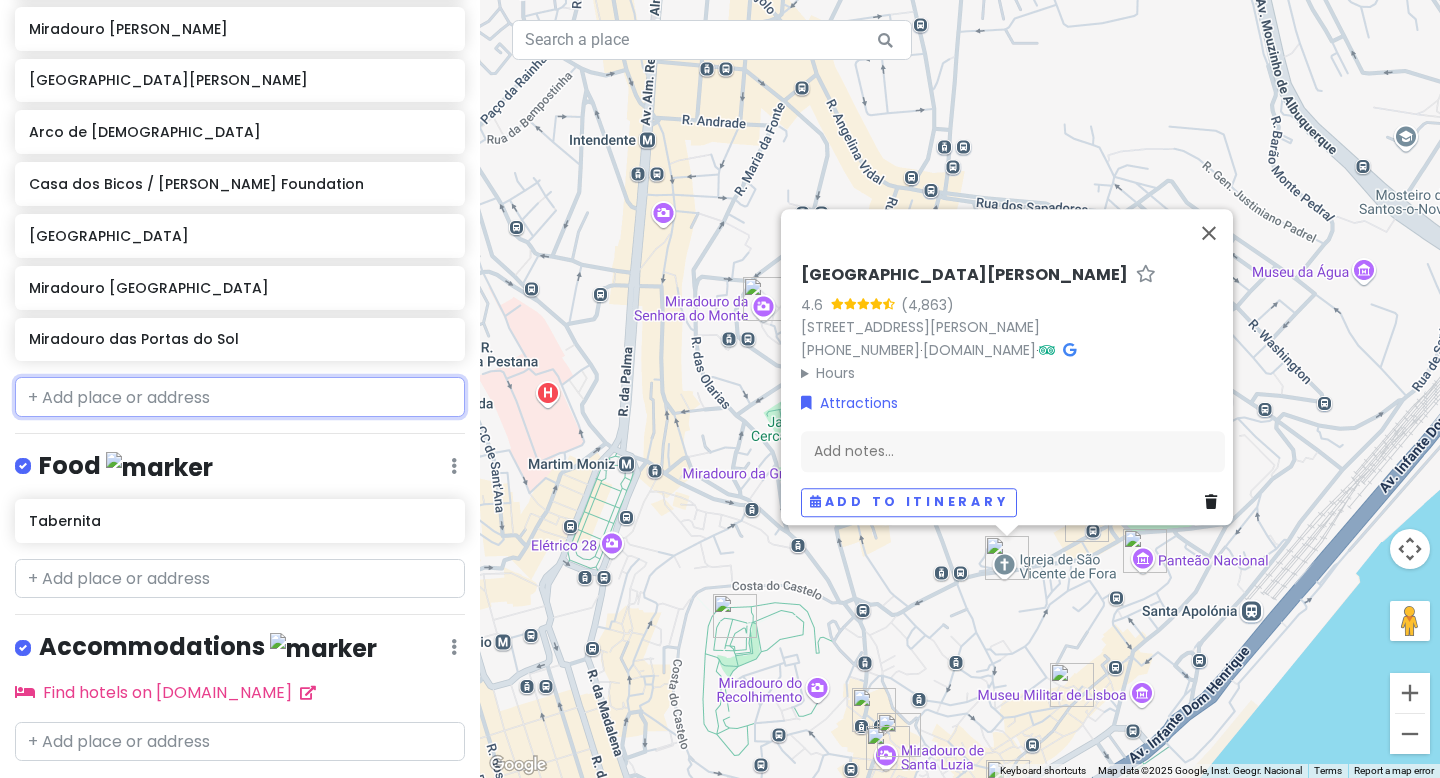 type on "[URL][DOMAIN_NAME]" 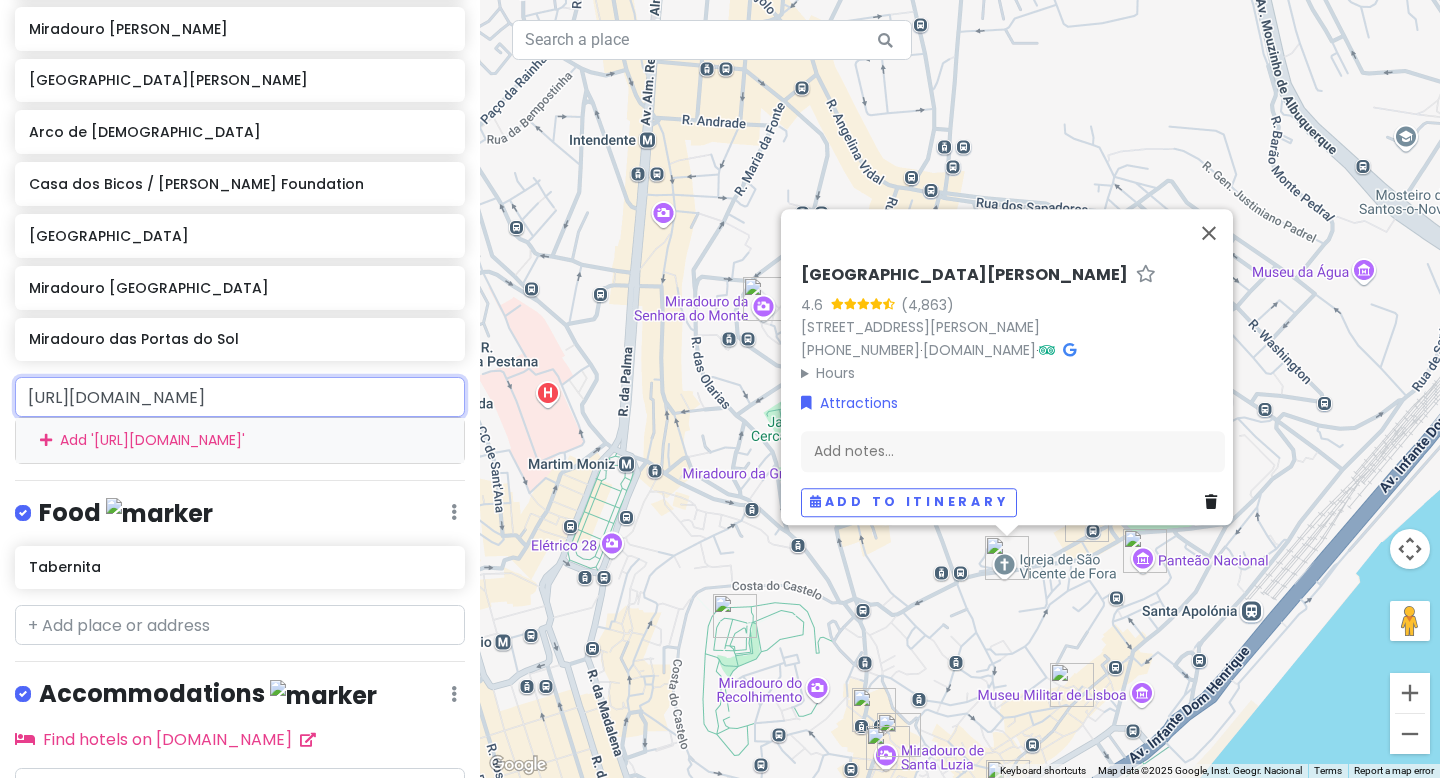 click on "Add ' [URL][DOMAIN_NAME] '" at bounding box center (240, 440) 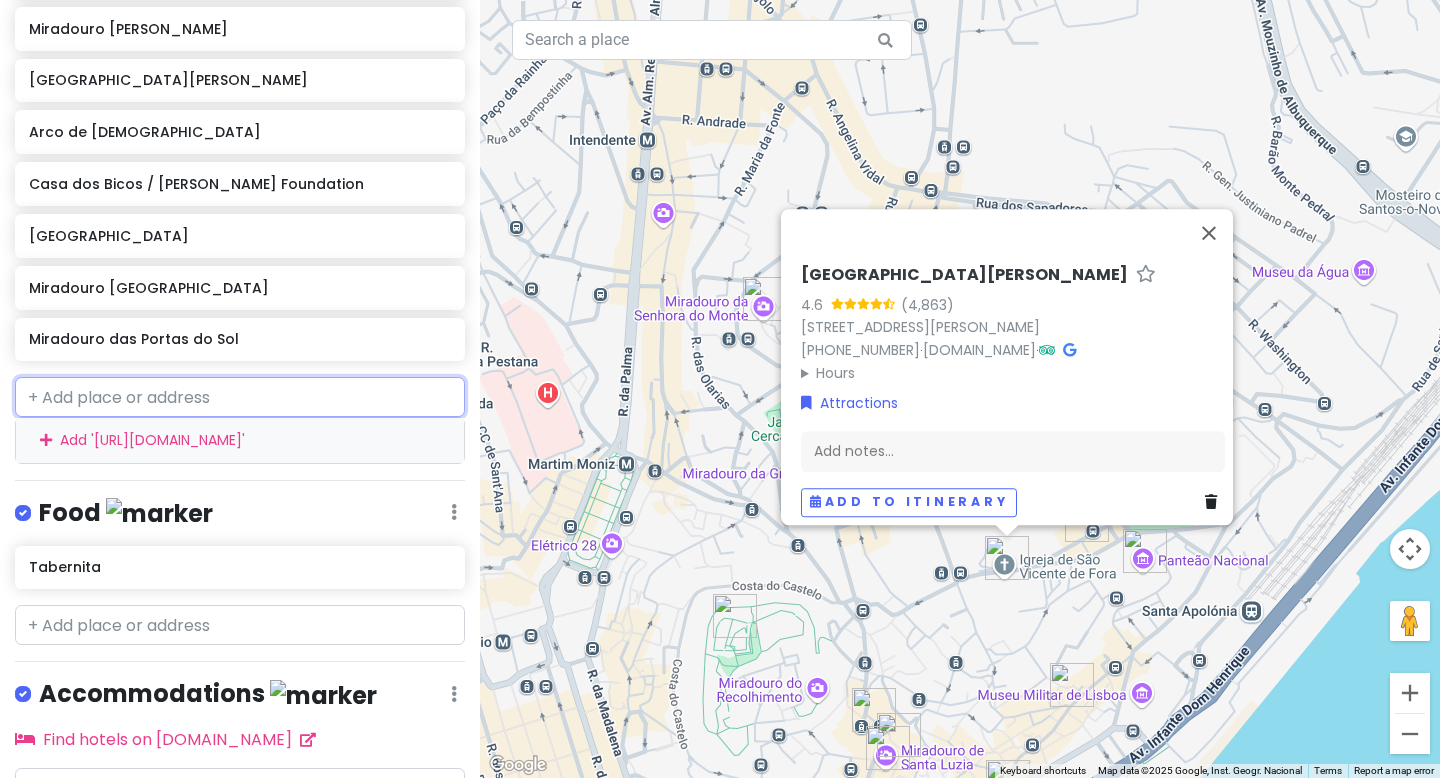 scroll, scrollTop: 963, scrollLeft: 0, axis: vertical 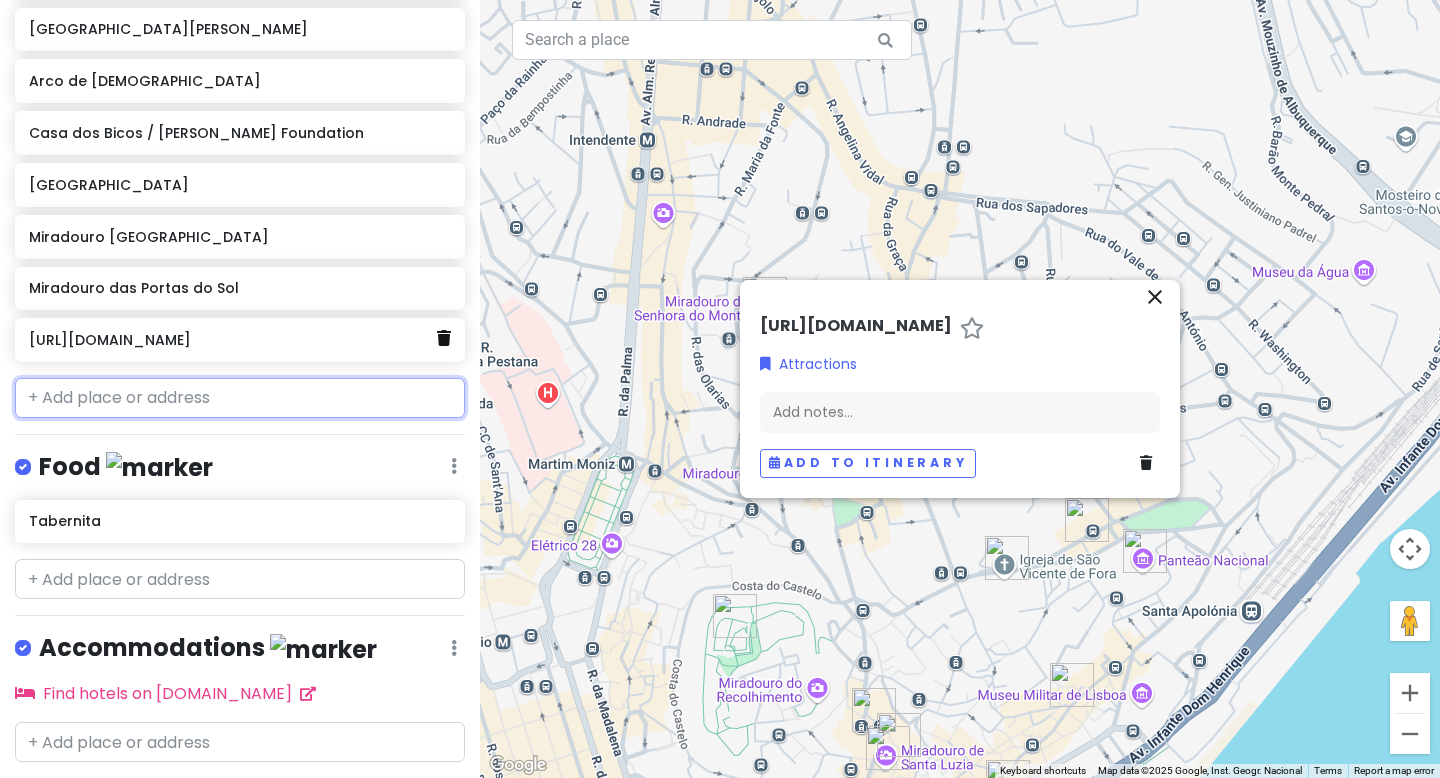 click at bounding box center (444, 338) 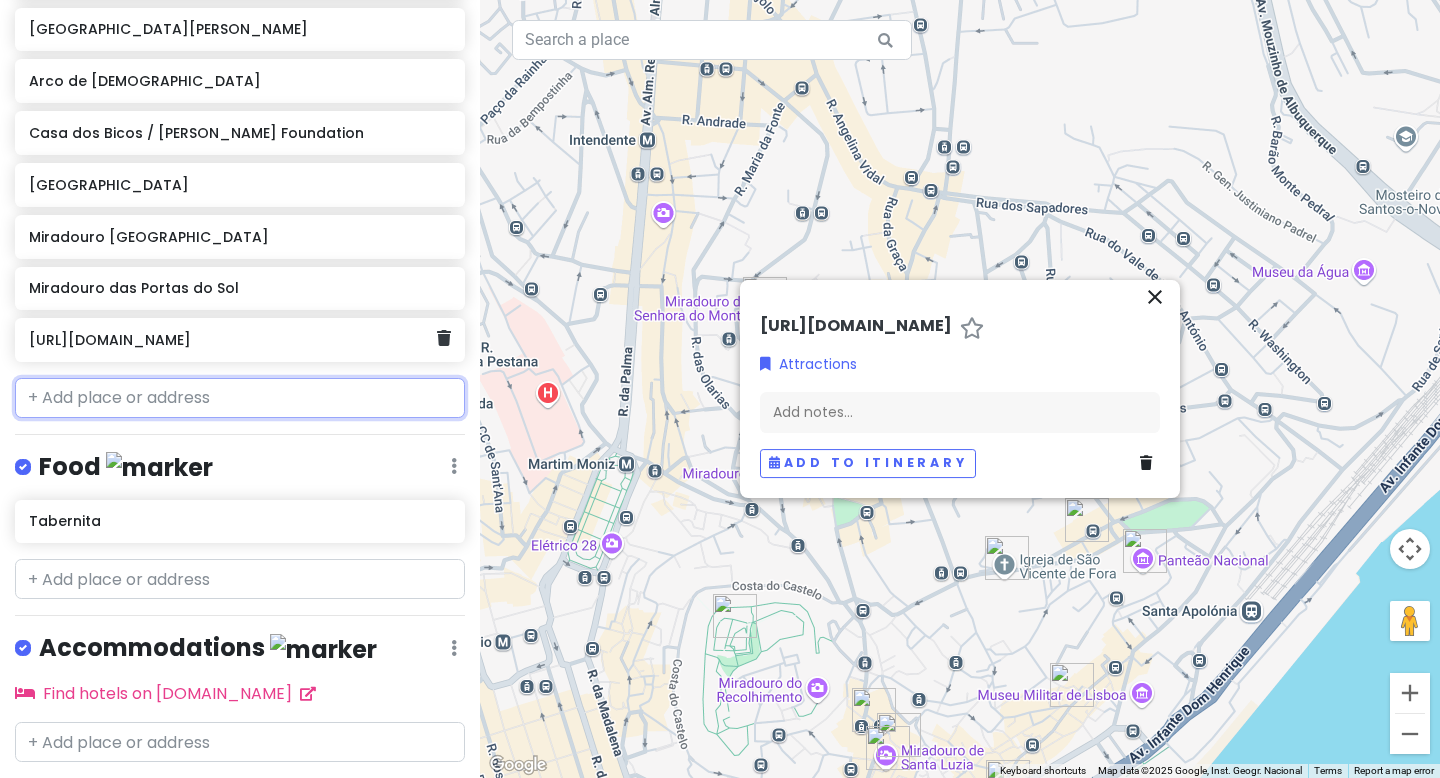 scroll, scrollTop: 912, scrollLeft: 0, axis: vertical 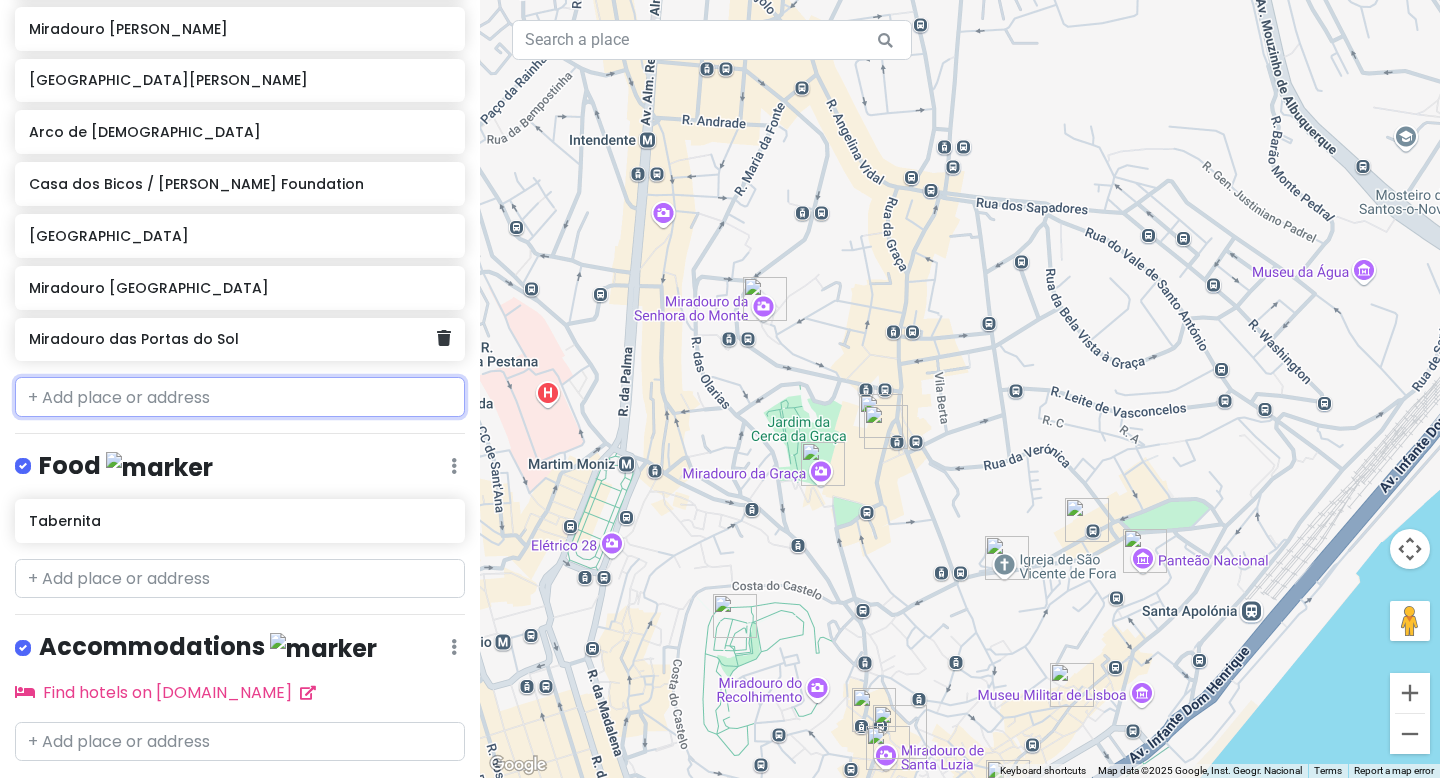 paste on "[GEOGRAPHIC_DATA][PERSON_NAME]" 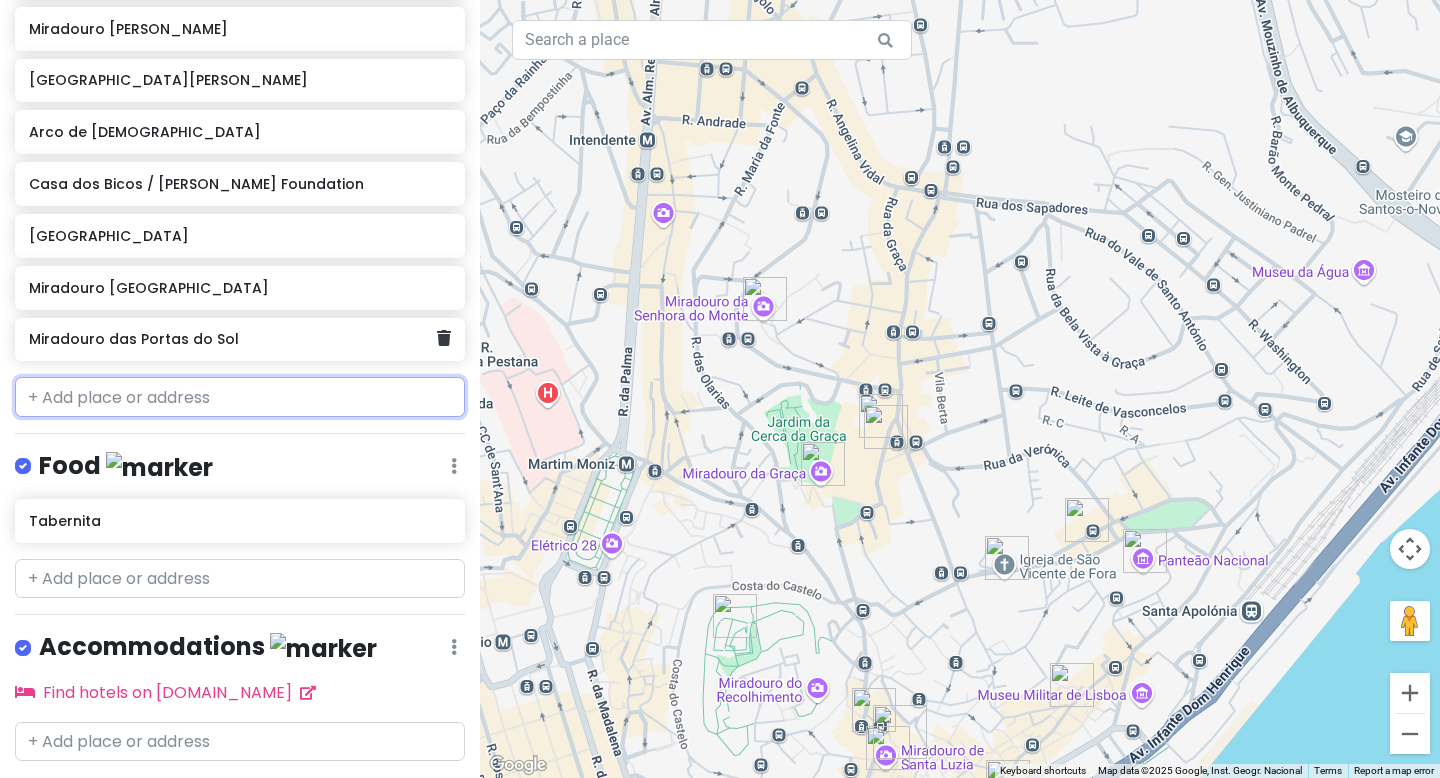 type on "[GEOGRAPHIC_DATA][PERSON_NAME]" 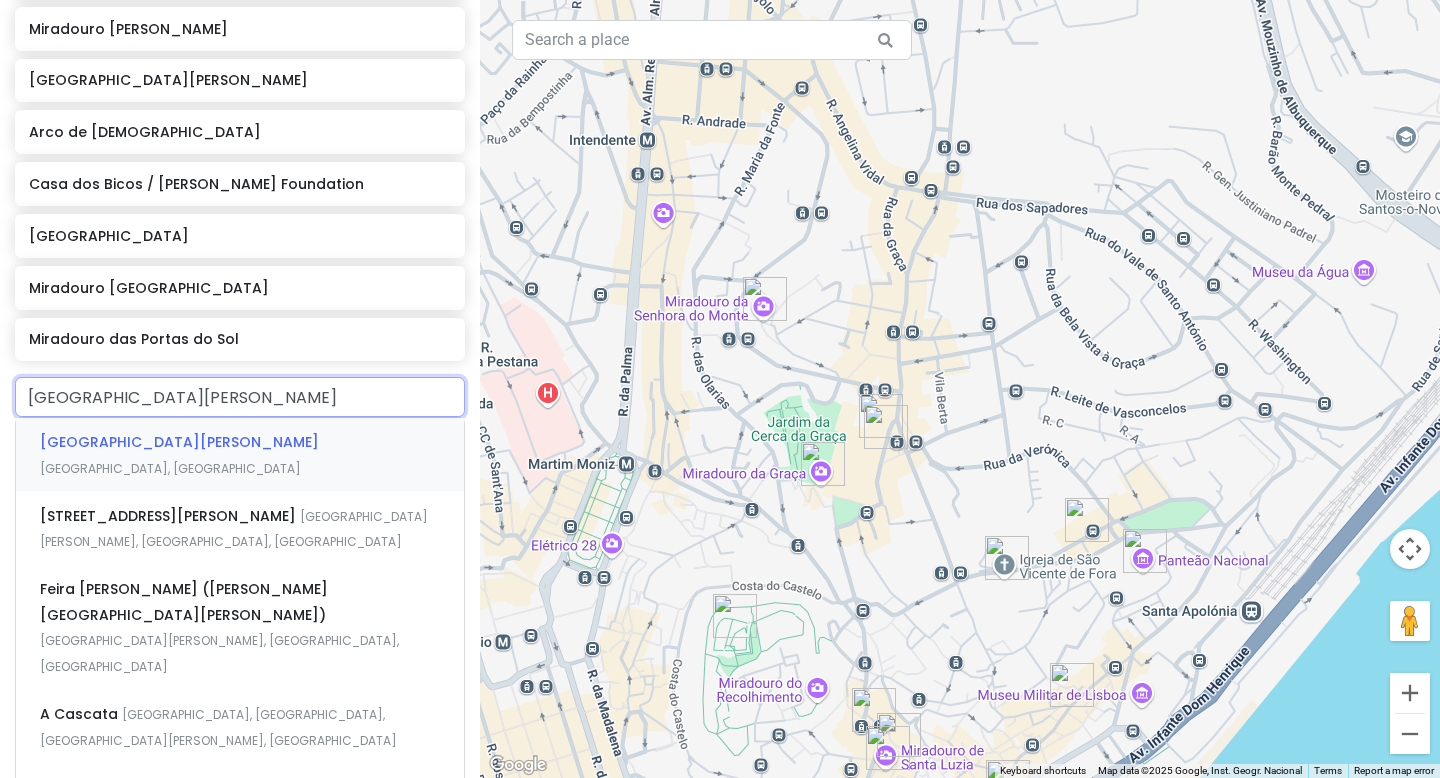 click on "[GEOGRAPHIC_DATA][PERSON_NAME]   [GEOGRAPHIC_DATA], [GEOGRAPHIC_DATA]" at bounding box center [240, 455] 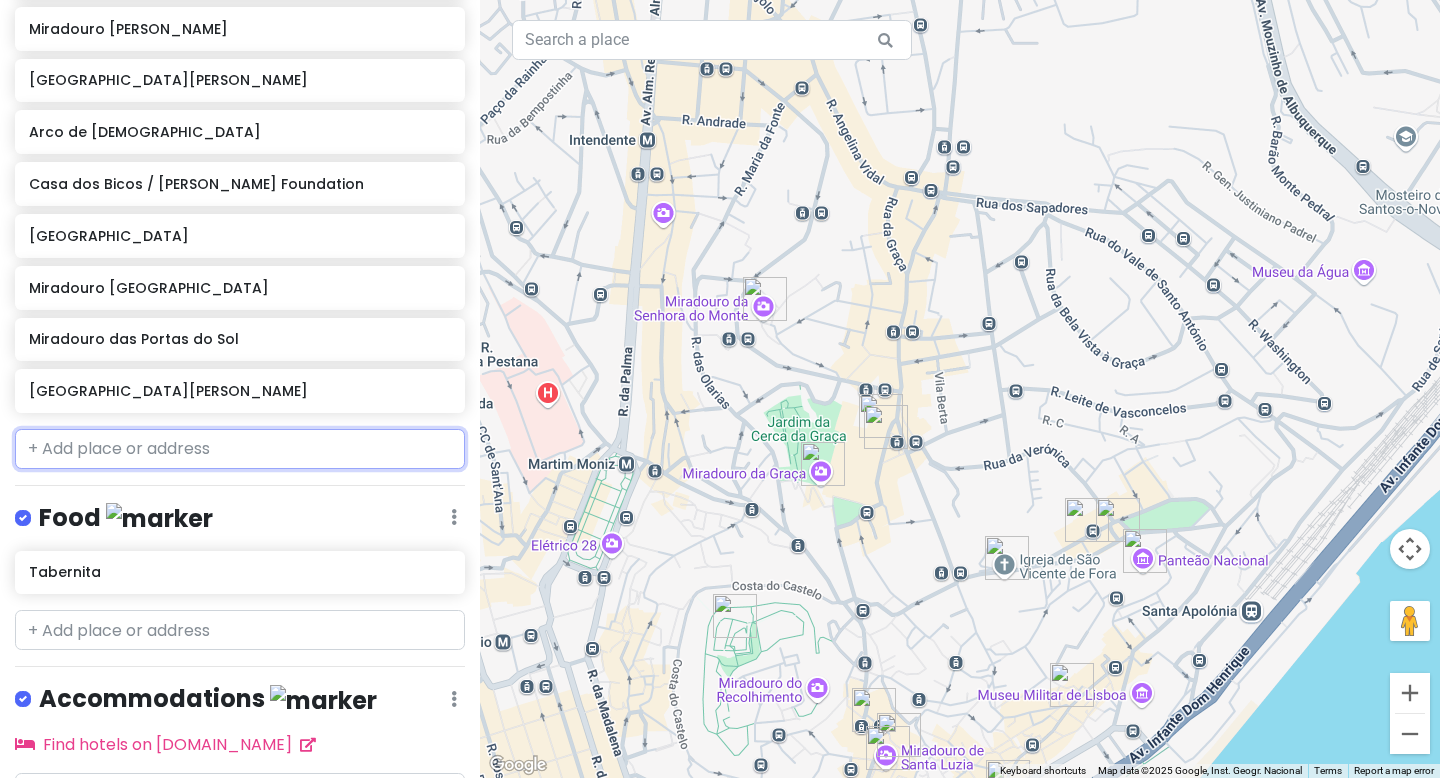 scroll, scrollTop: 963, scrollLeft: 0, axis: vertical 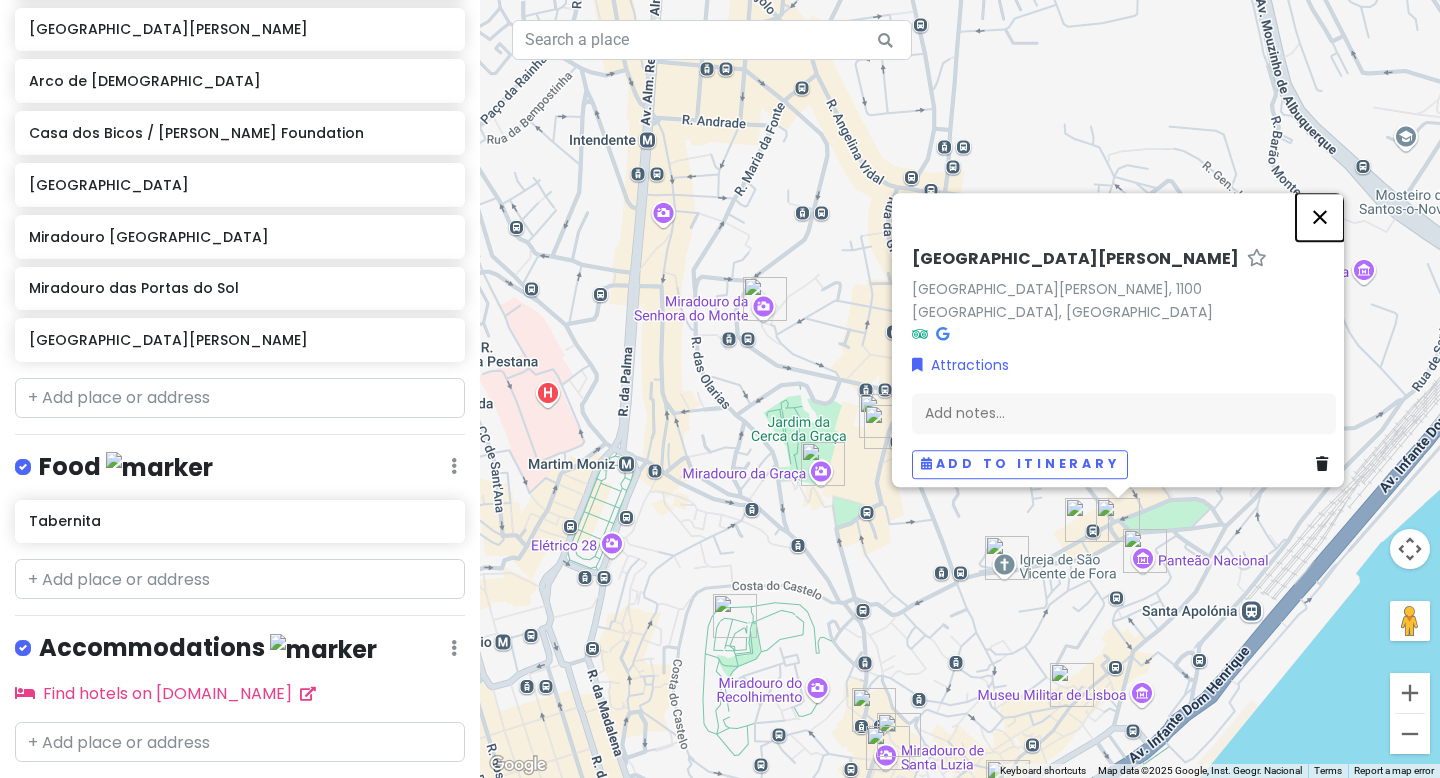 click at bounding box center [1320, 217] 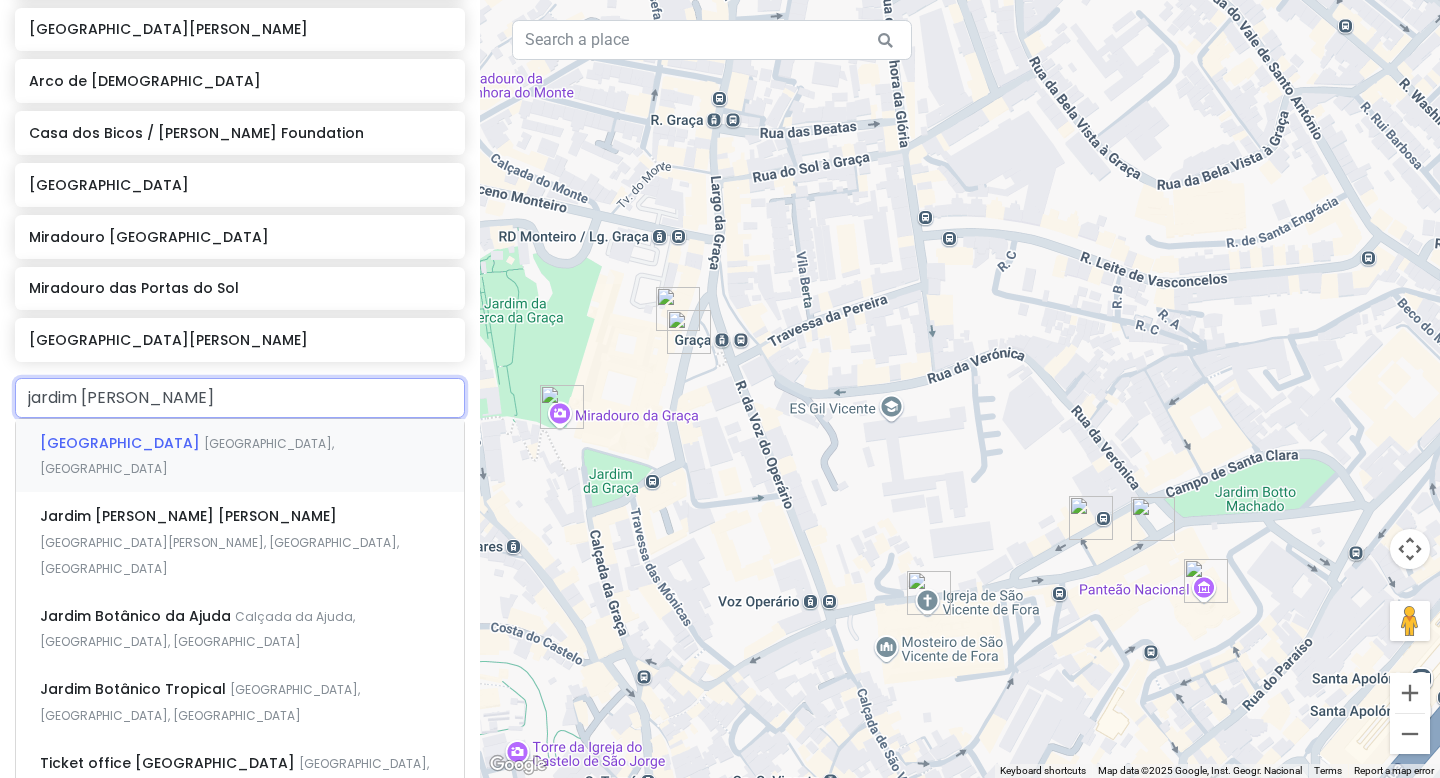 type on "jardim [PERSON_NAME]" 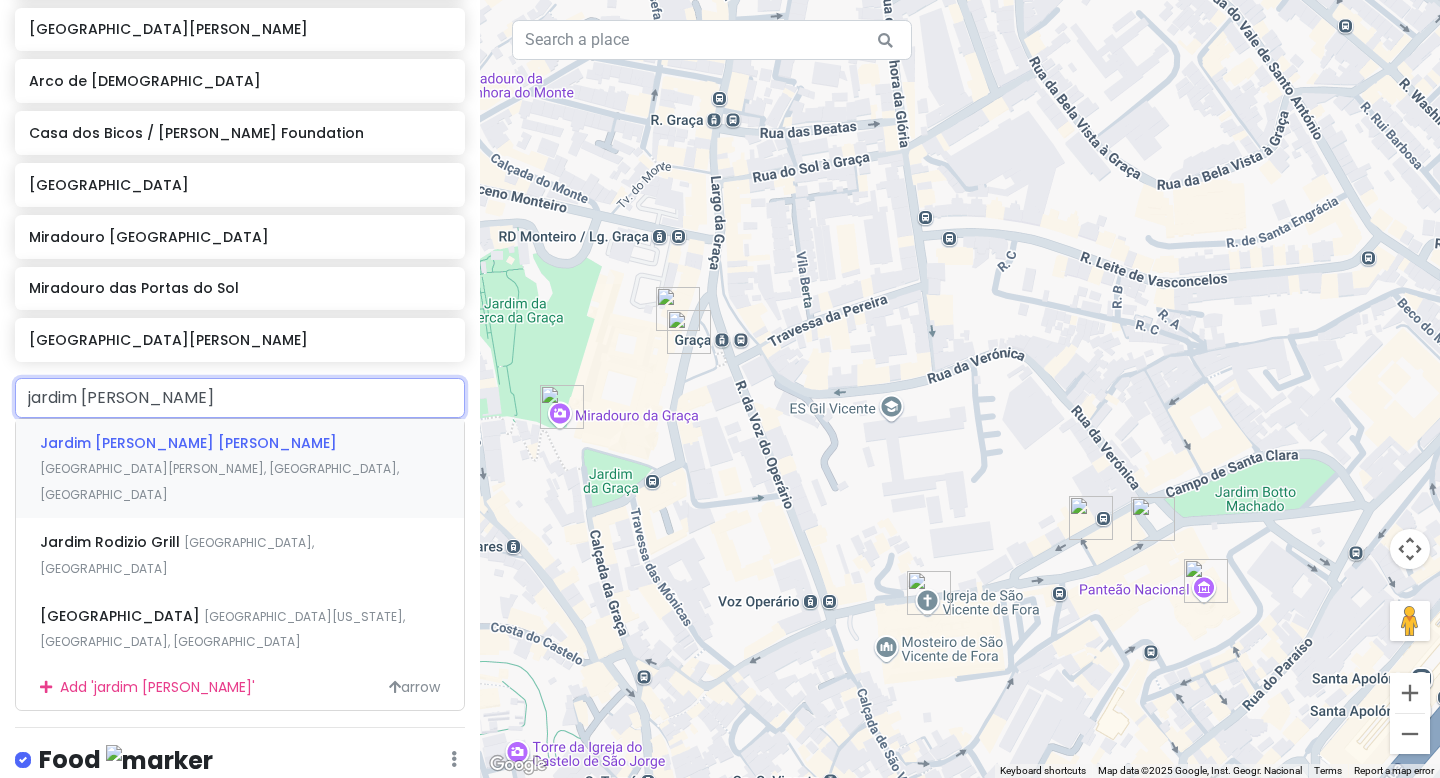 click on "[GEOGRAPHIC_DATA][PERSON_NAME], [GEOGRAPHIC_DATA], [GEOGRAPHIC_DATA]" at bounding box center (219, 481) 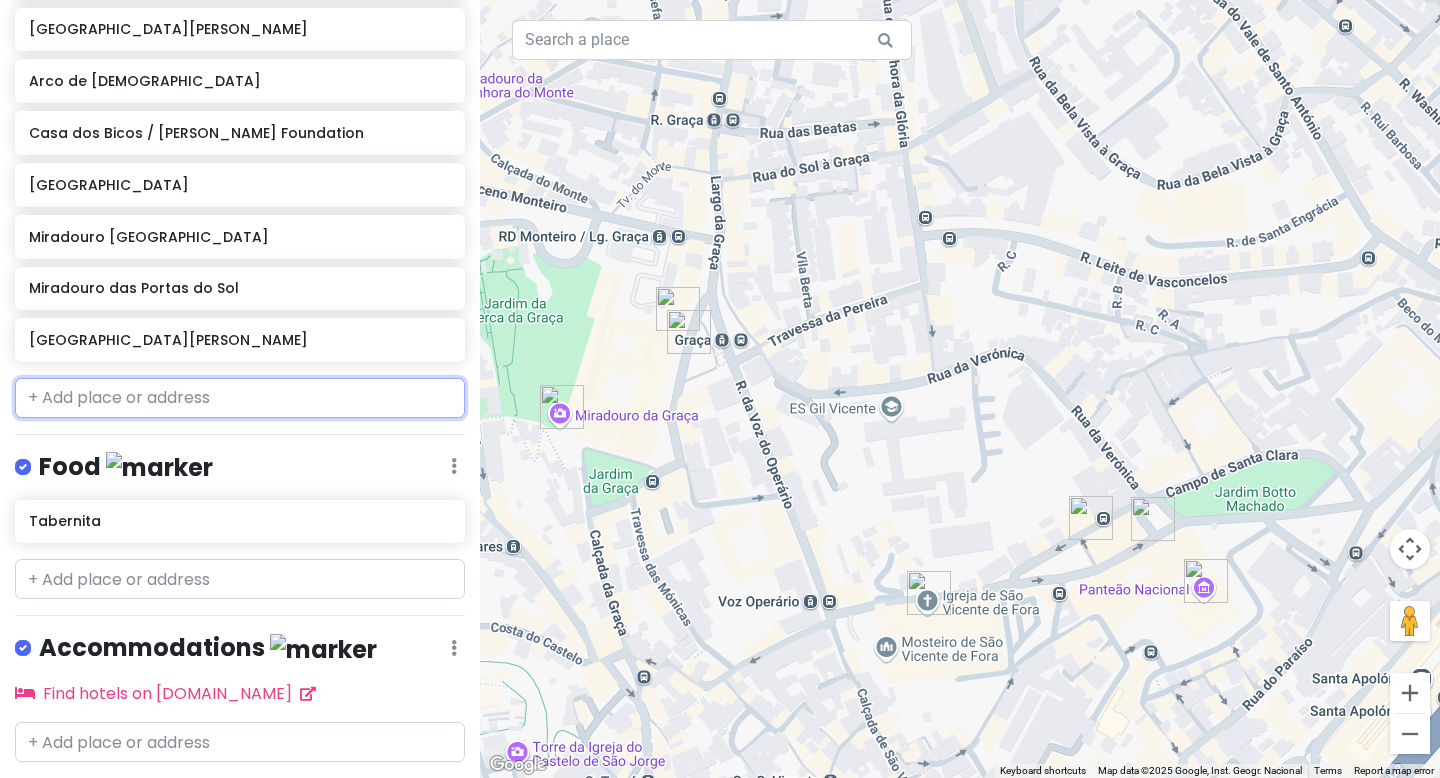 scroll, scrollTop: 1015, scrollLeft: 0, axis: vertical 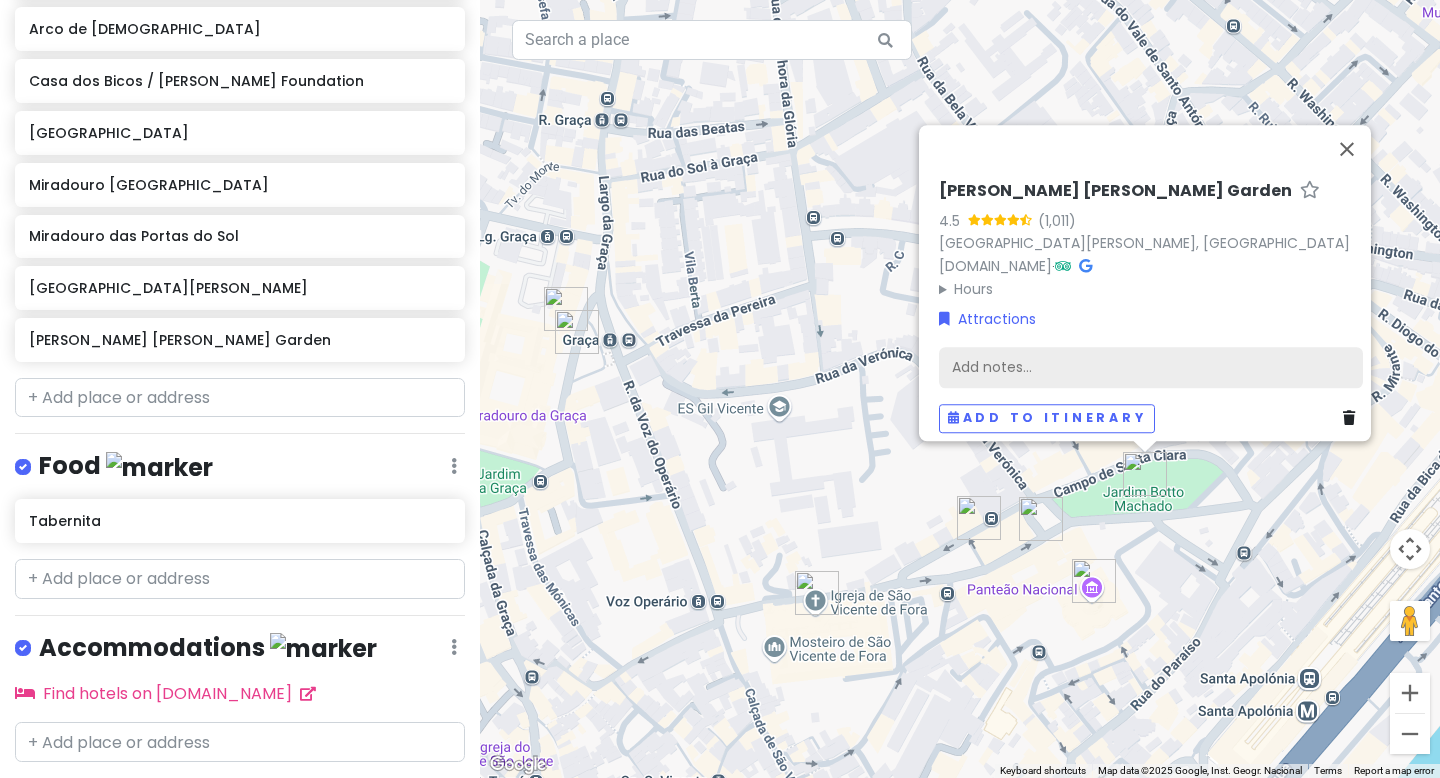 click on "Add notes..." at bounding box center (1151, 368) 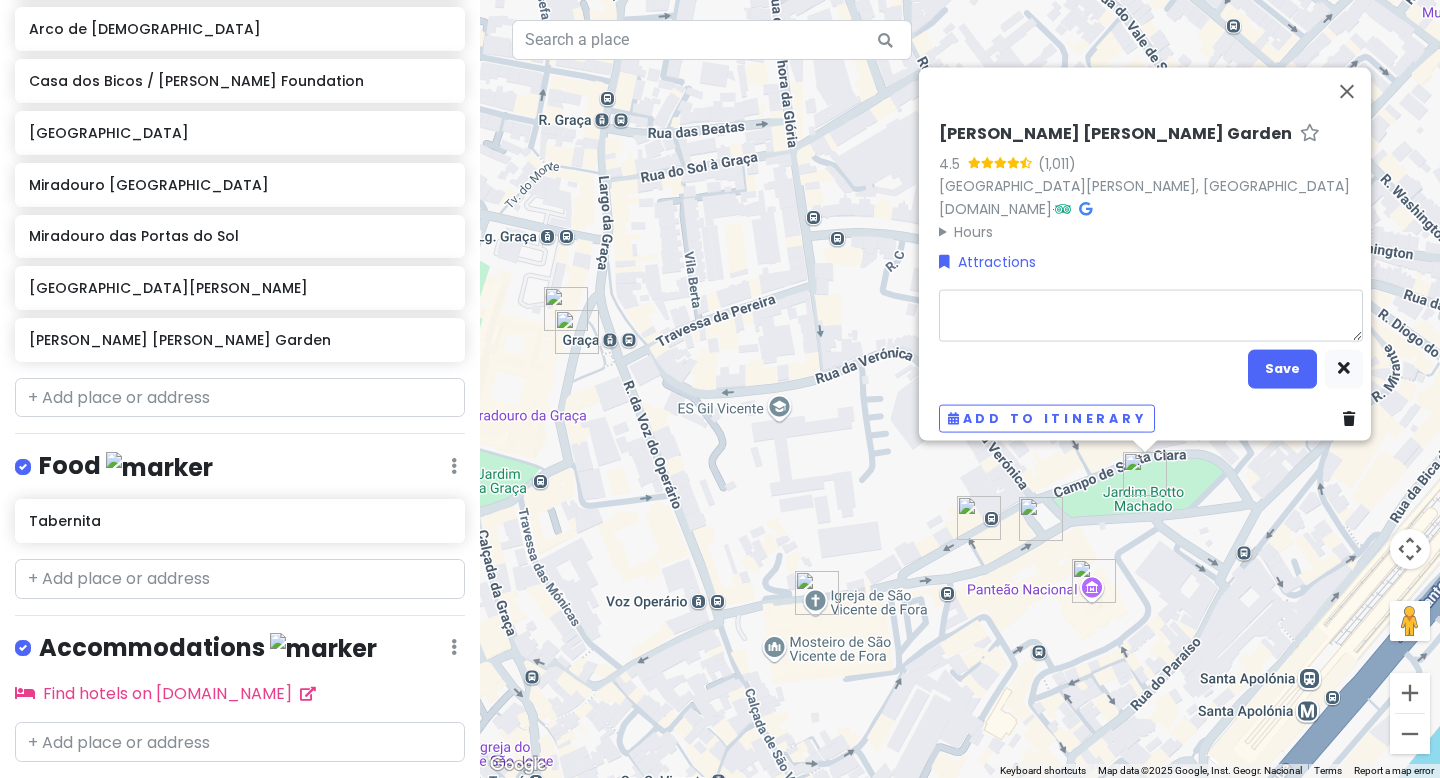 type on "x" 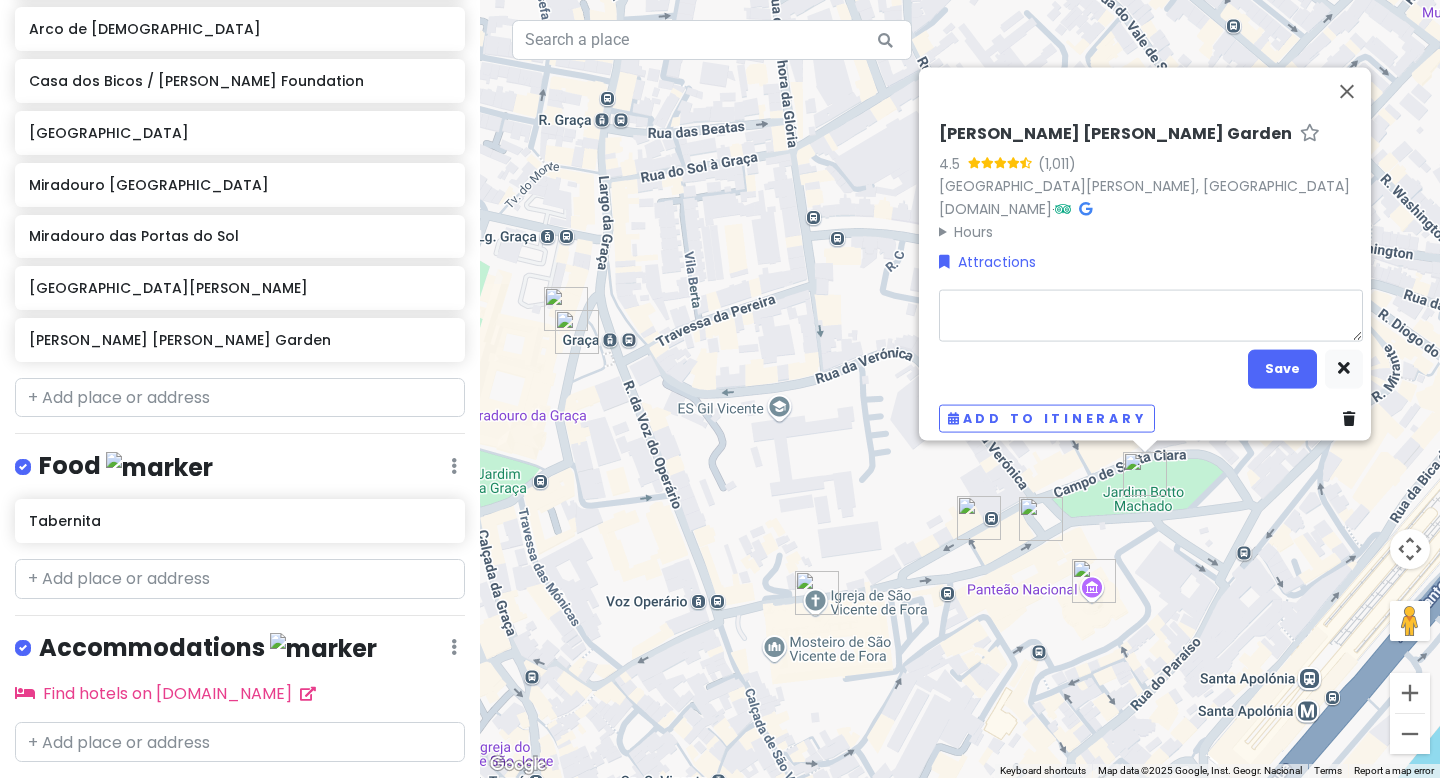 type on "M" 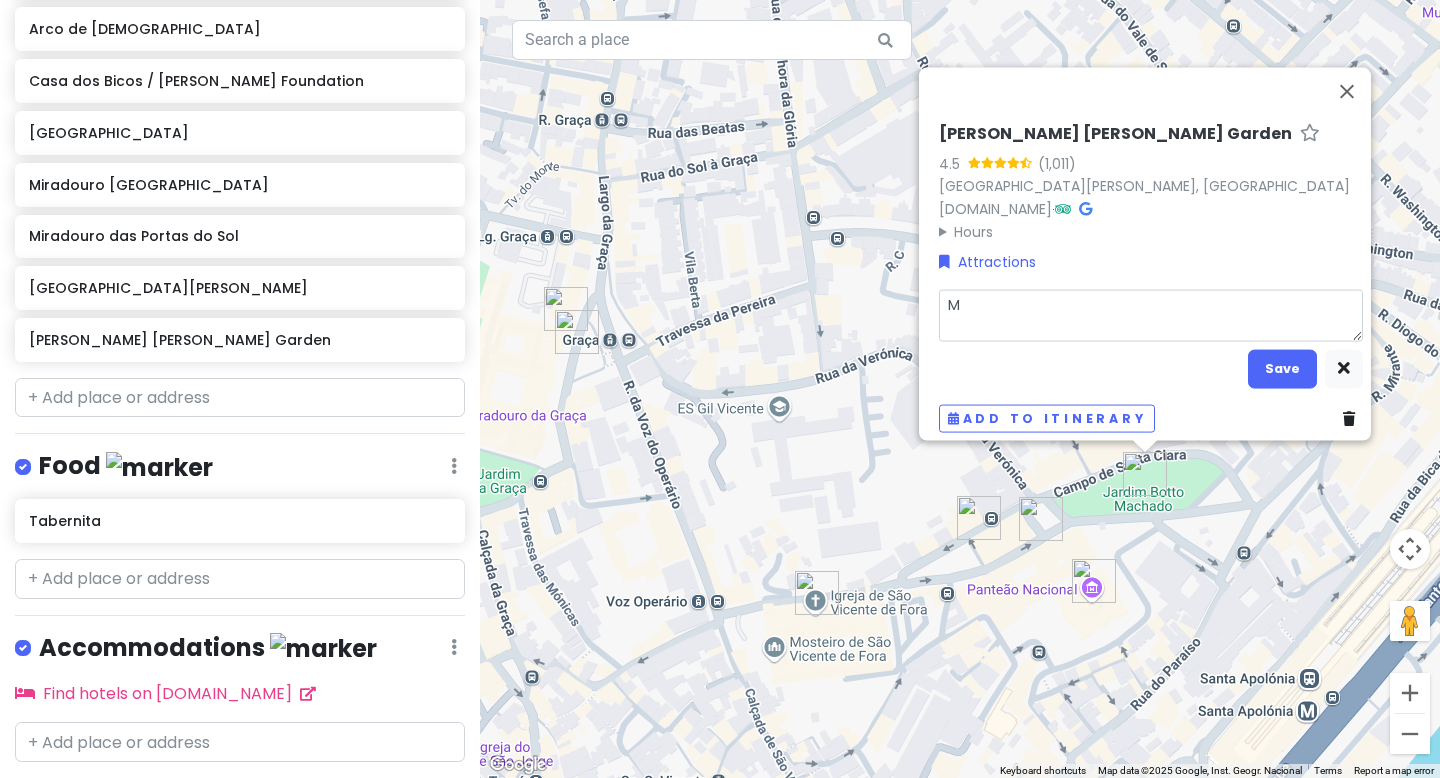 type on "x" 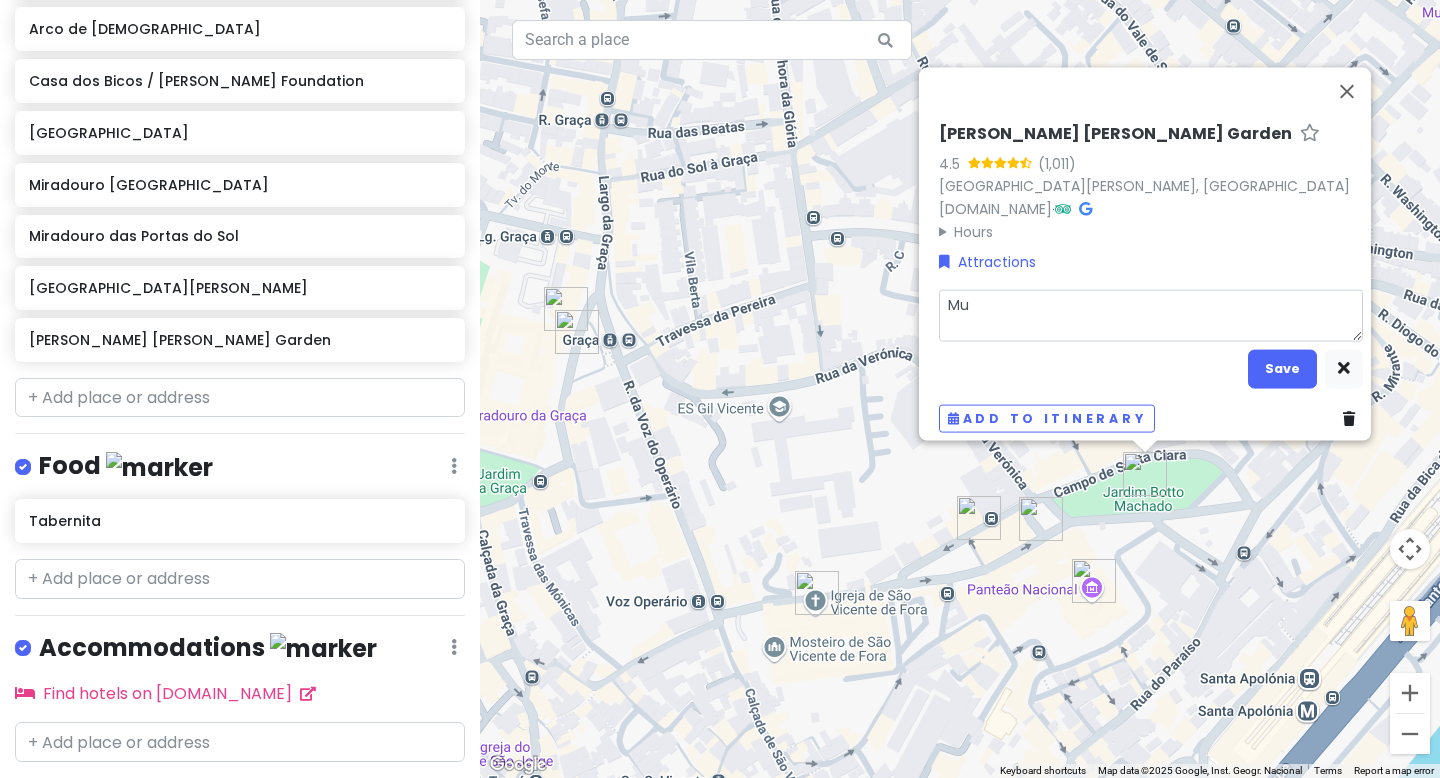 type on "x" 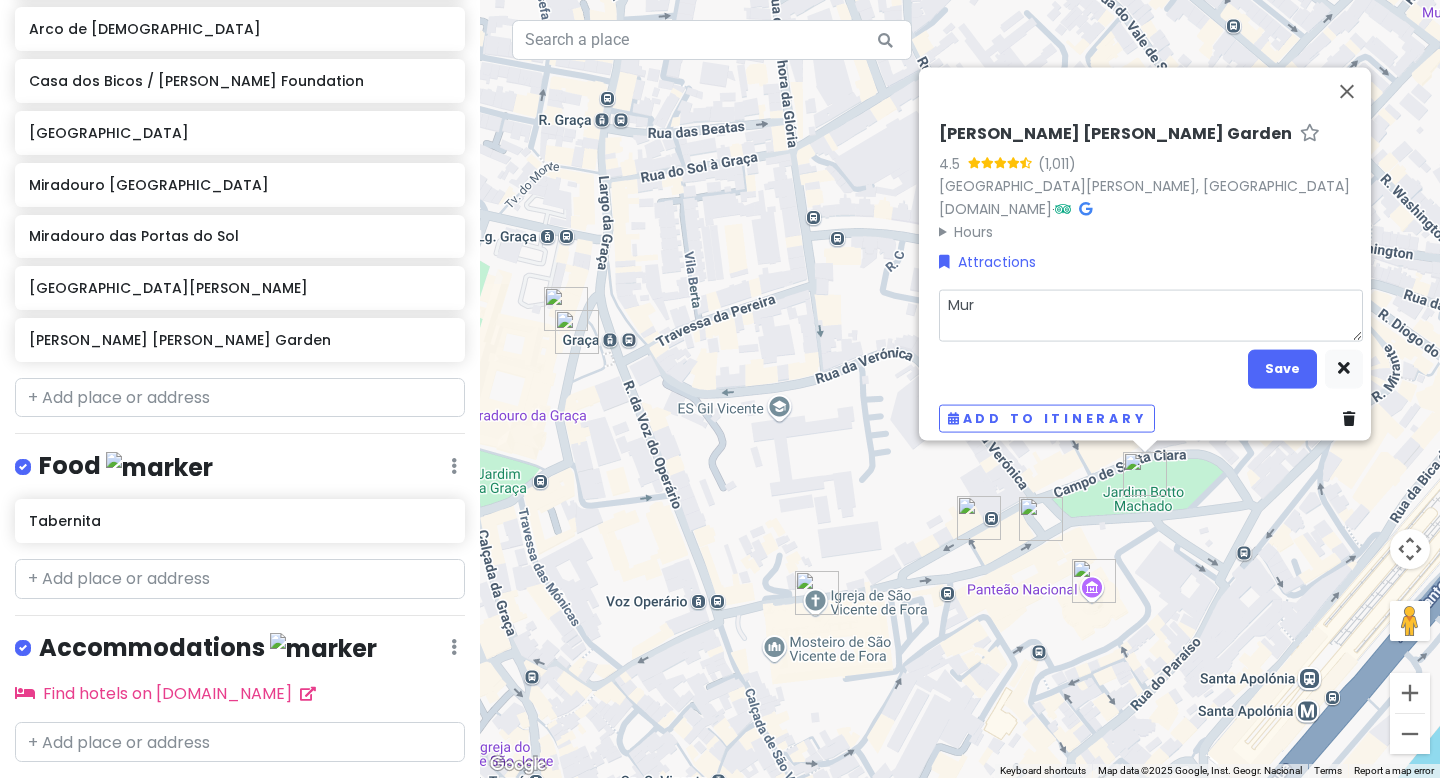 type on "x" 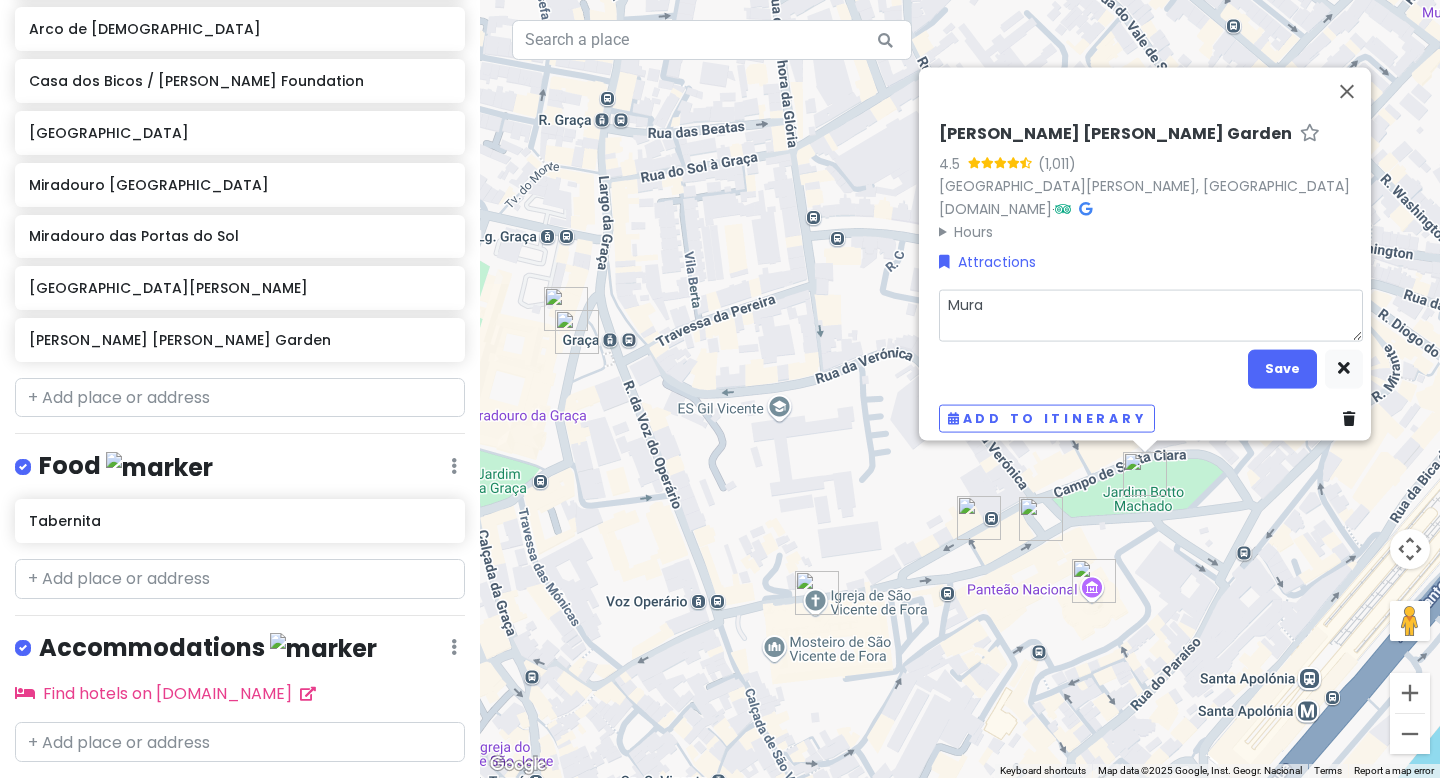 type on "x" 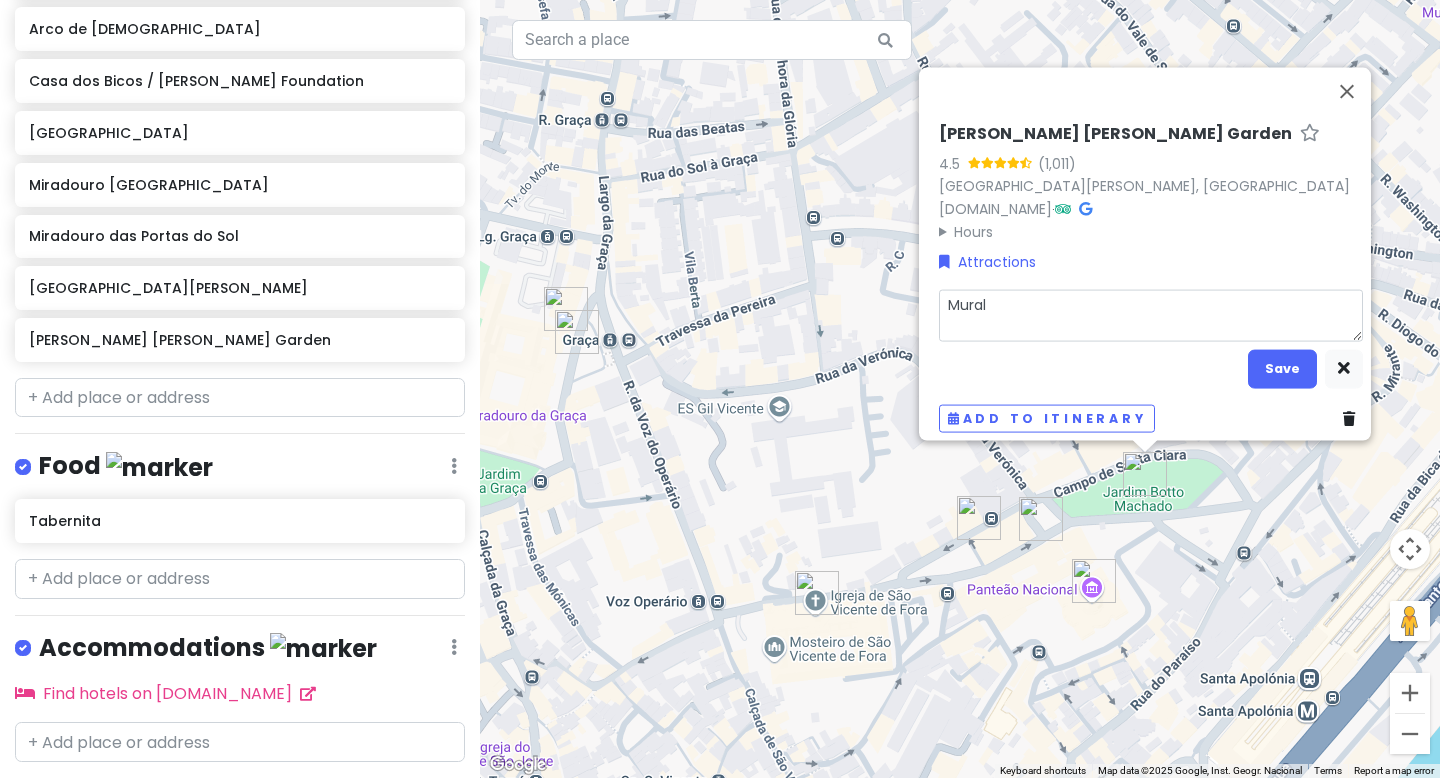 type on "x" 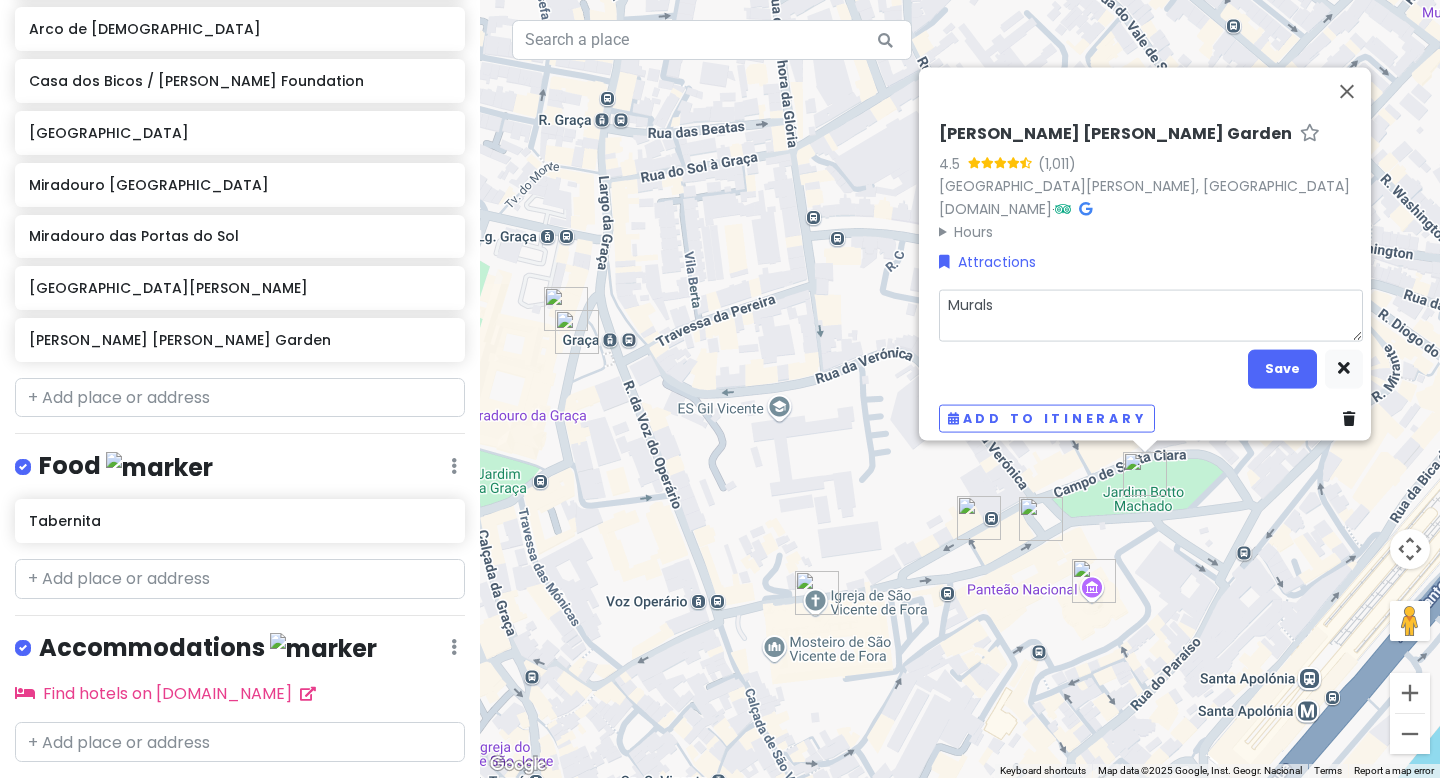type on "x" 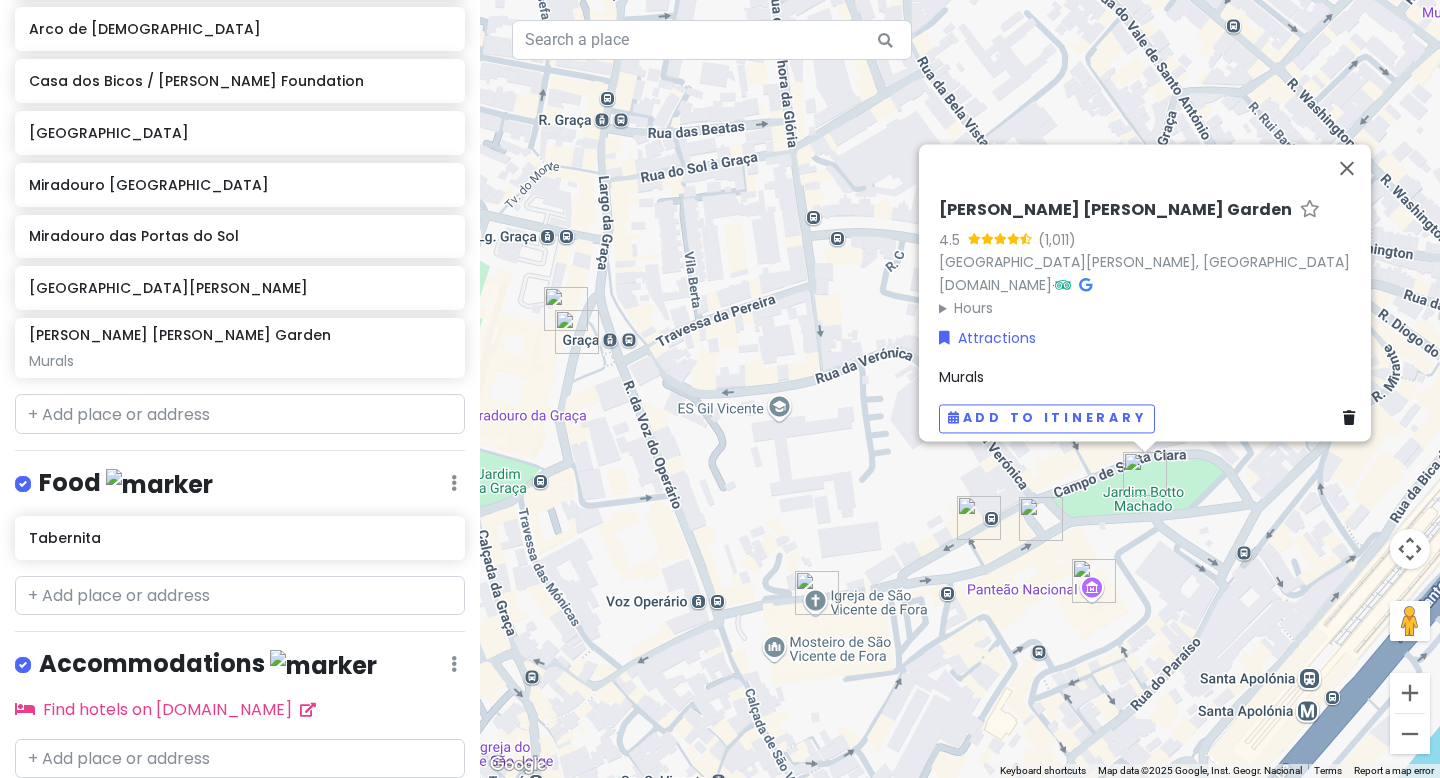 scroll, scrollTop: 1032, scrollLeft: 0, axis: vertical 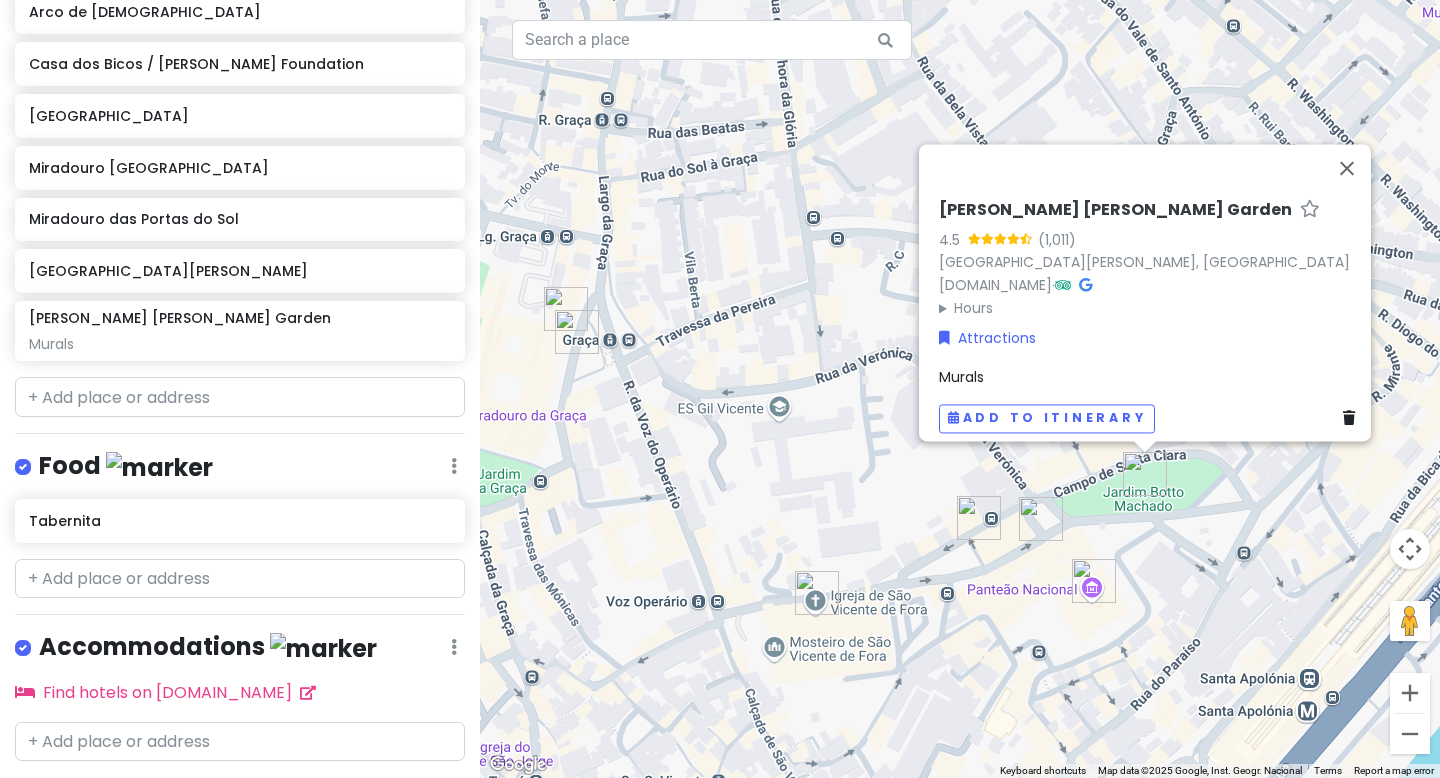 click on "Murals" at bounding box center (1151, 377) 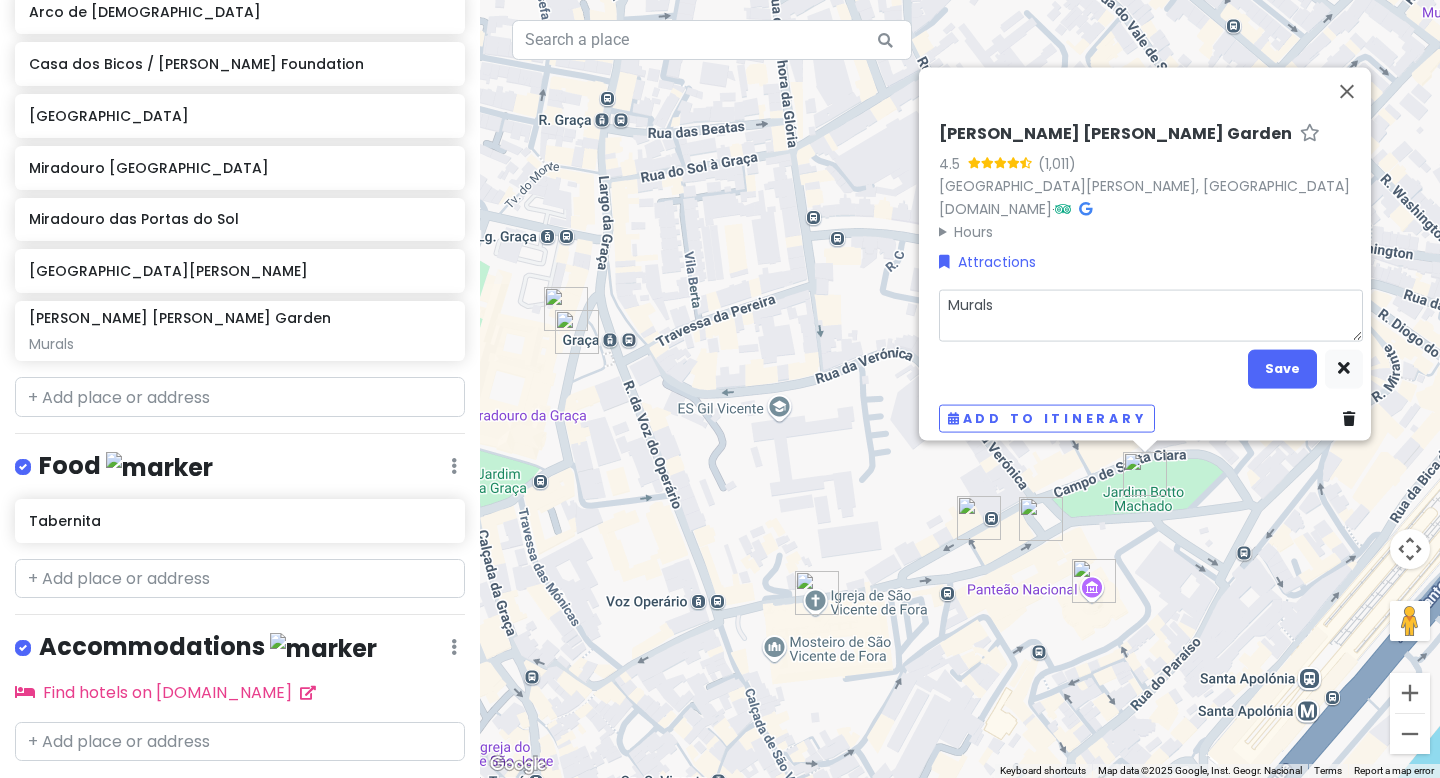 click on "Murals" at bounding box center [1151, 315] 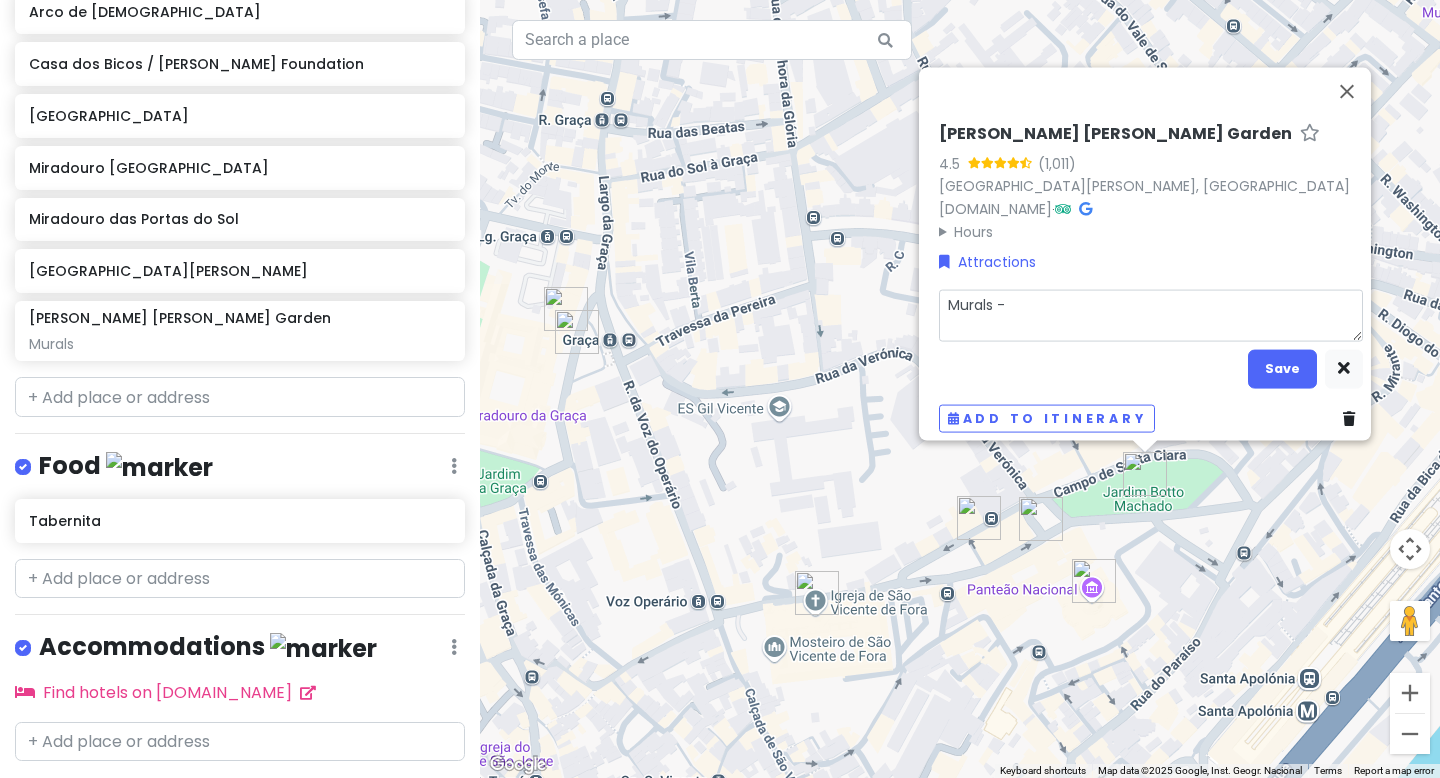 type on "x" 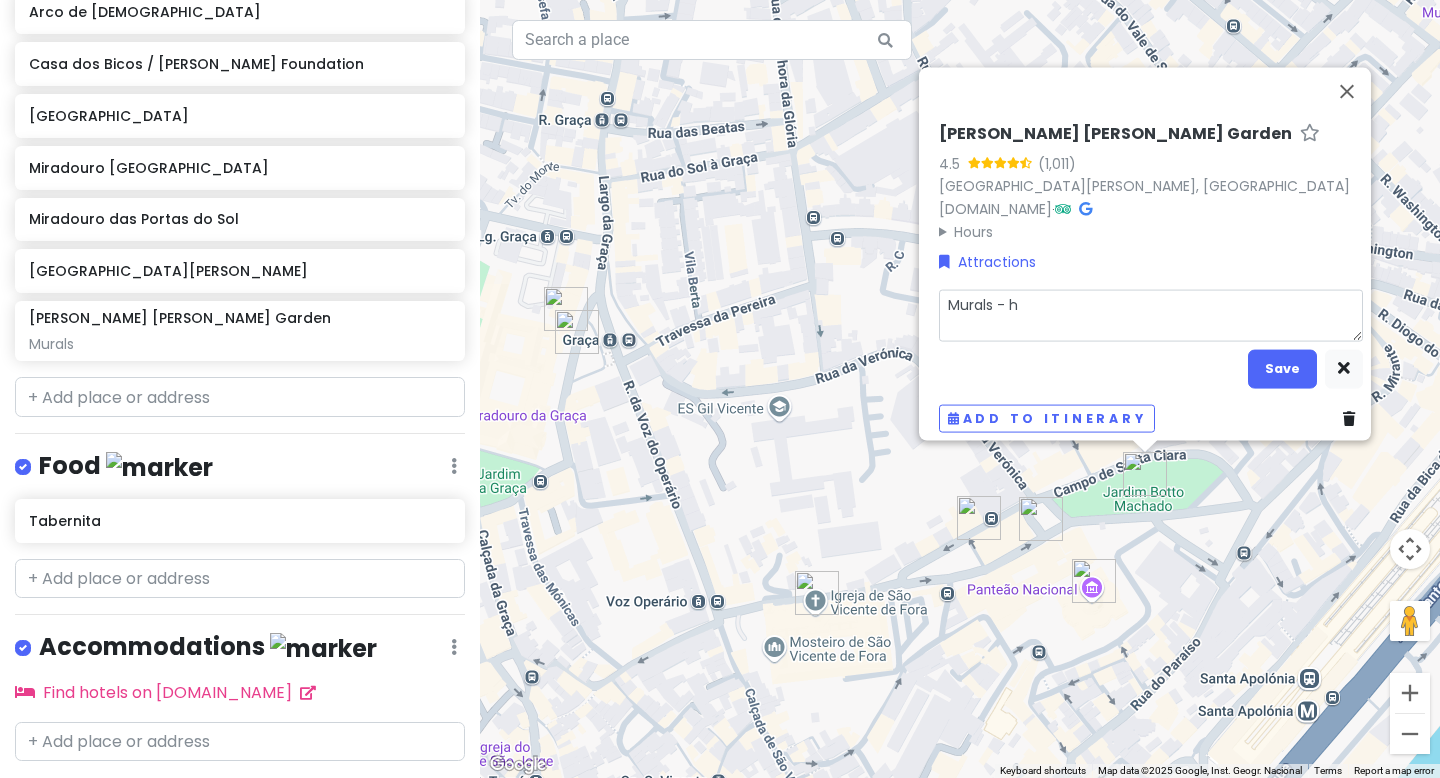 type on "x" 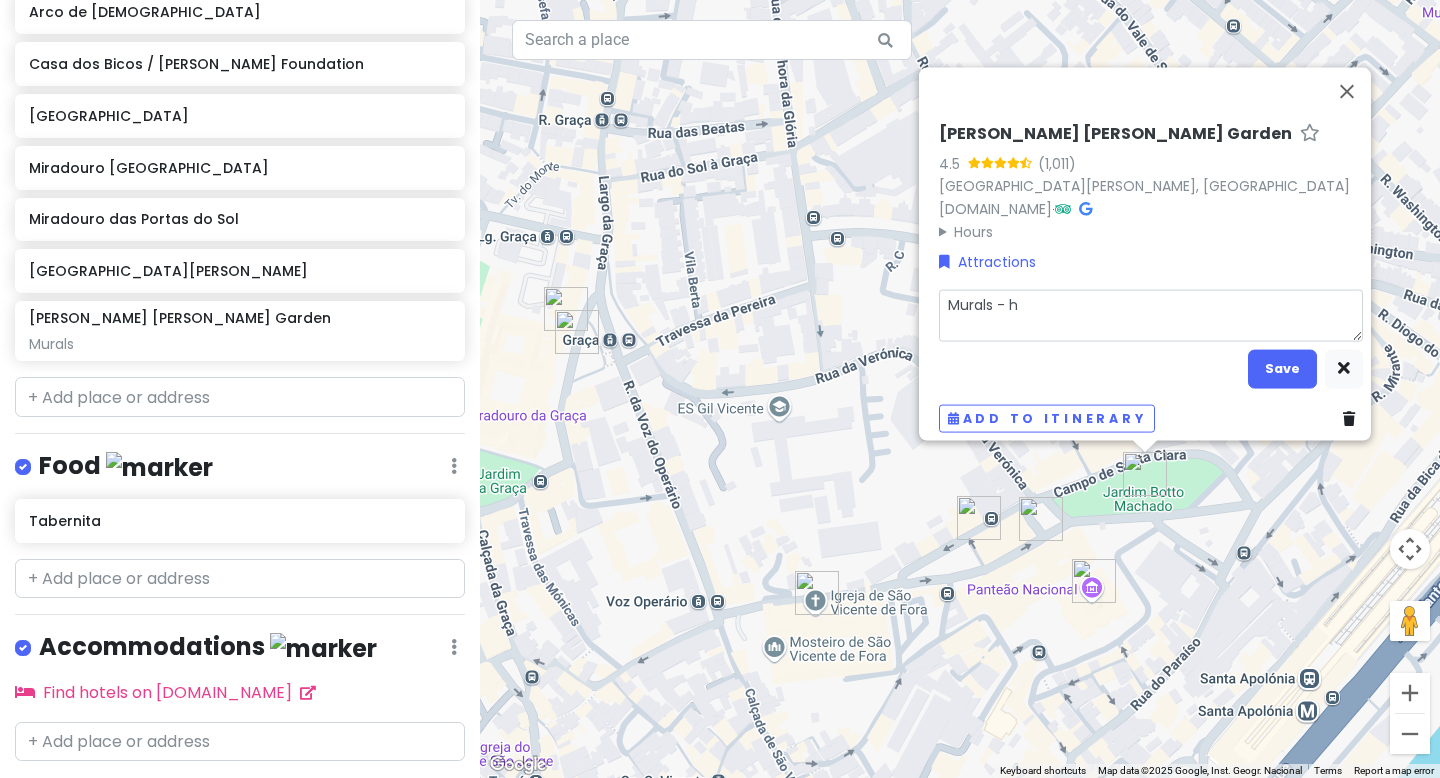 type on "Murals - ha" 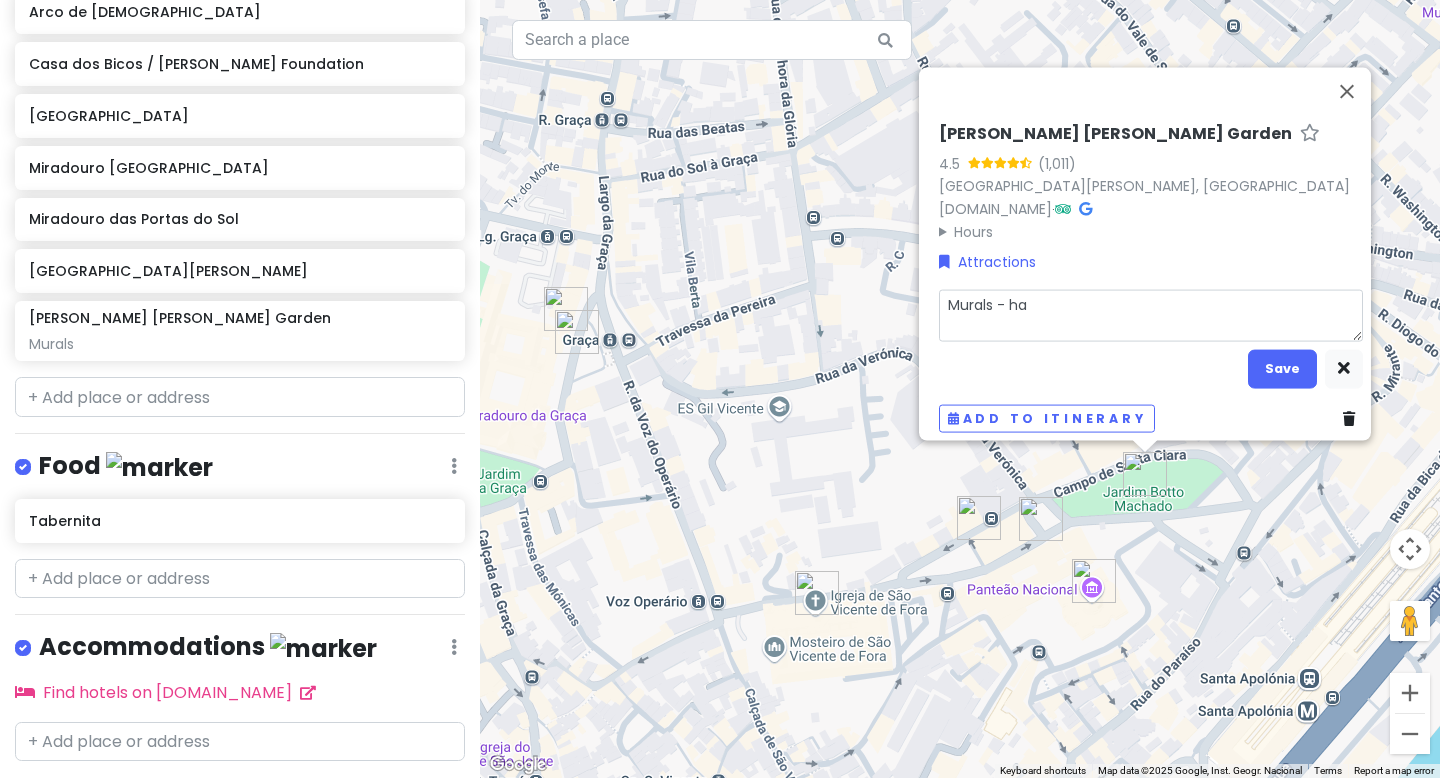 type on "x" 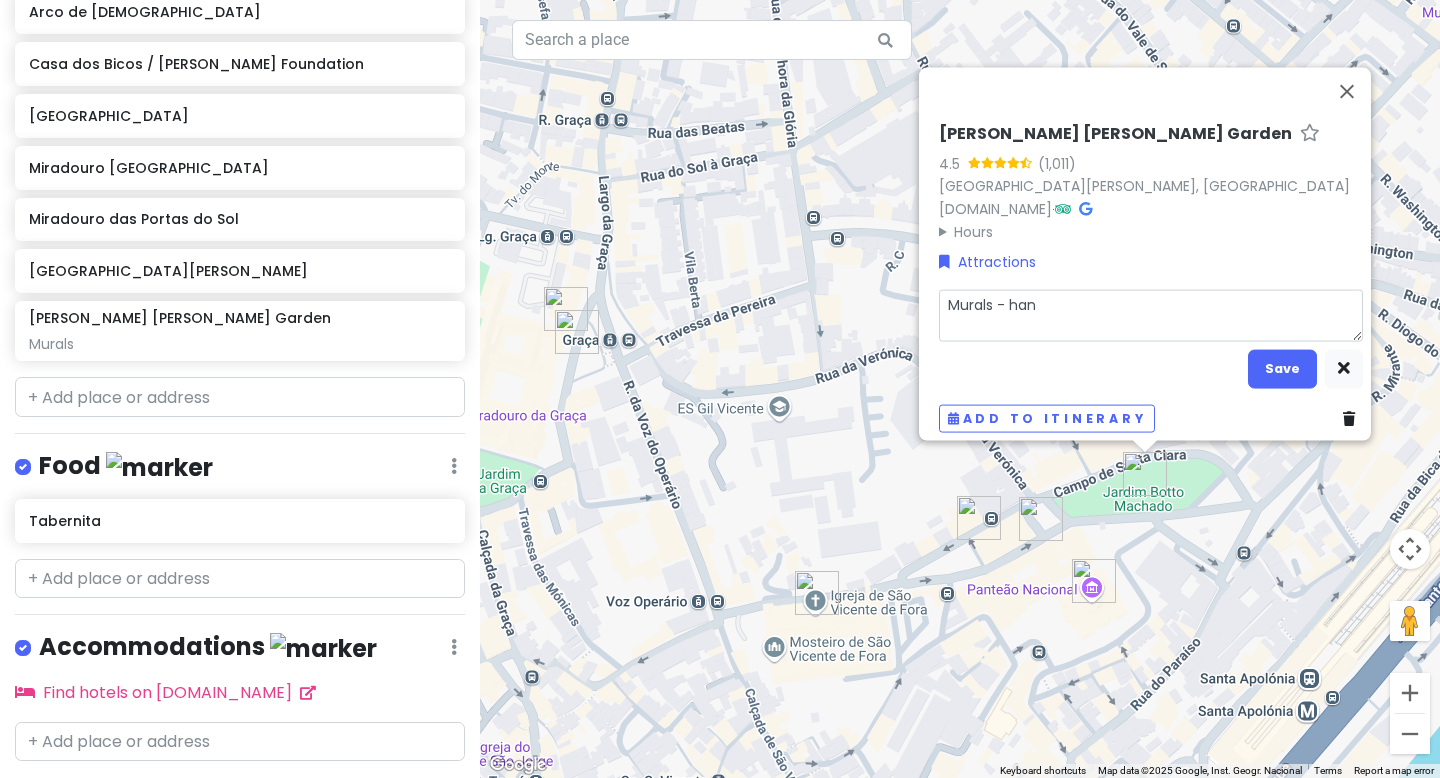 type on "x" 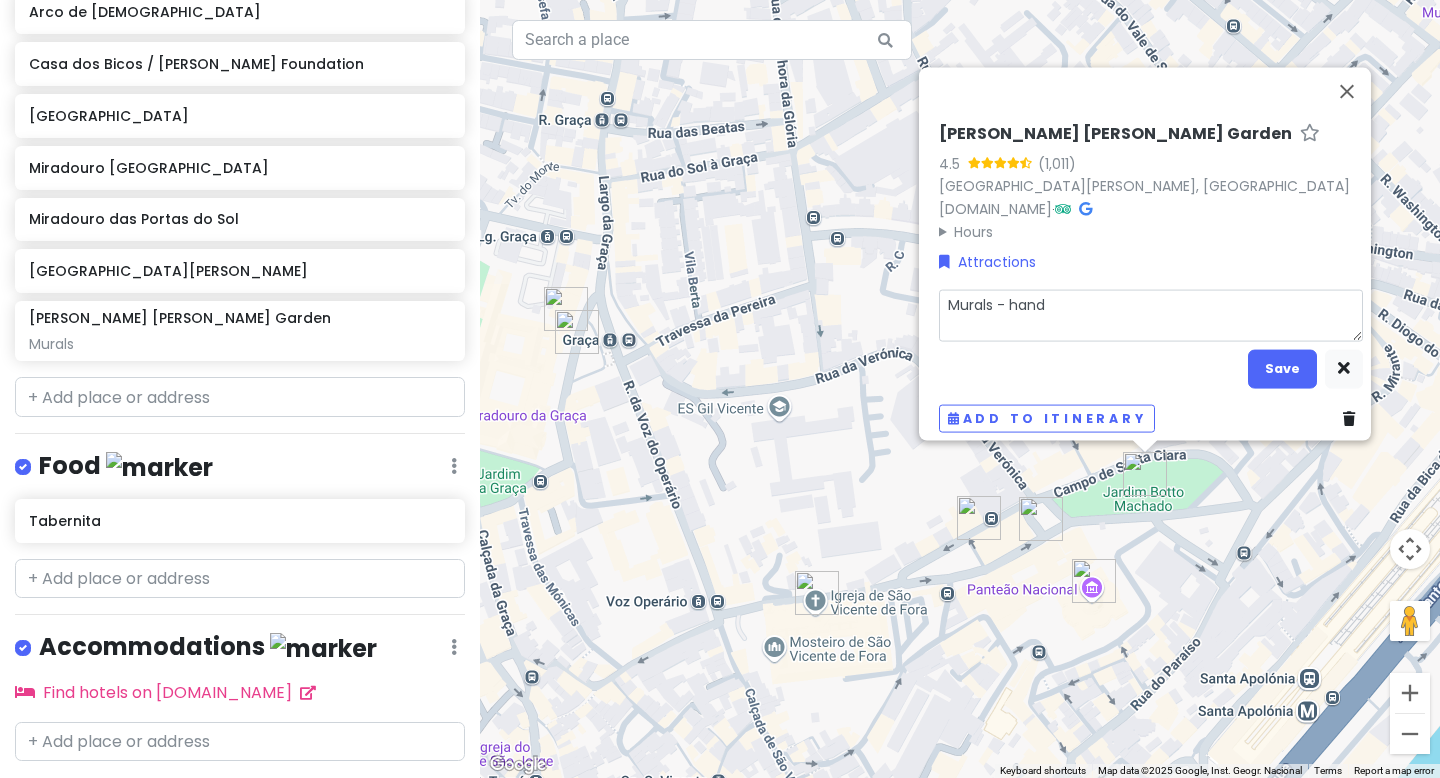 type on "x" 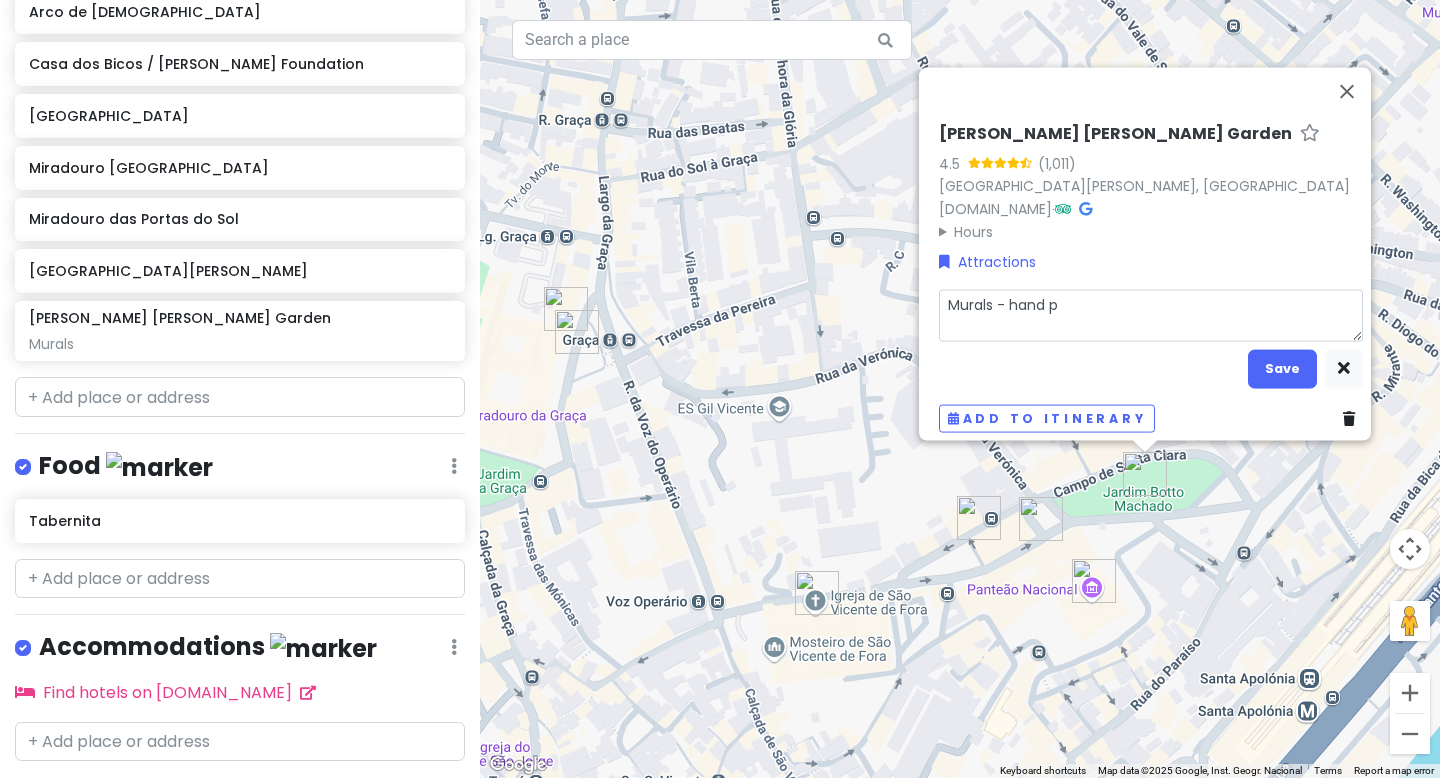 type on "x" 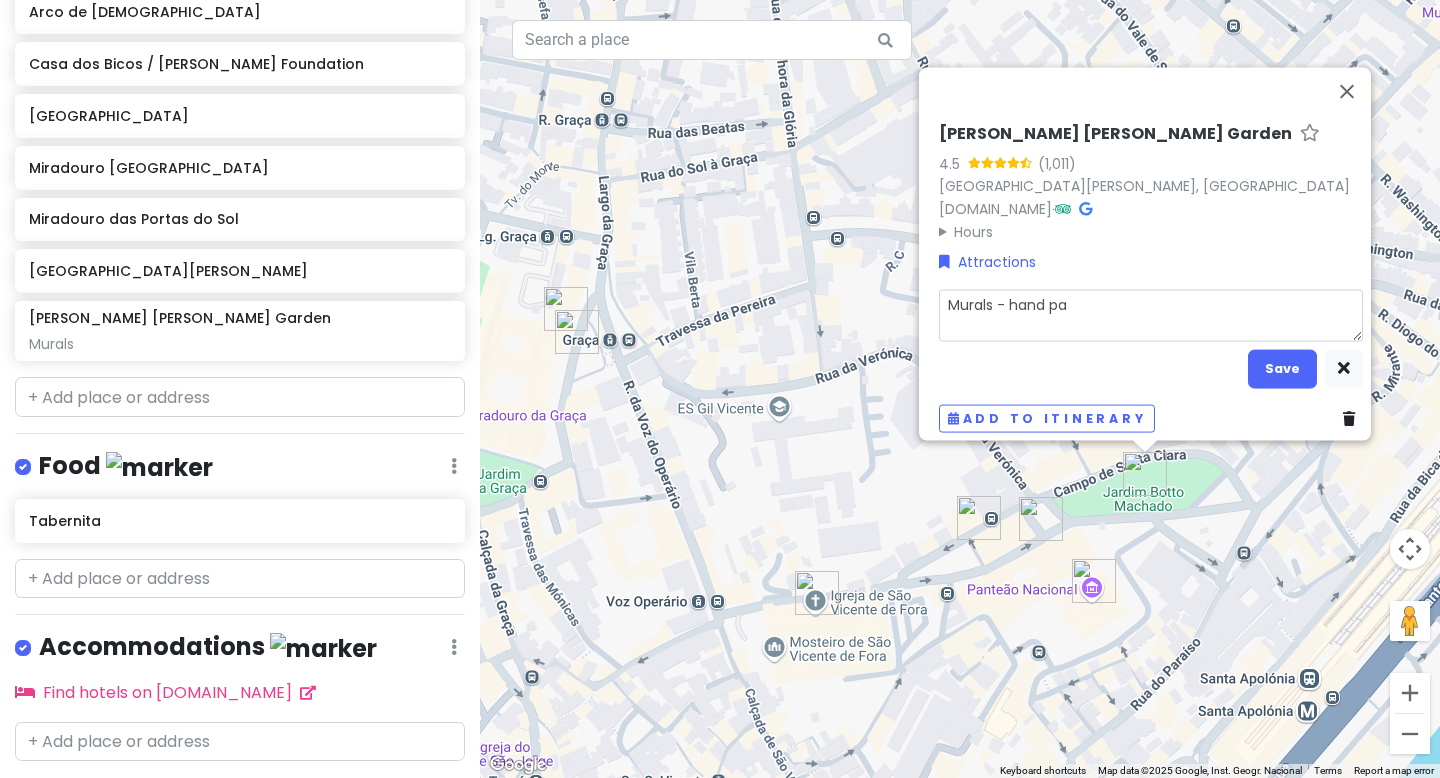 type on "x" 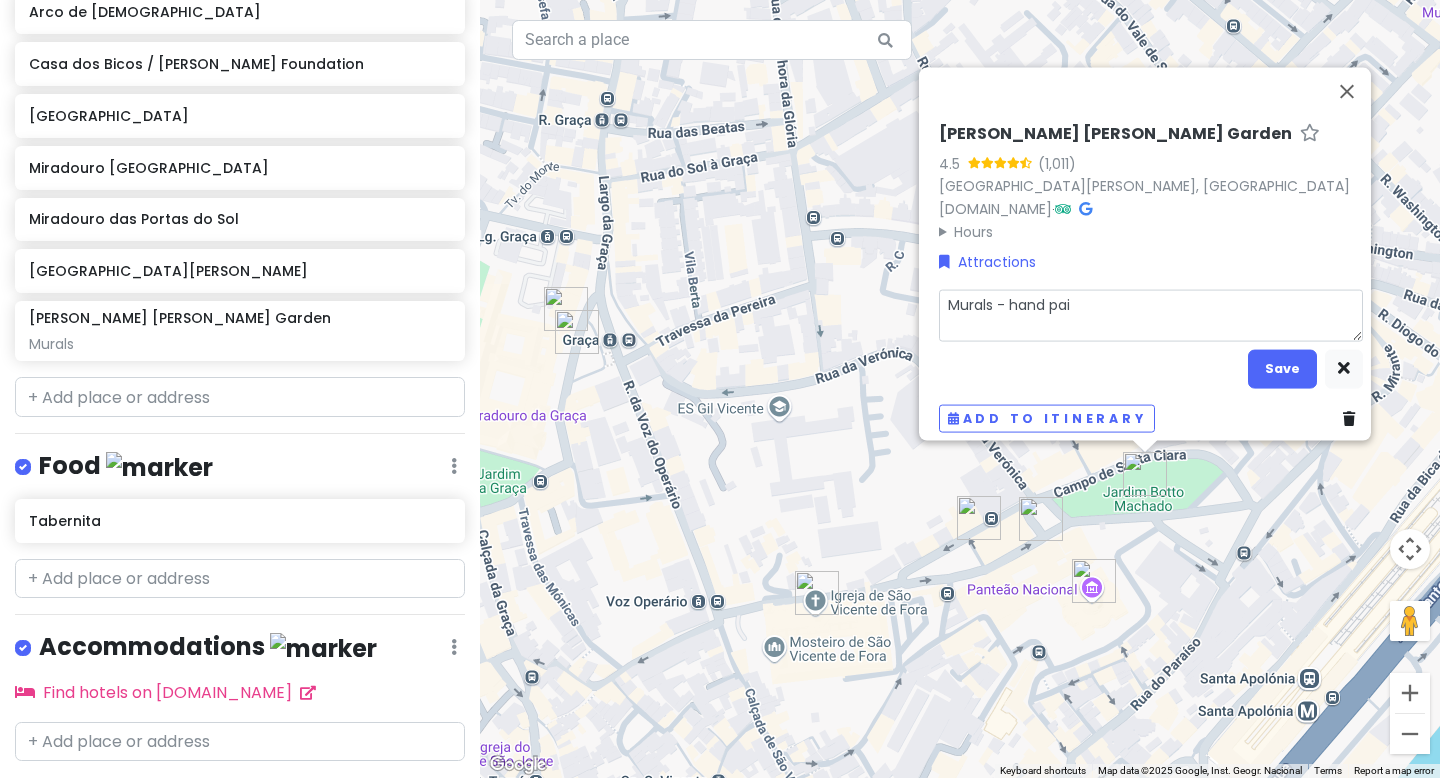type on "x" 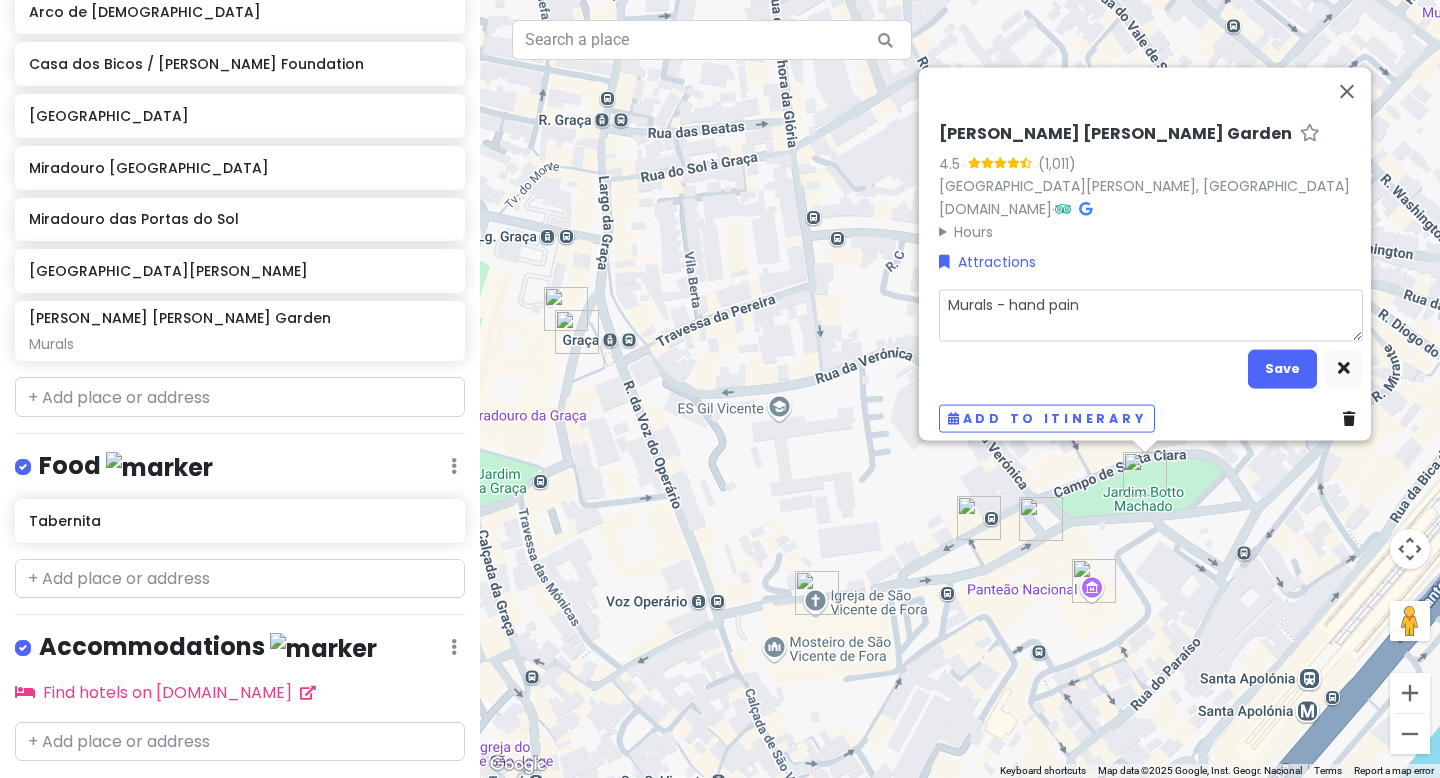 type on "x" 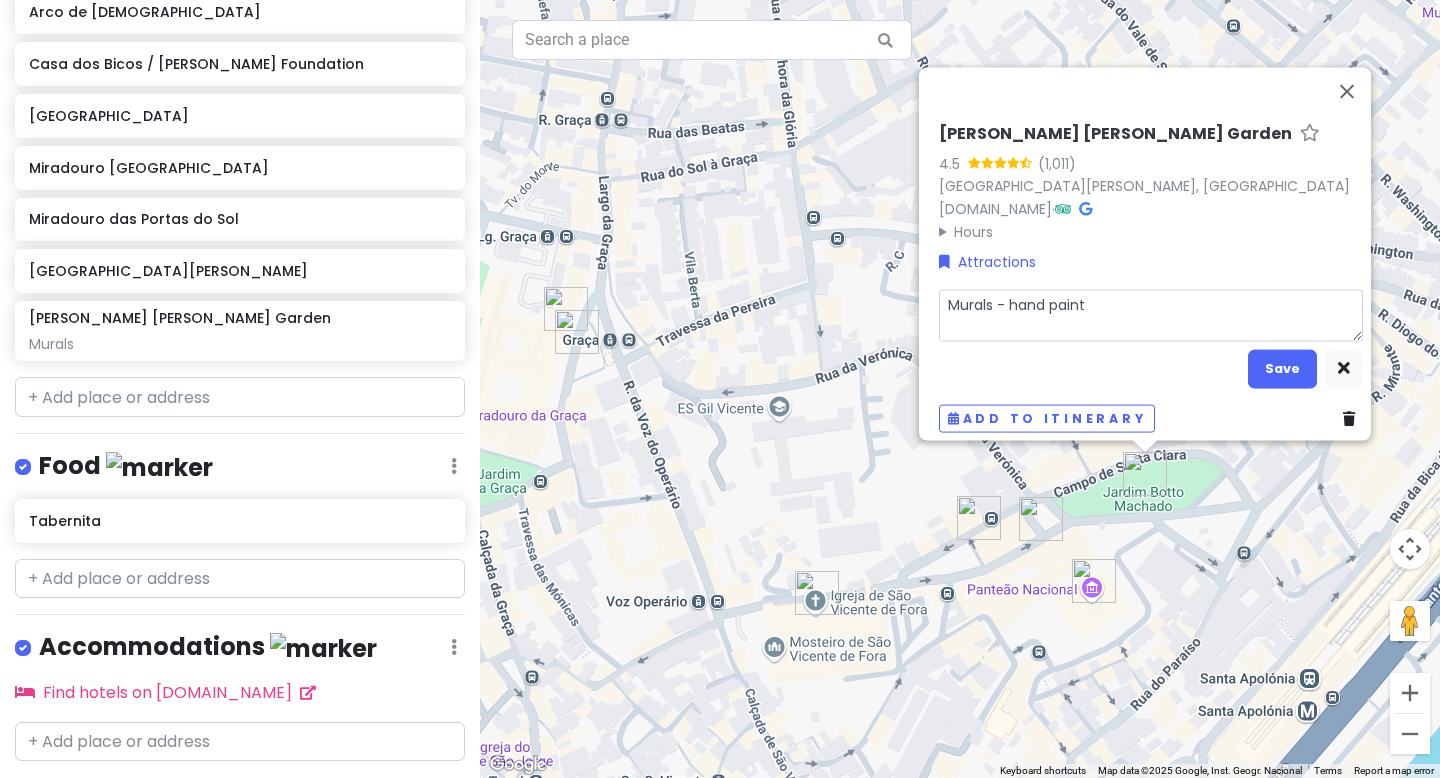 type on "x" 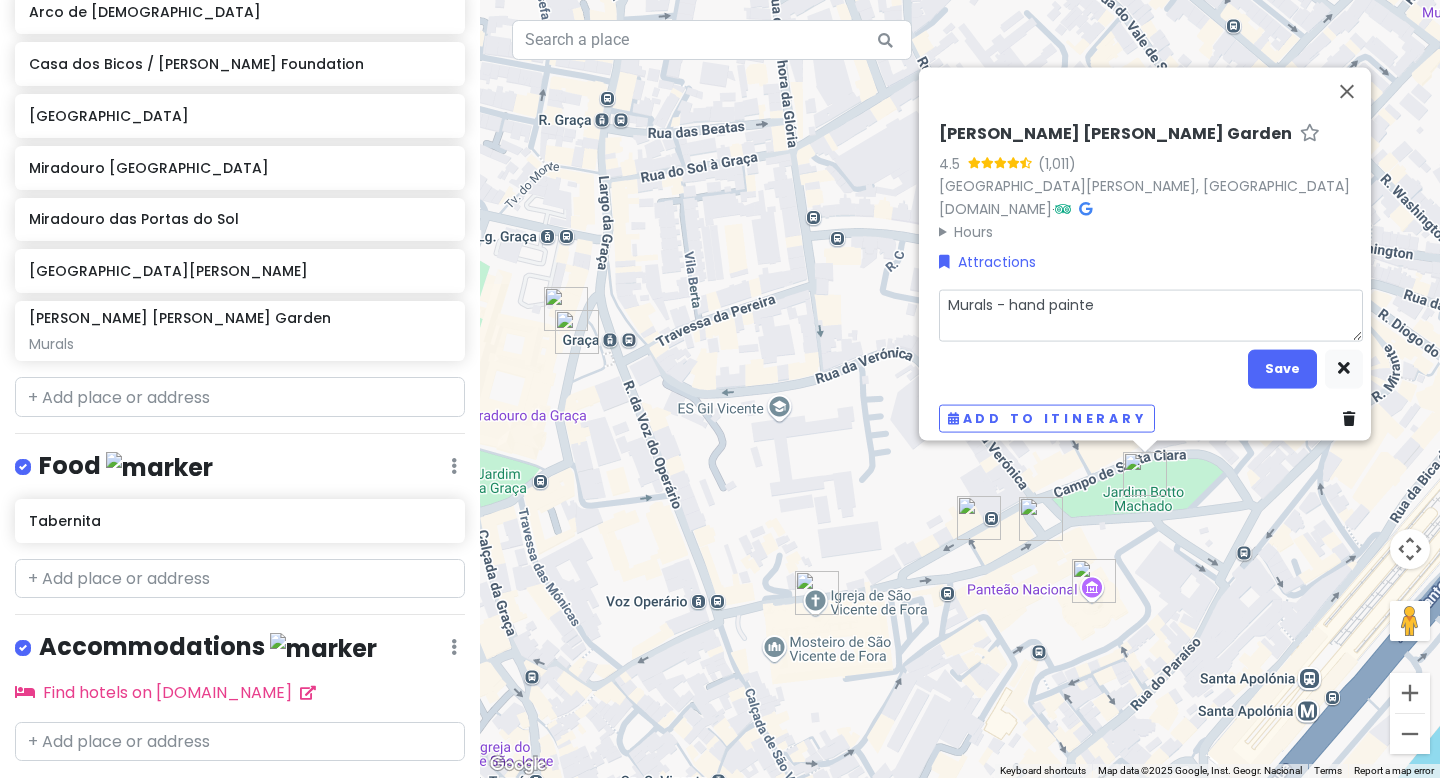 type on "x" 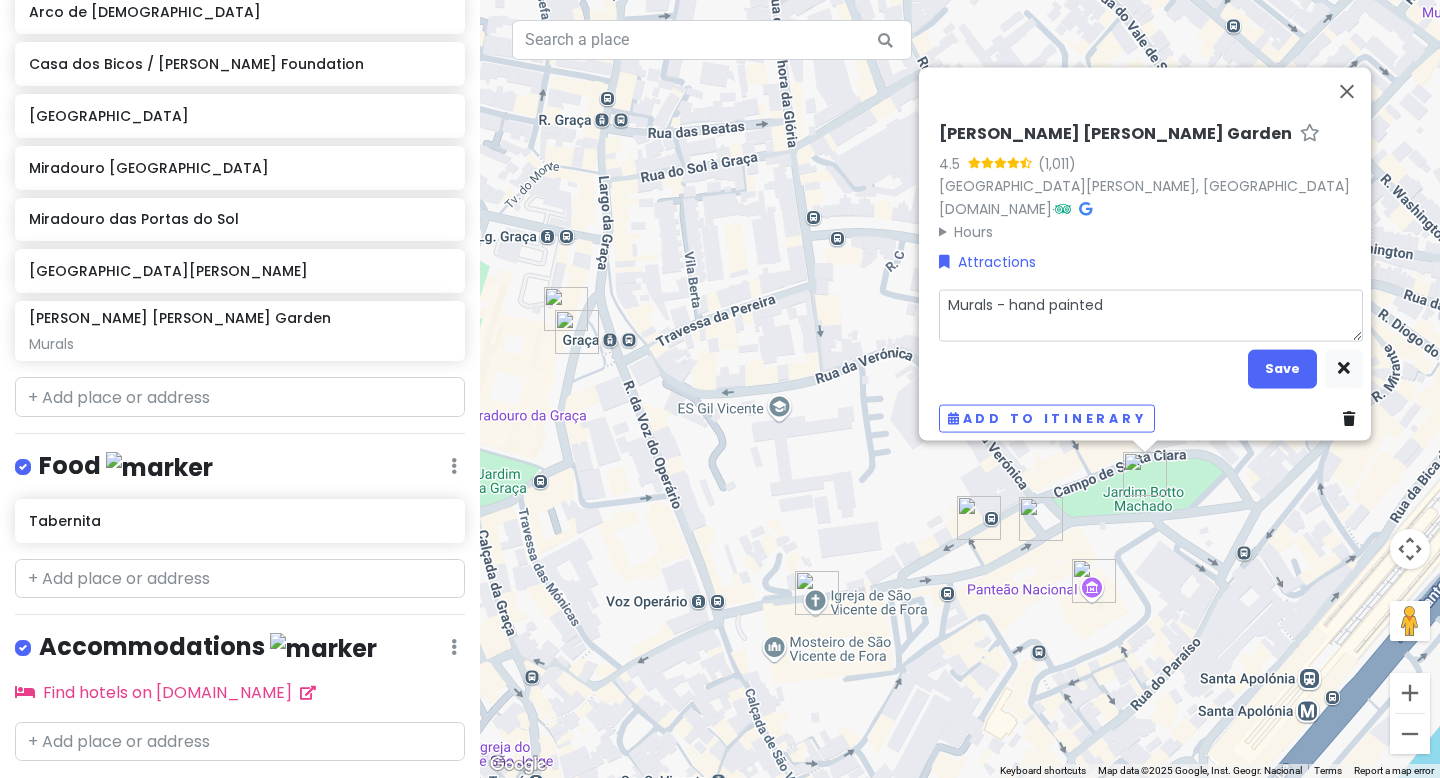 type on "x" 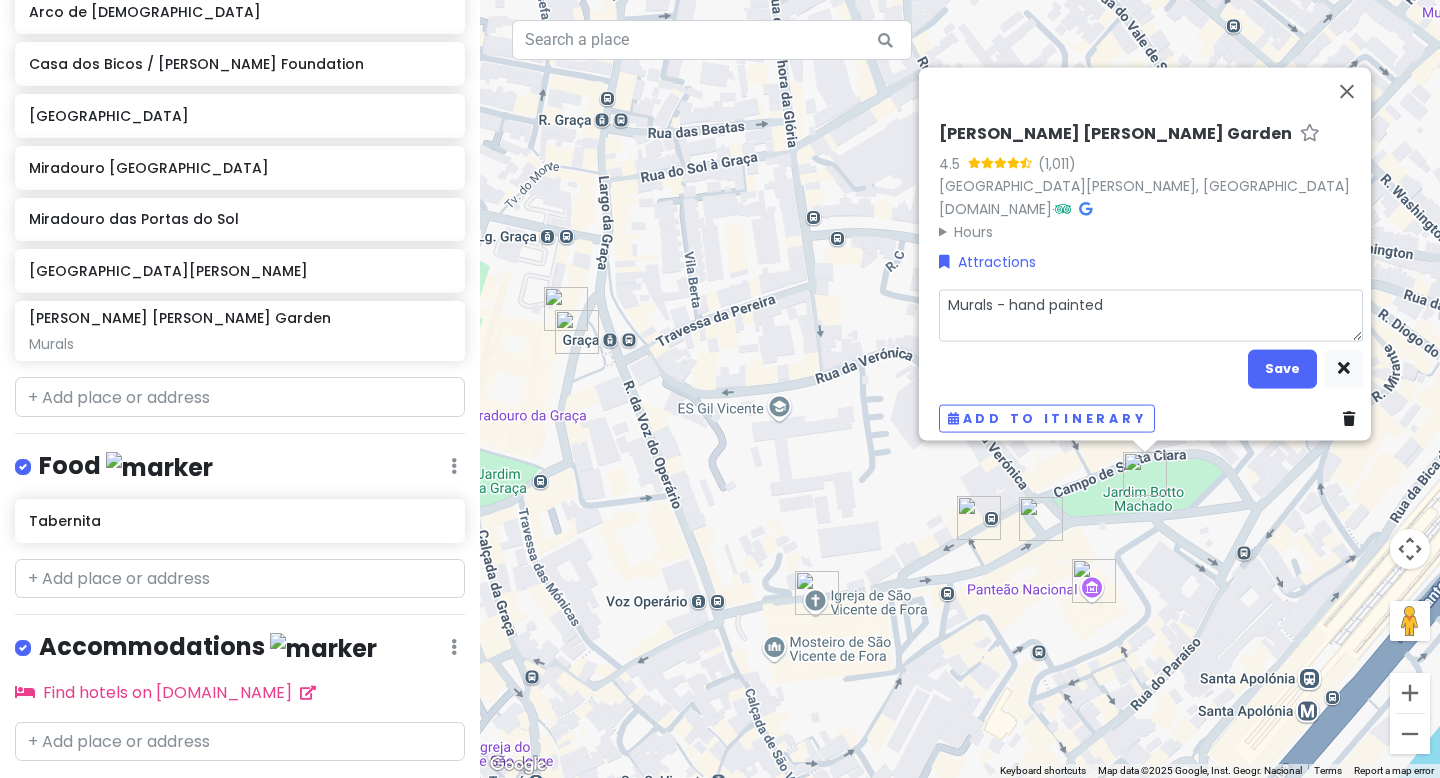 type on "x" 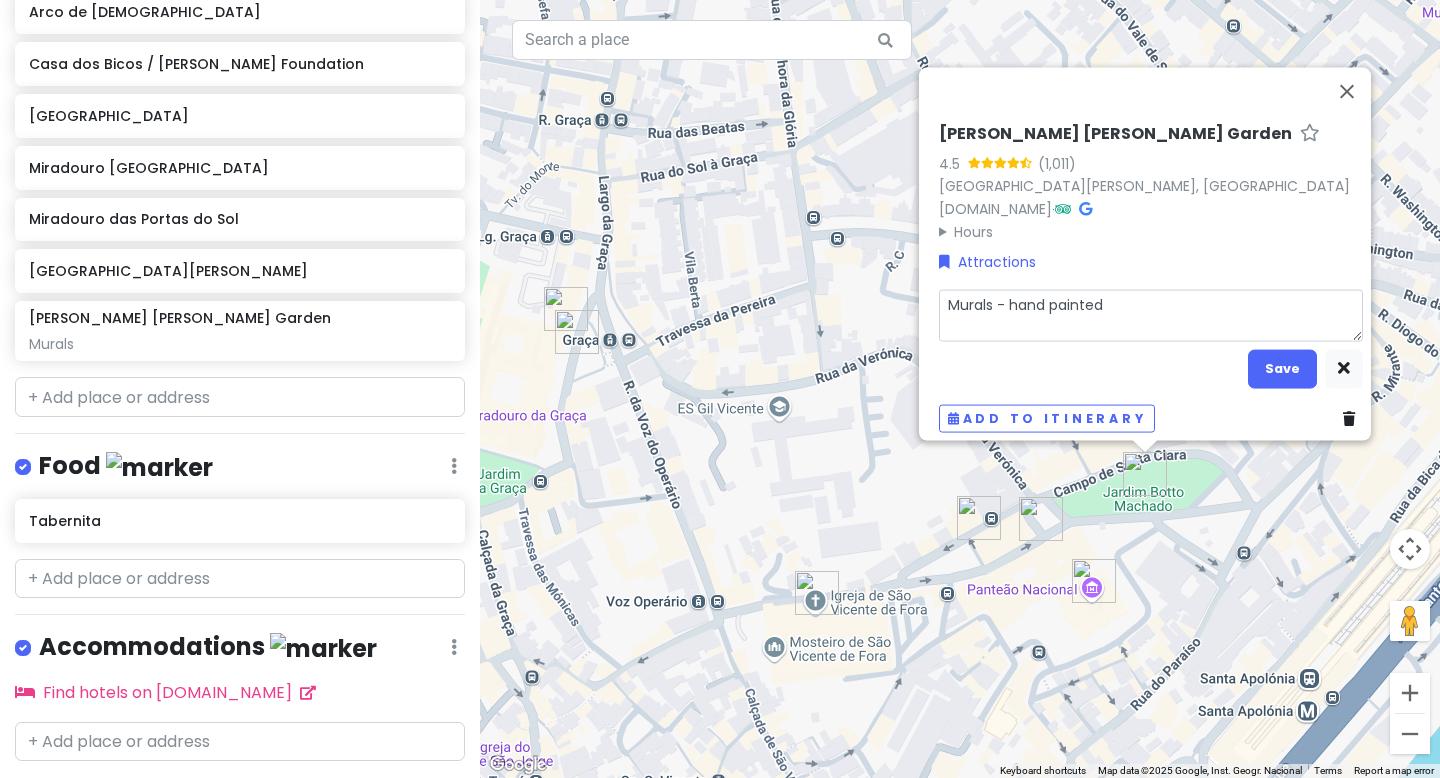 type on "Murals - hand painted t" 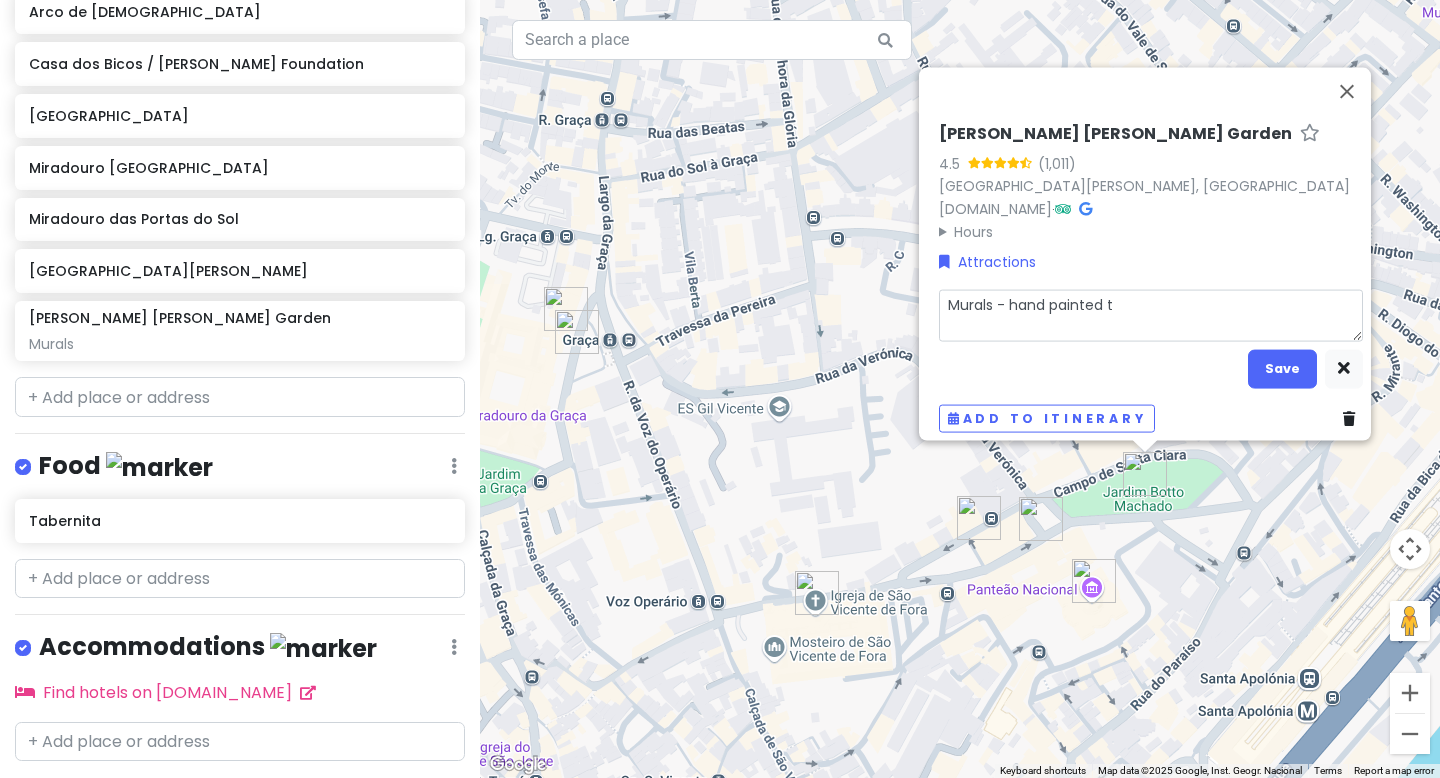 type on "x" 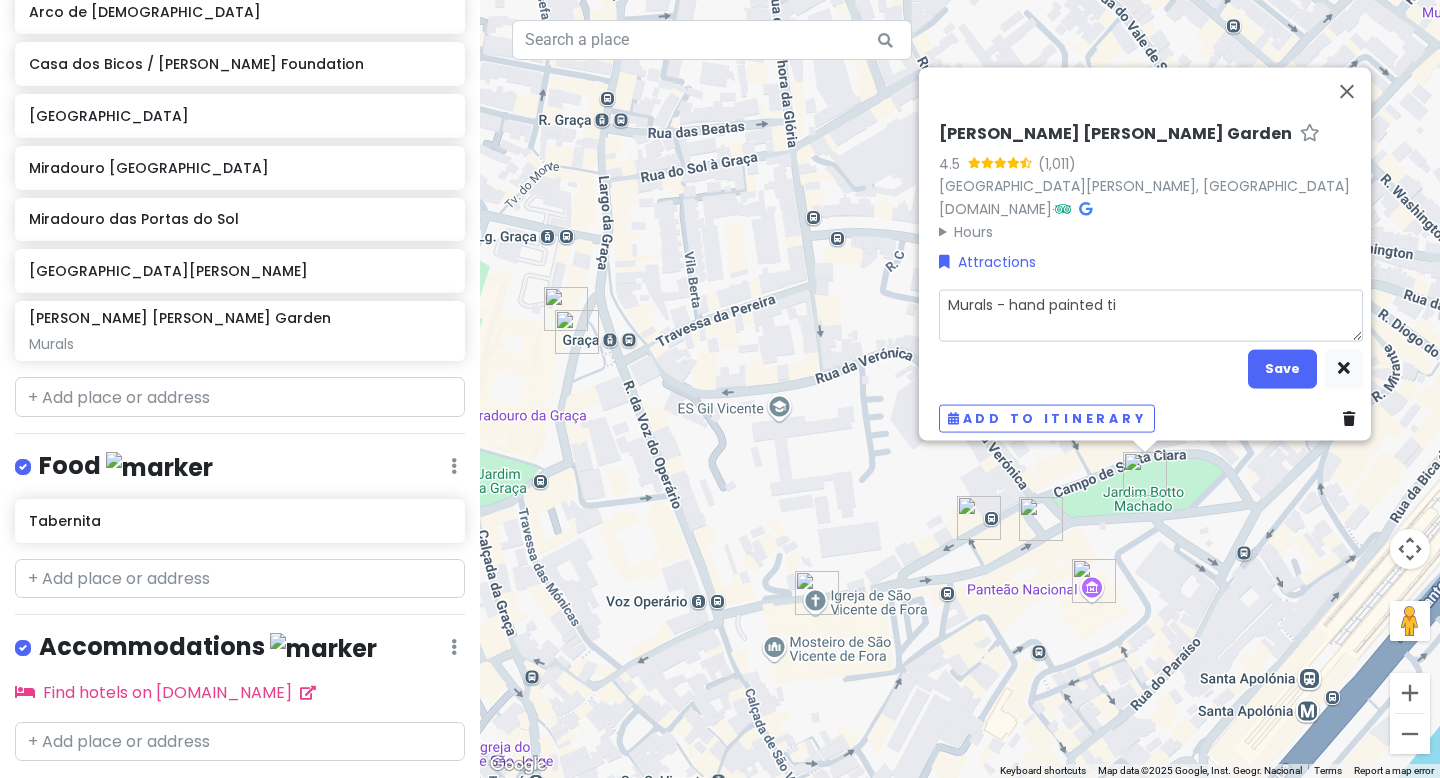 type on "x" 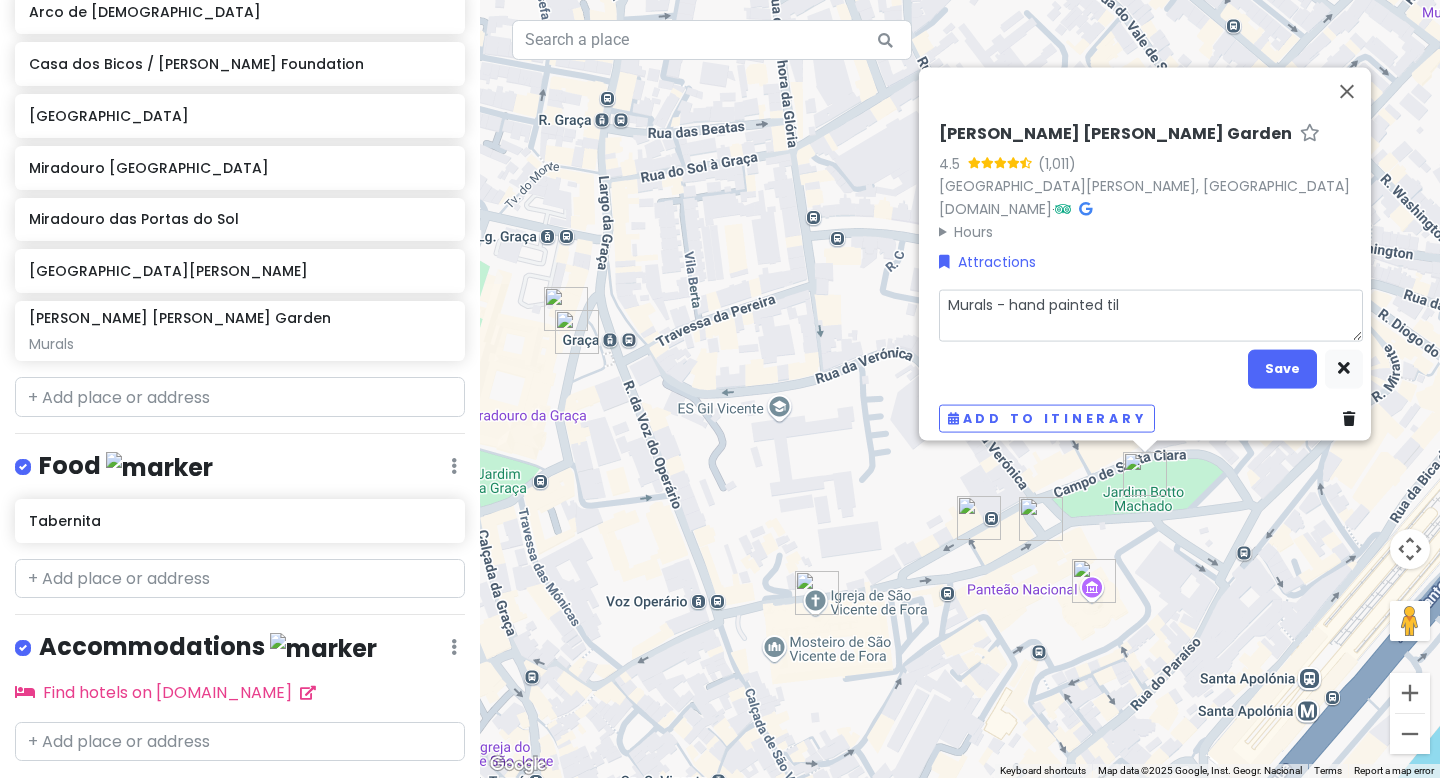 type on "x" 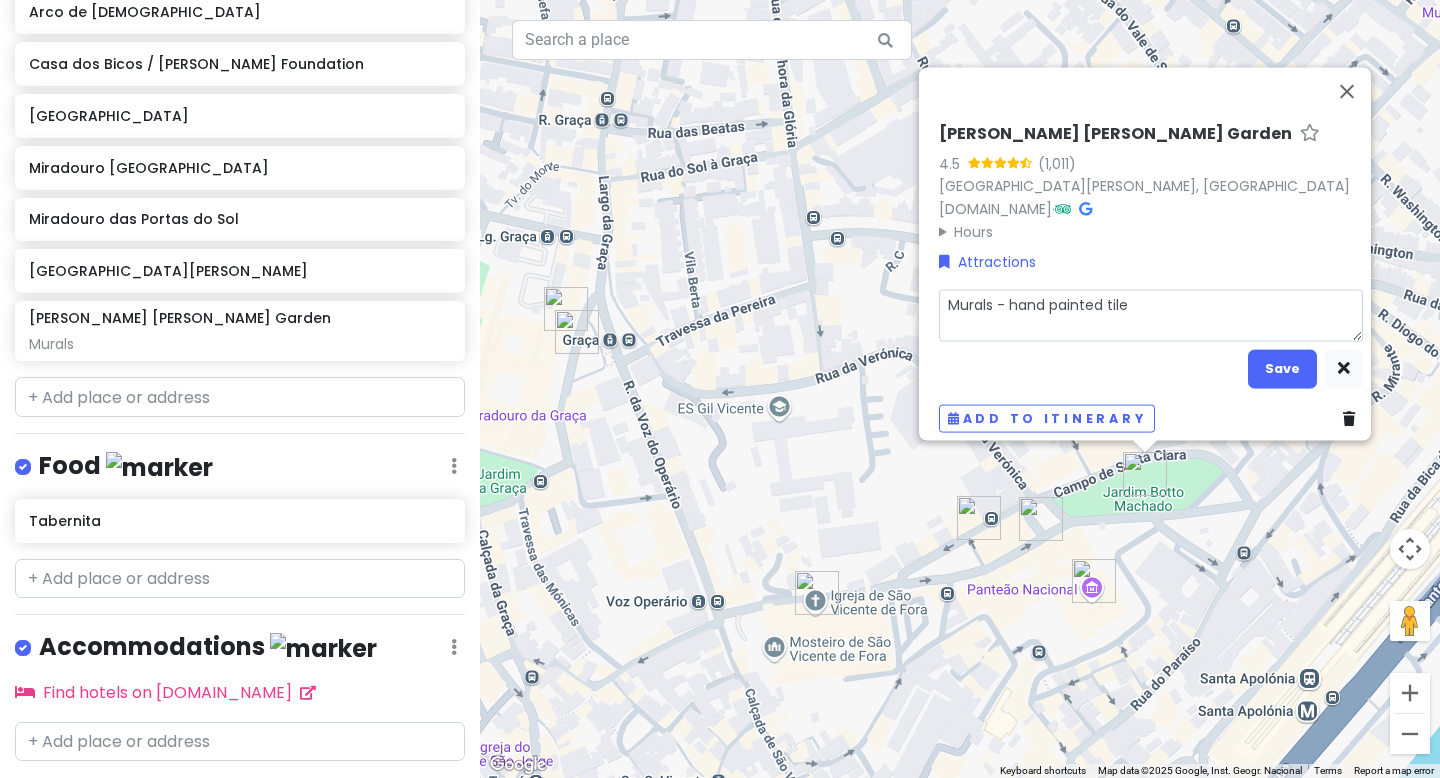 type on "x" 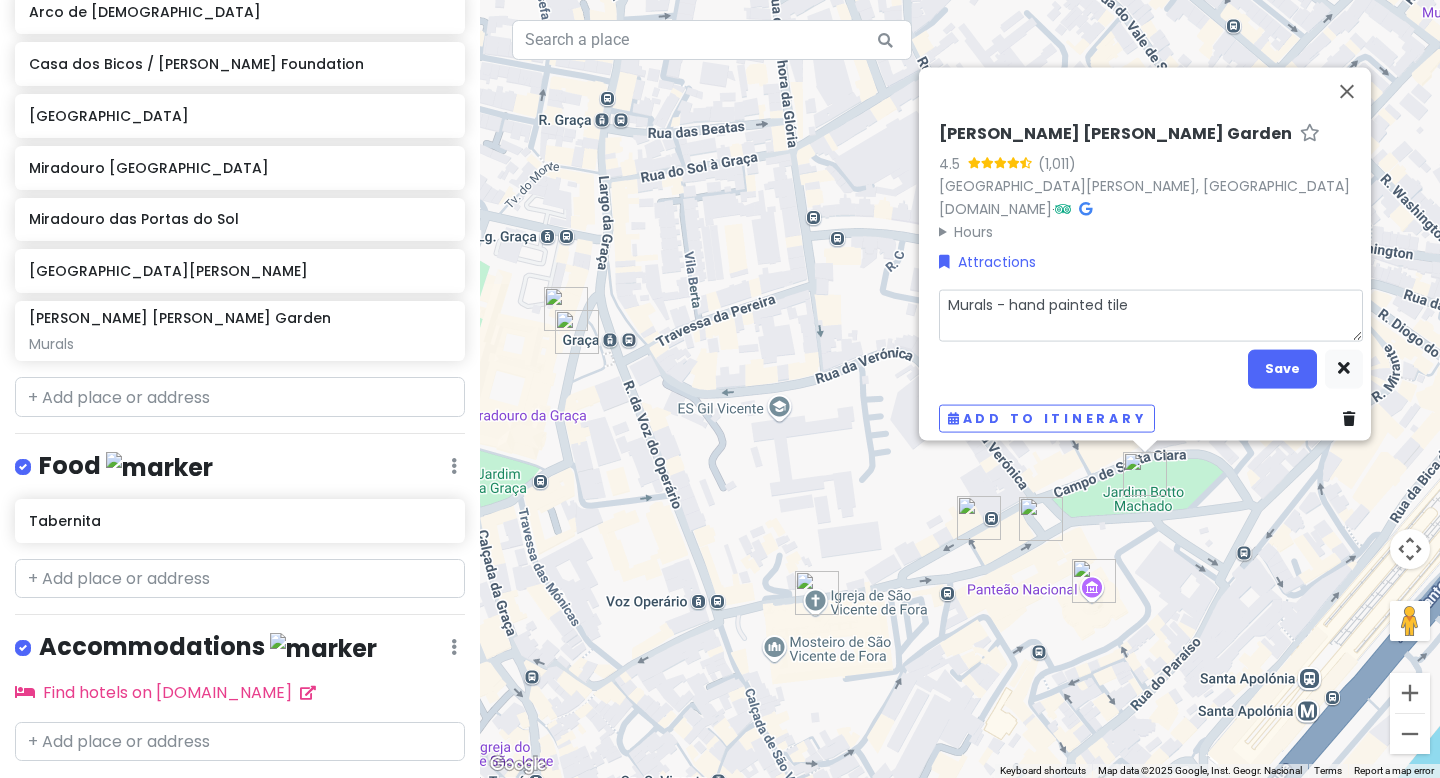 type on "Murals - hand painted tile" 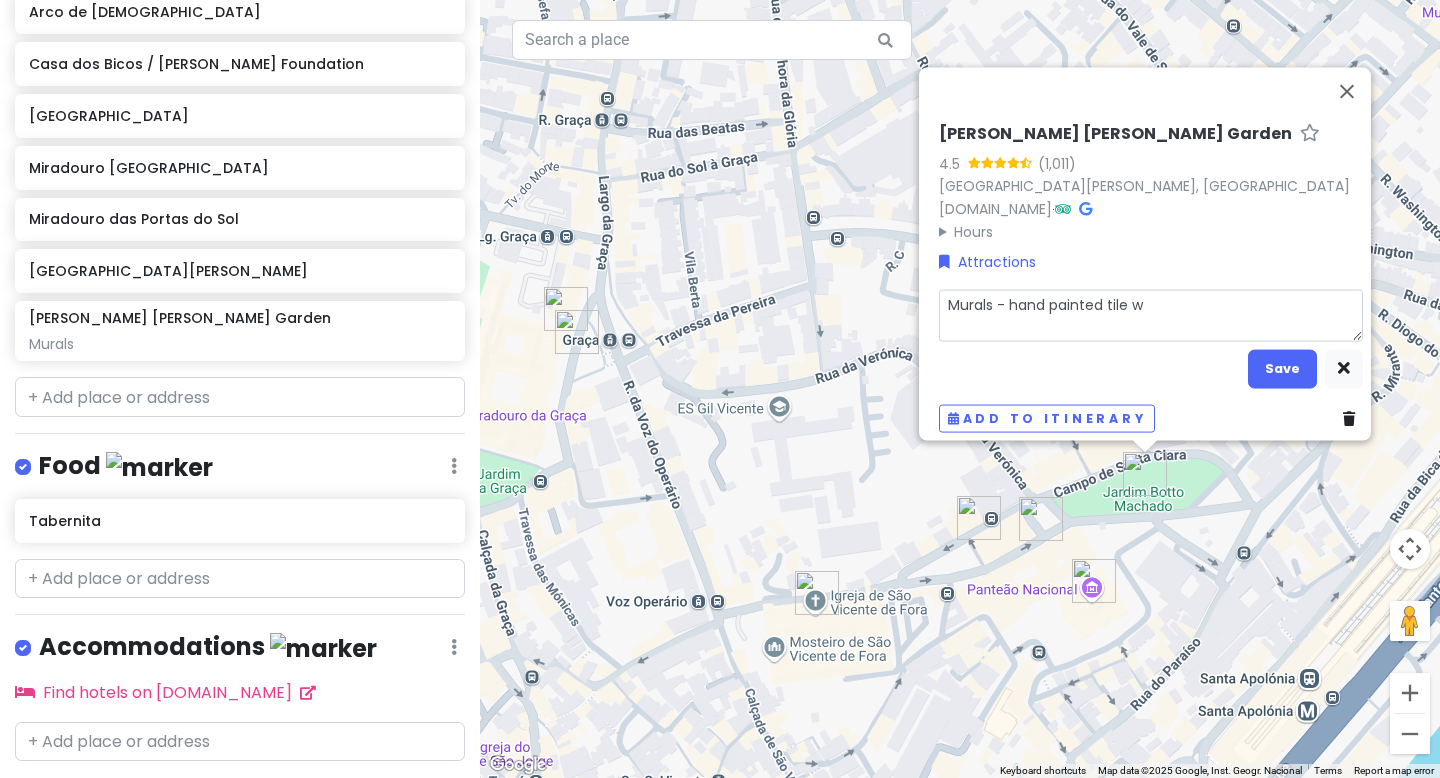 type on "x" 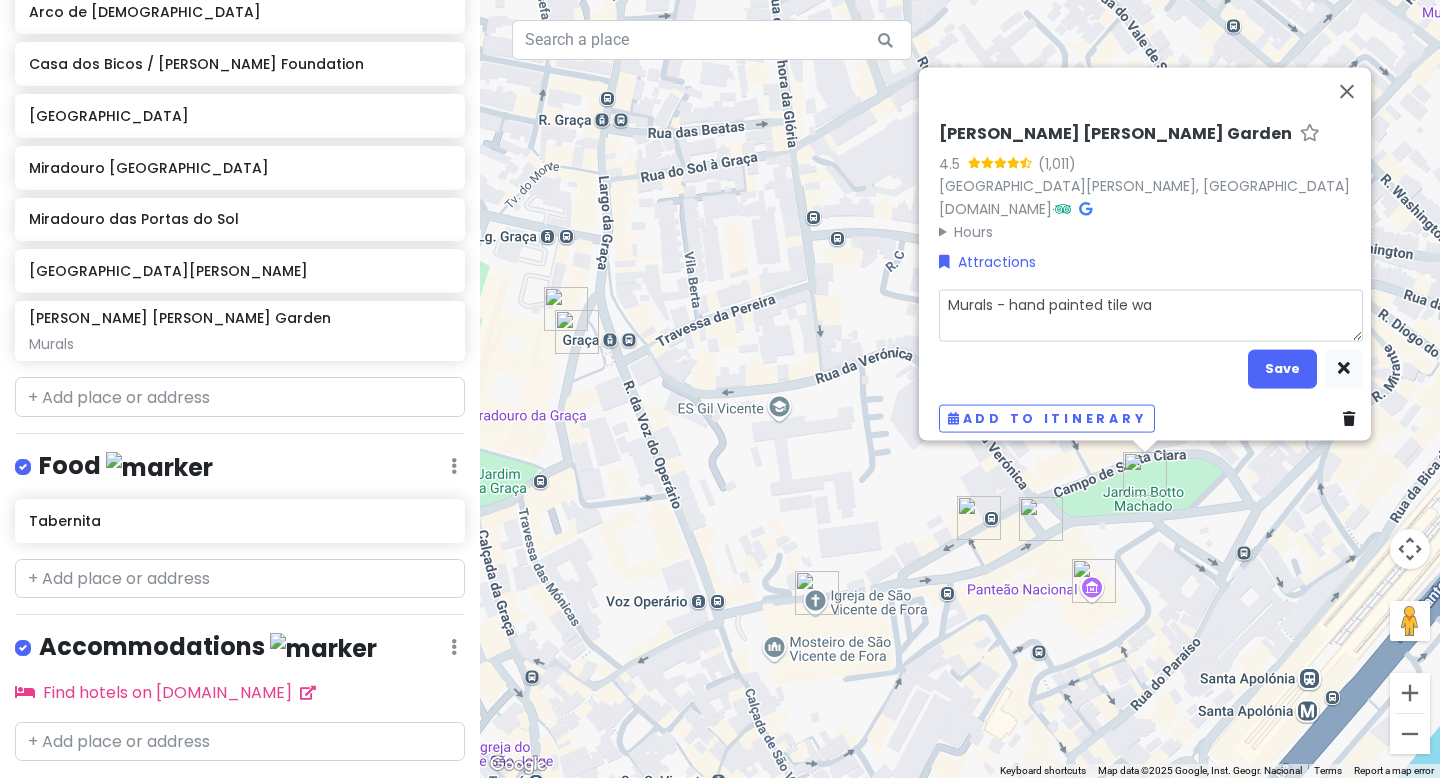 type on "x" 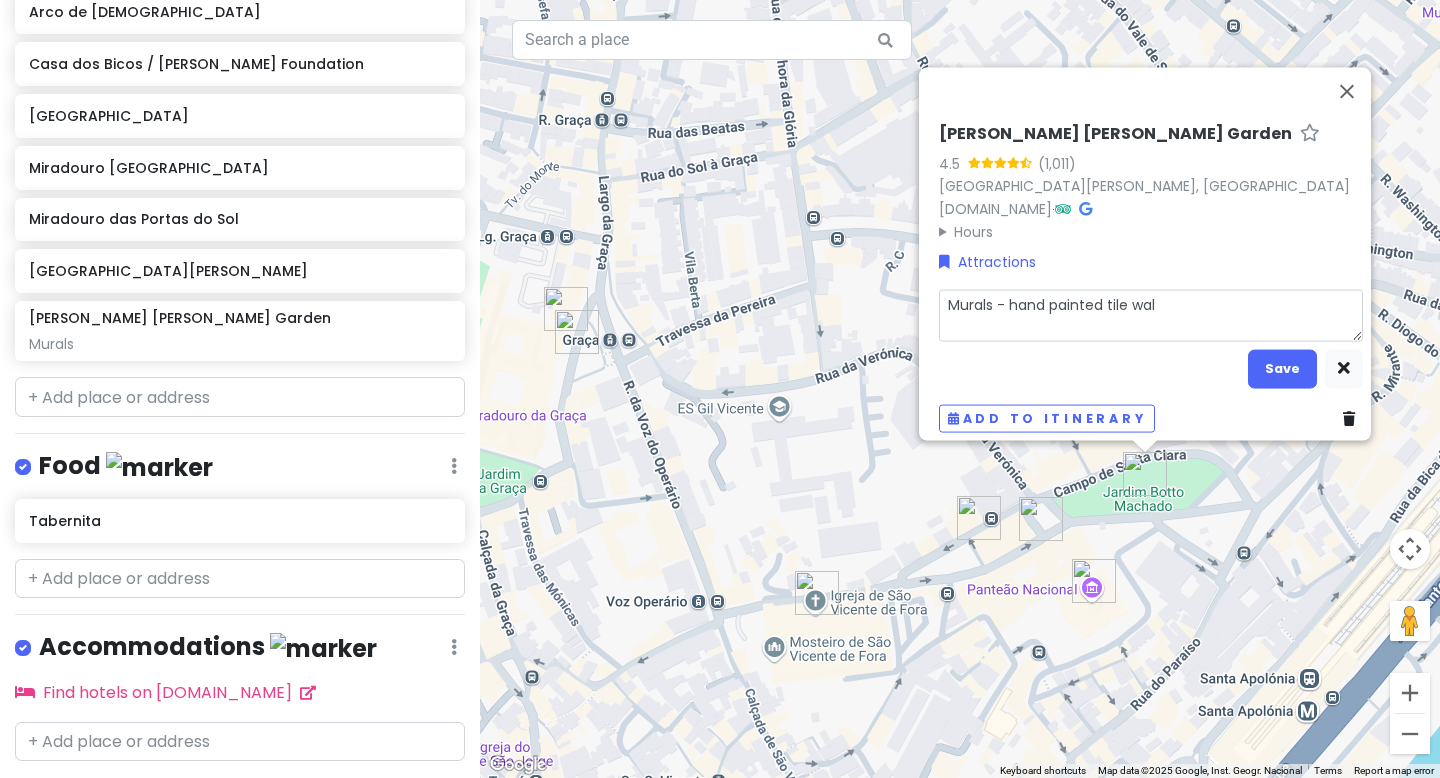 type on "x" 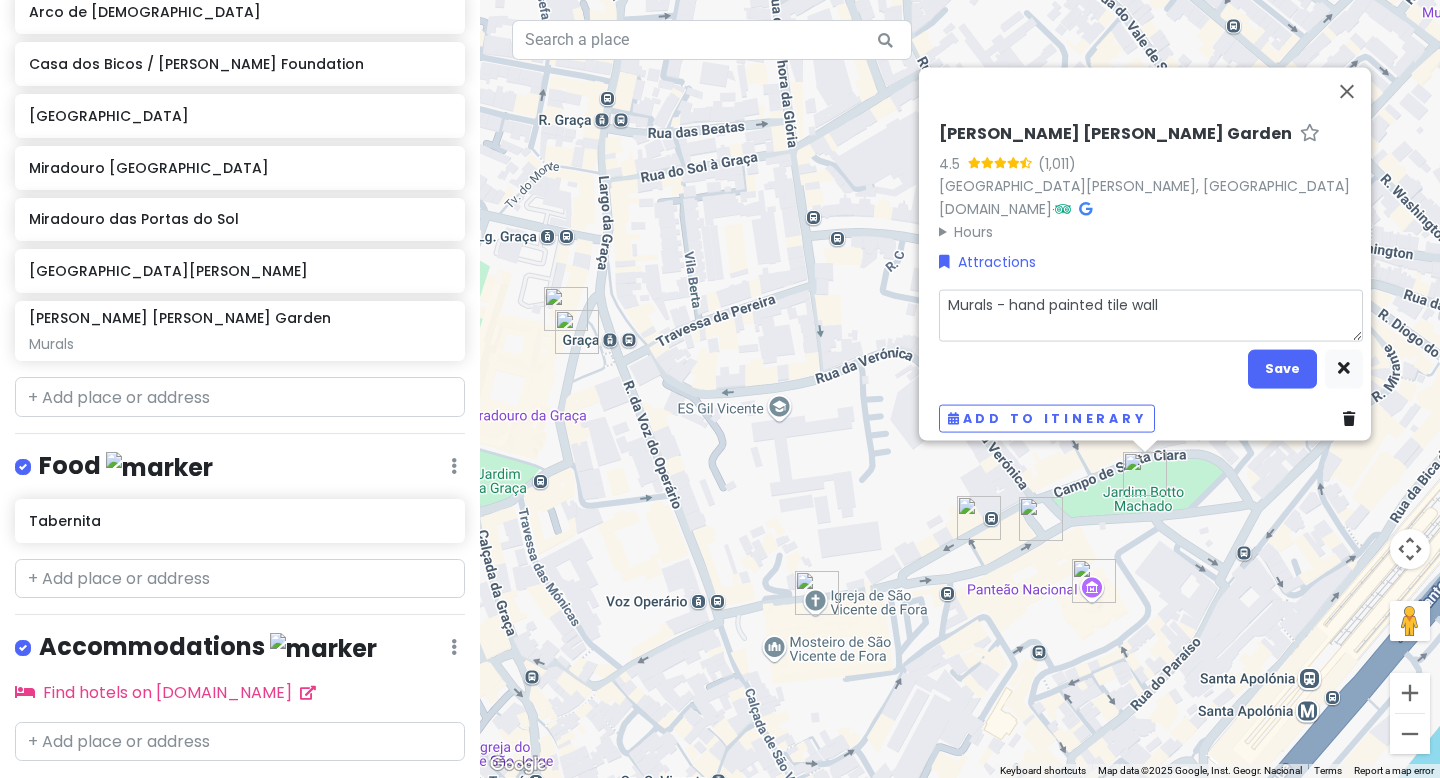 type on "x" 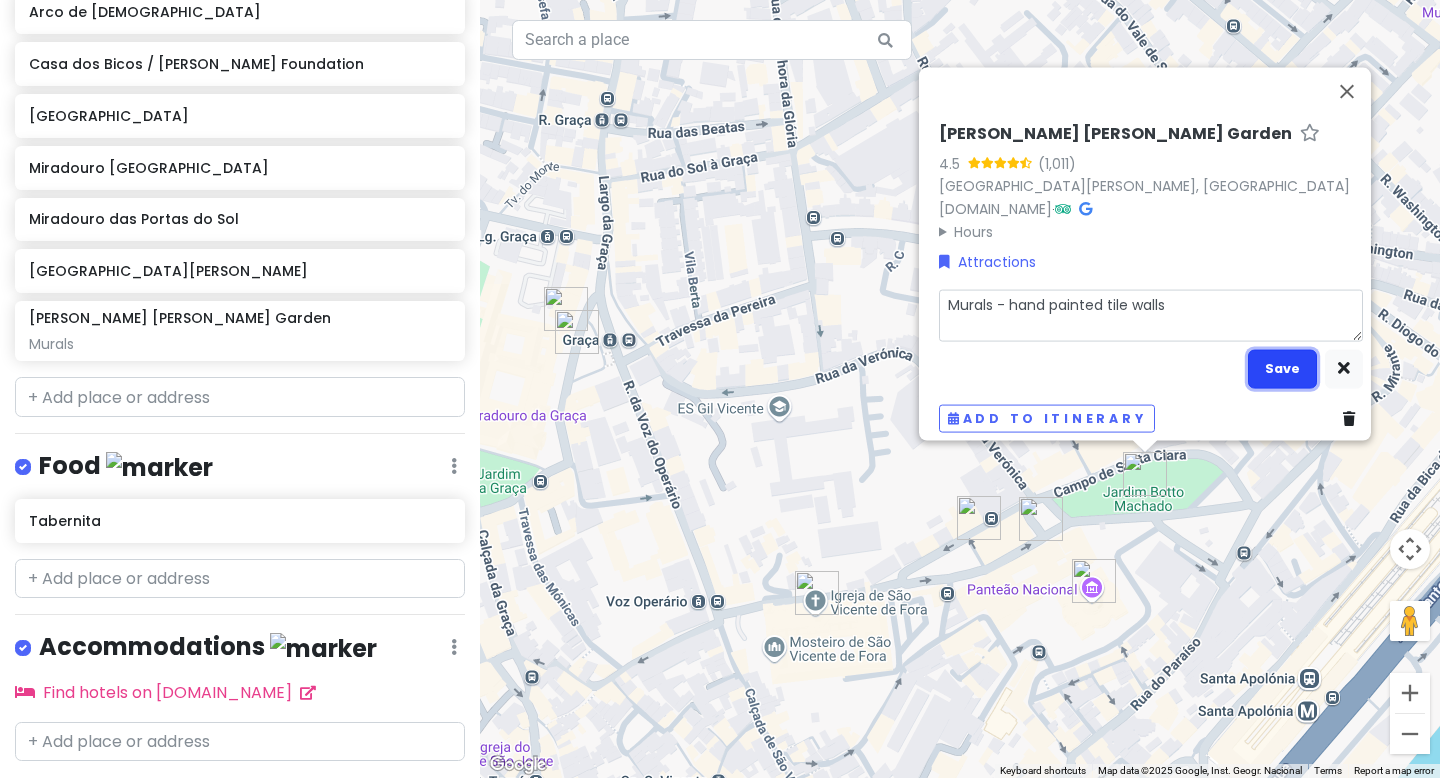 click on "Save" at bounding box center [1282, 368] 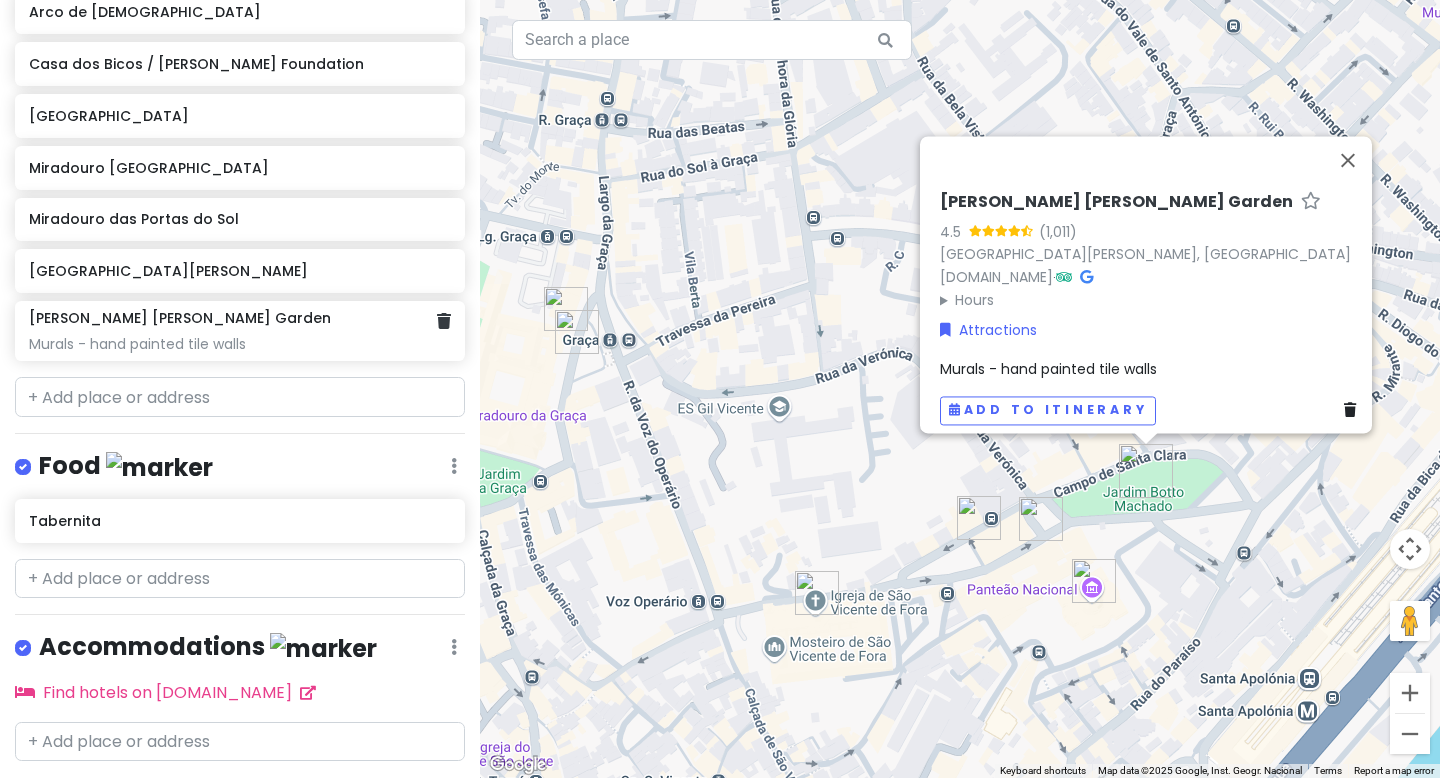 click on "[PERSON_NAME] [PERSON_NAME] Garden Murals - hand painted tile walls" at bounding box center [240, 331] 